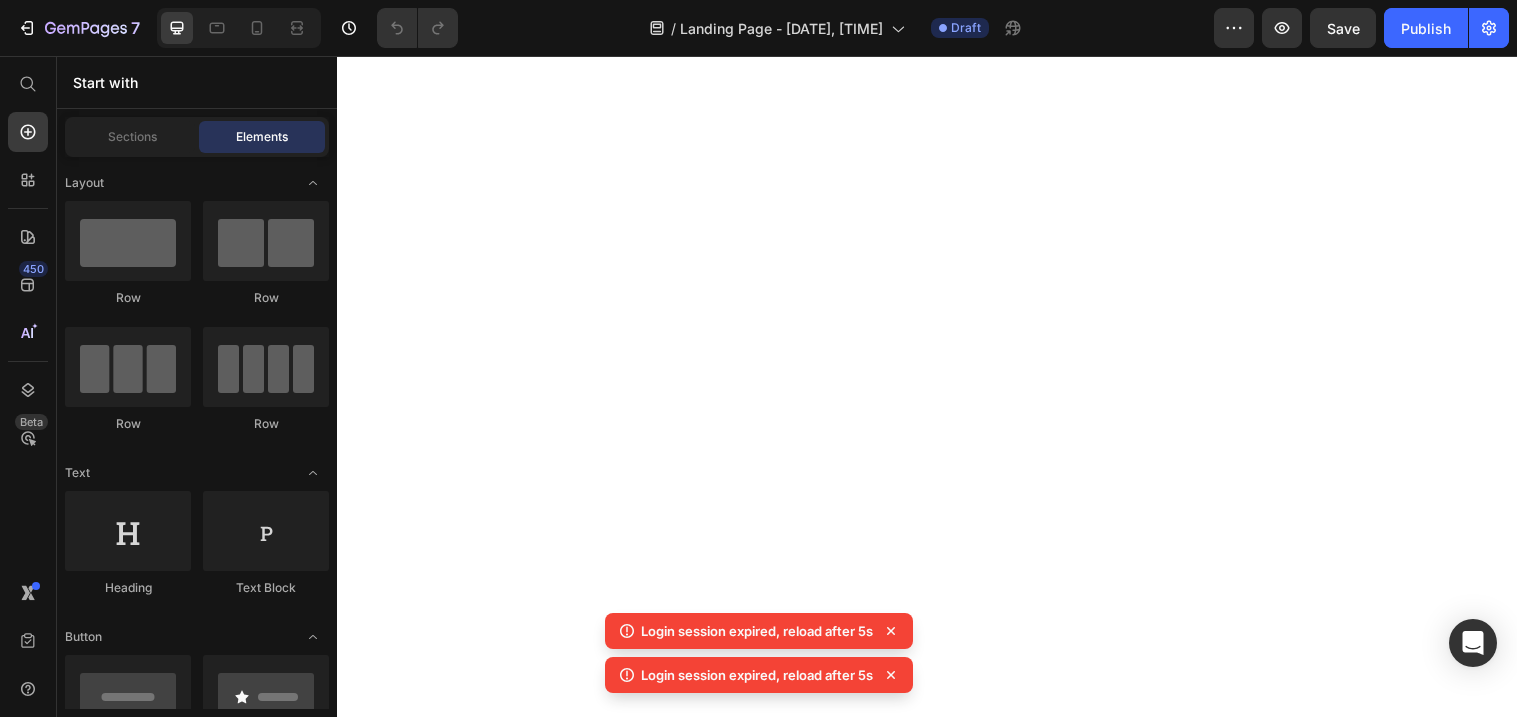 scroll, scrollTop: 0, scrollLeft: 0, axis: both 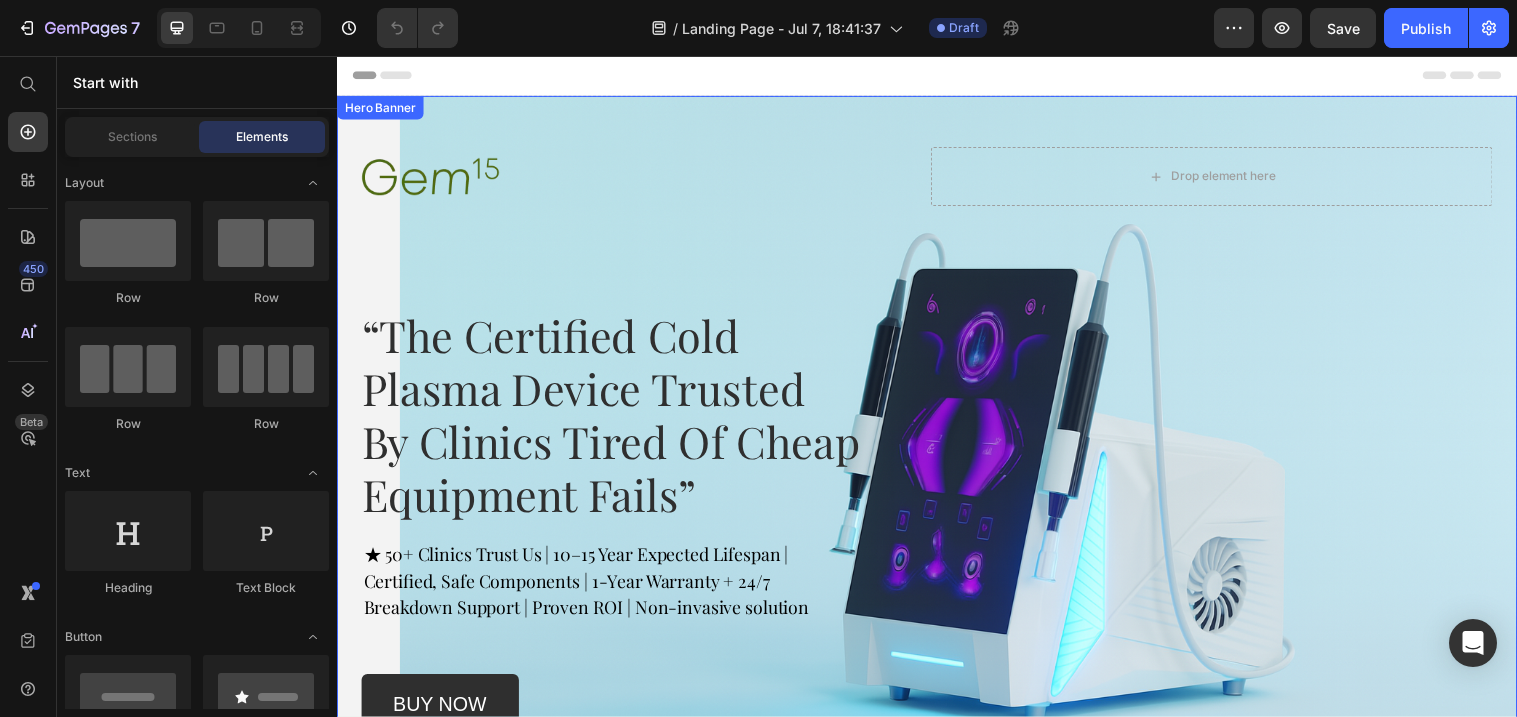 click on "Image
Drop element here Row “The Certified Cold Plasma Device Trusted By Clinics Tired Of Cheap Equipment Fails” Heading ★ 50+ Clinics Trust Us | 10–15 Year Expected Lifespan | Certified, Safe Components | 1-Year Warranty + 24/7 Breakdown Support | Proven ROI | Non-invasive solution Text Block buy now Button Row Row" at bounding box center [937, 419] 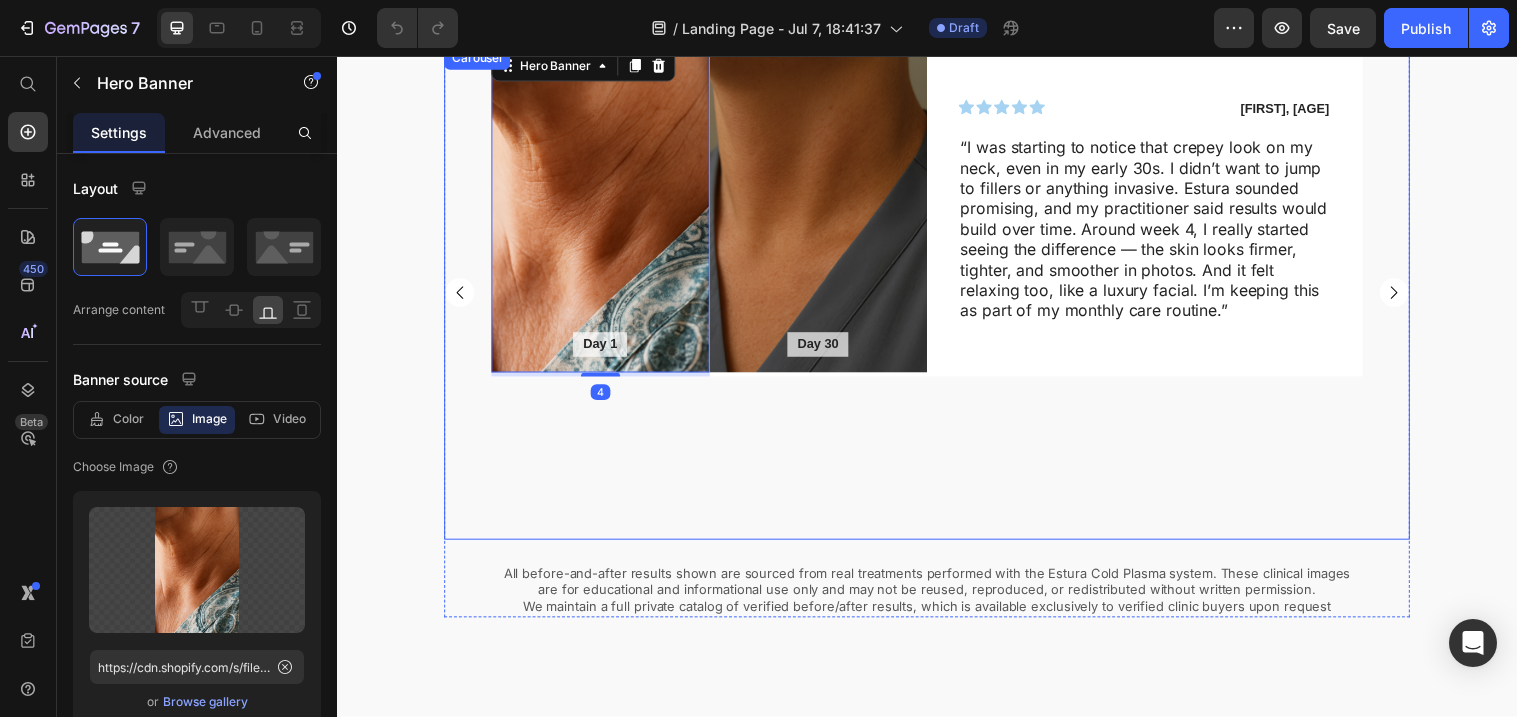 scroll, scrollTop: 1149, scrollLeft: 0, axis: vertical 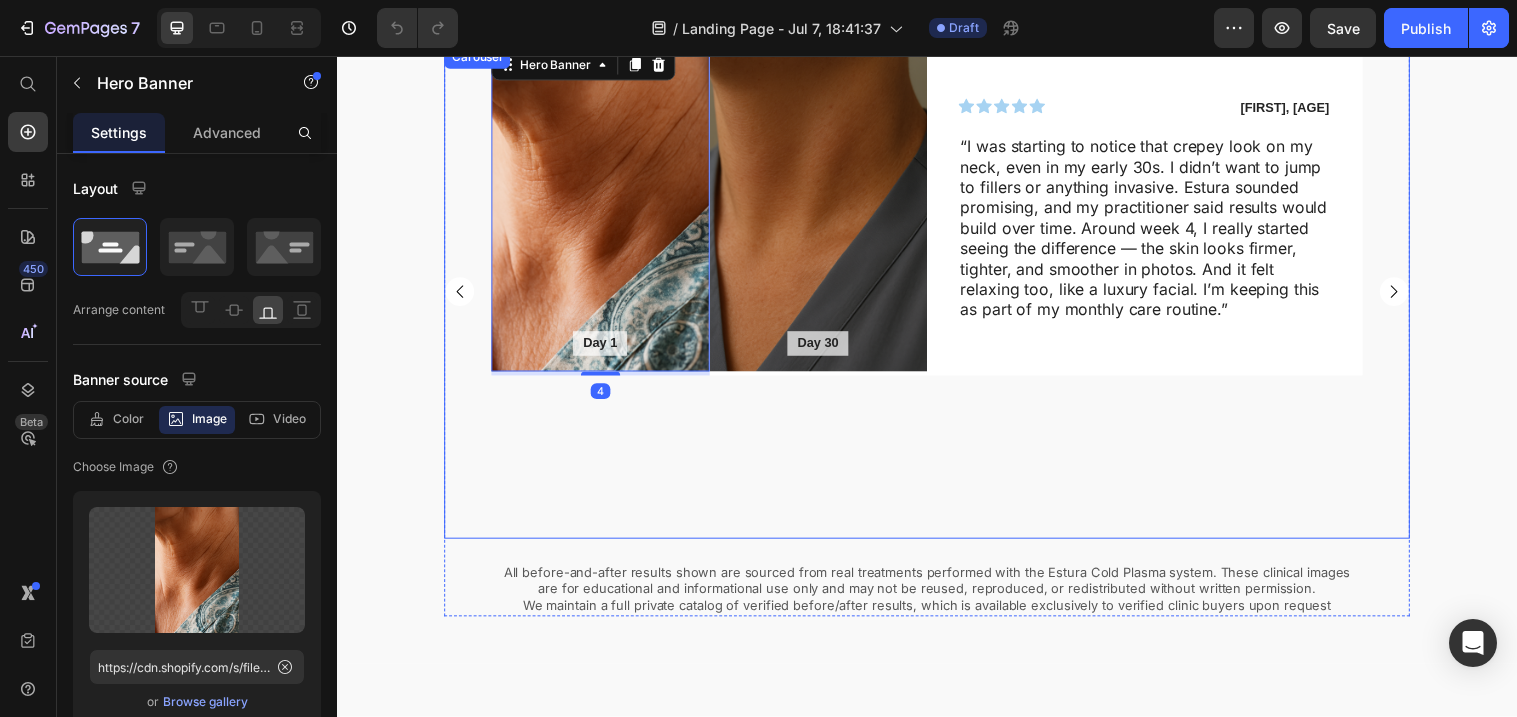 click 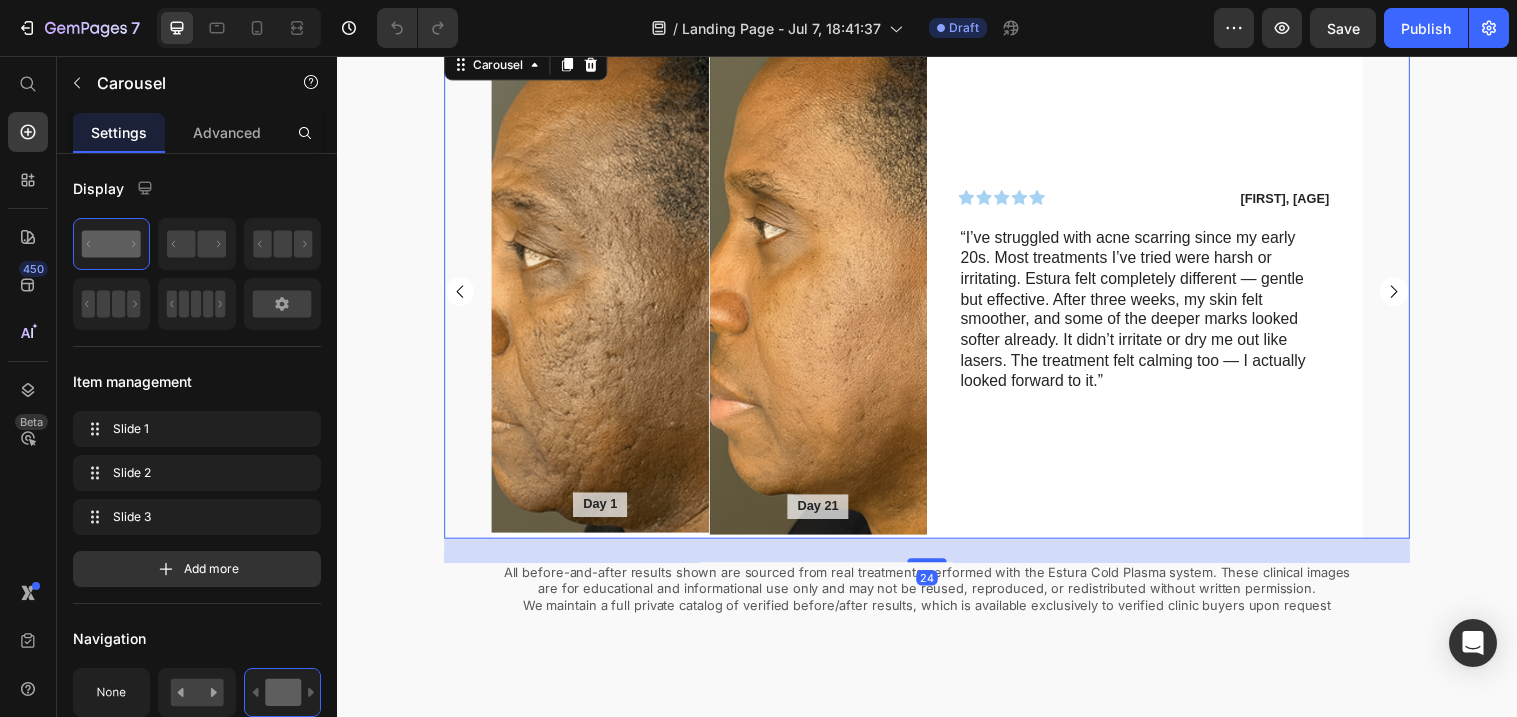 click 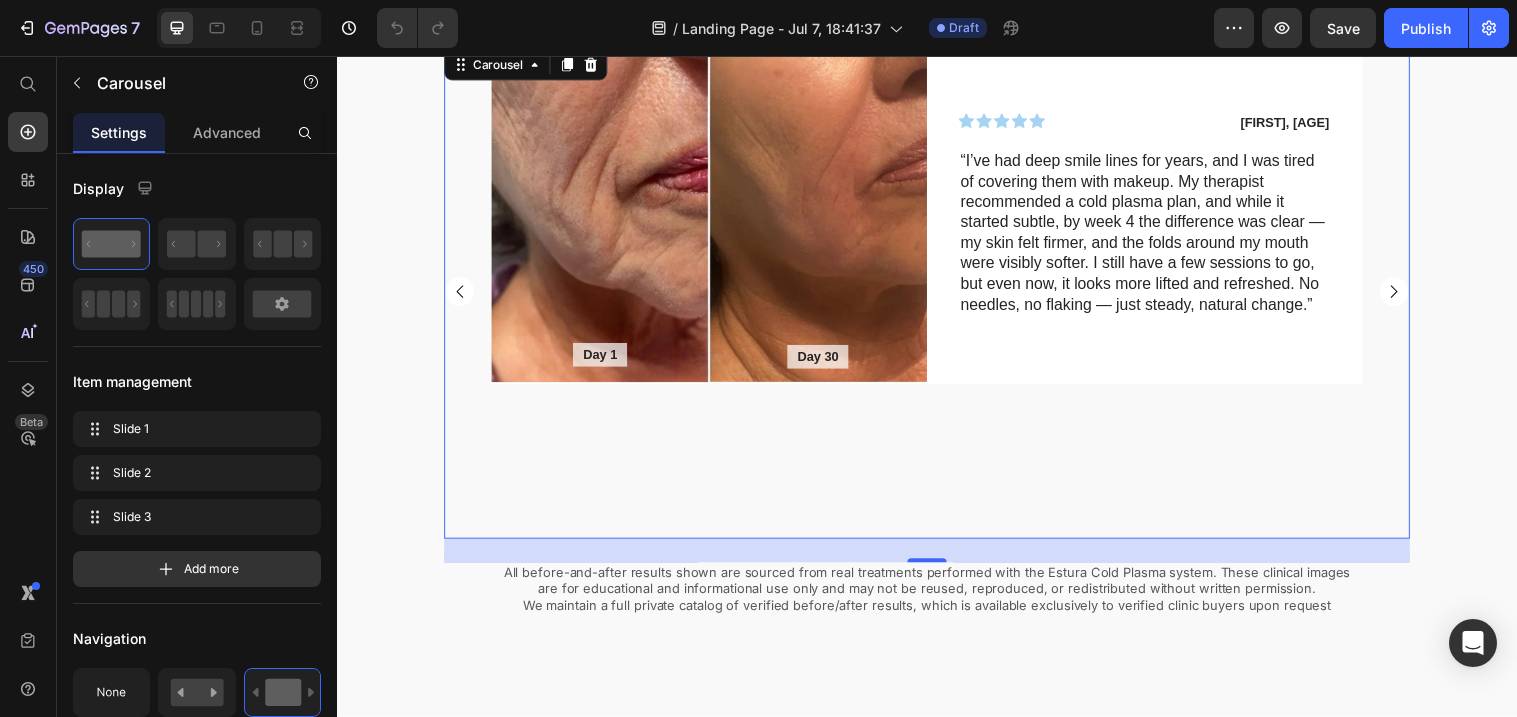 click 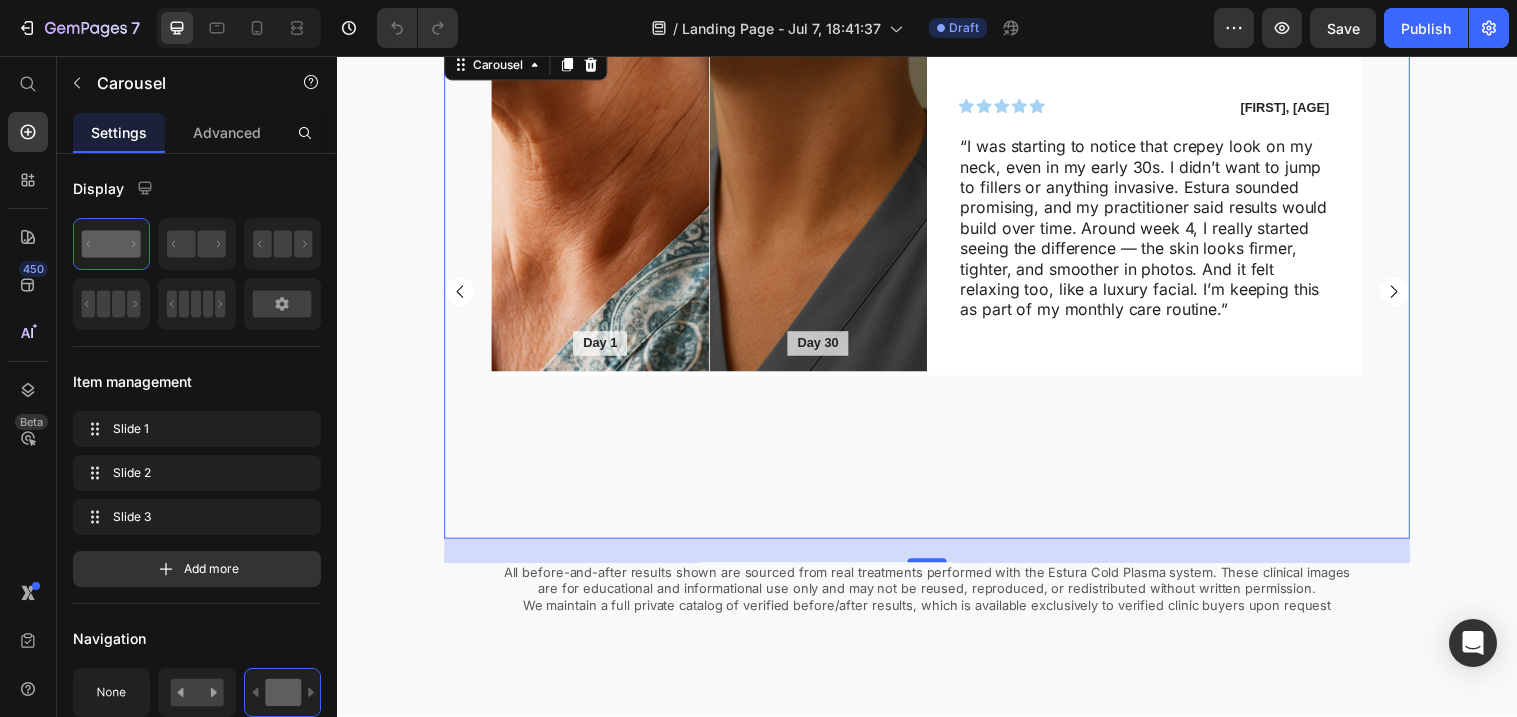 click 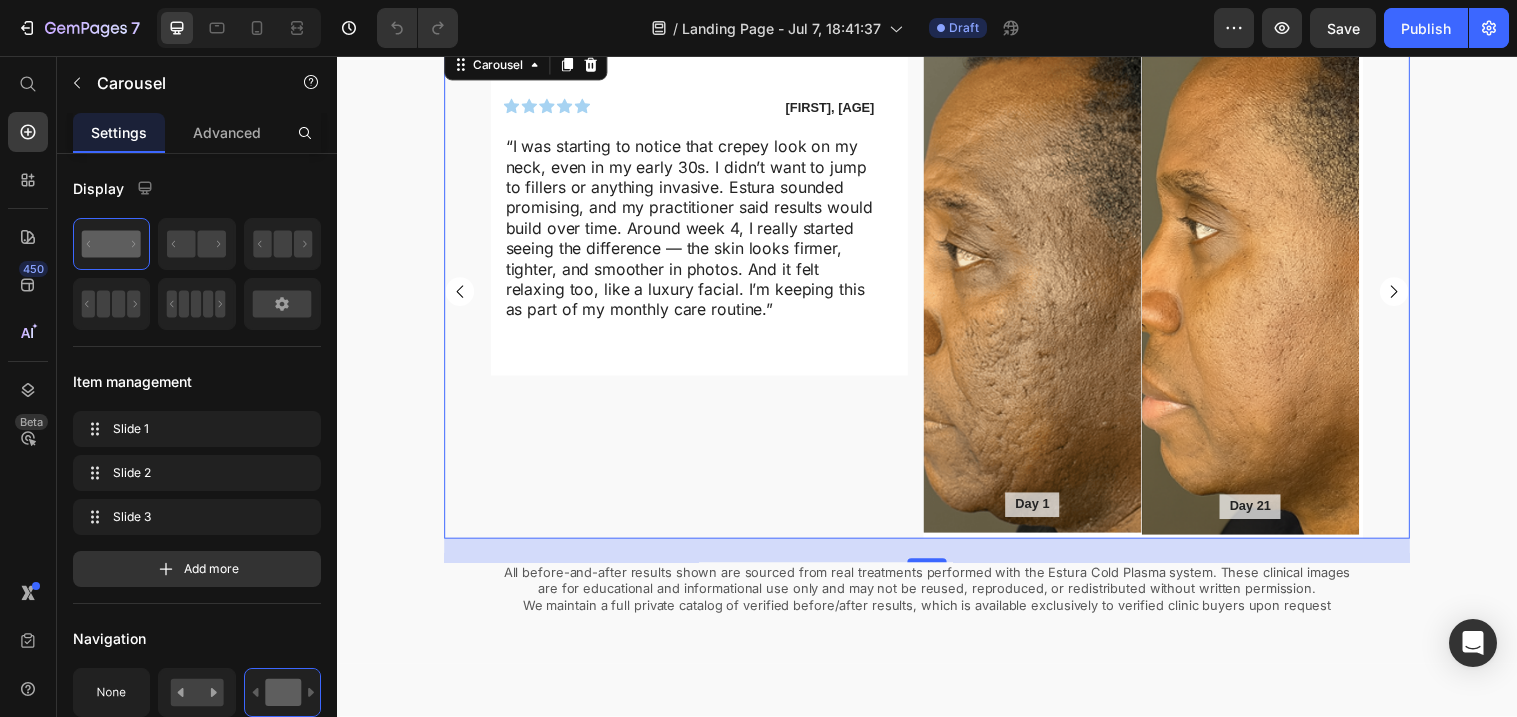 click 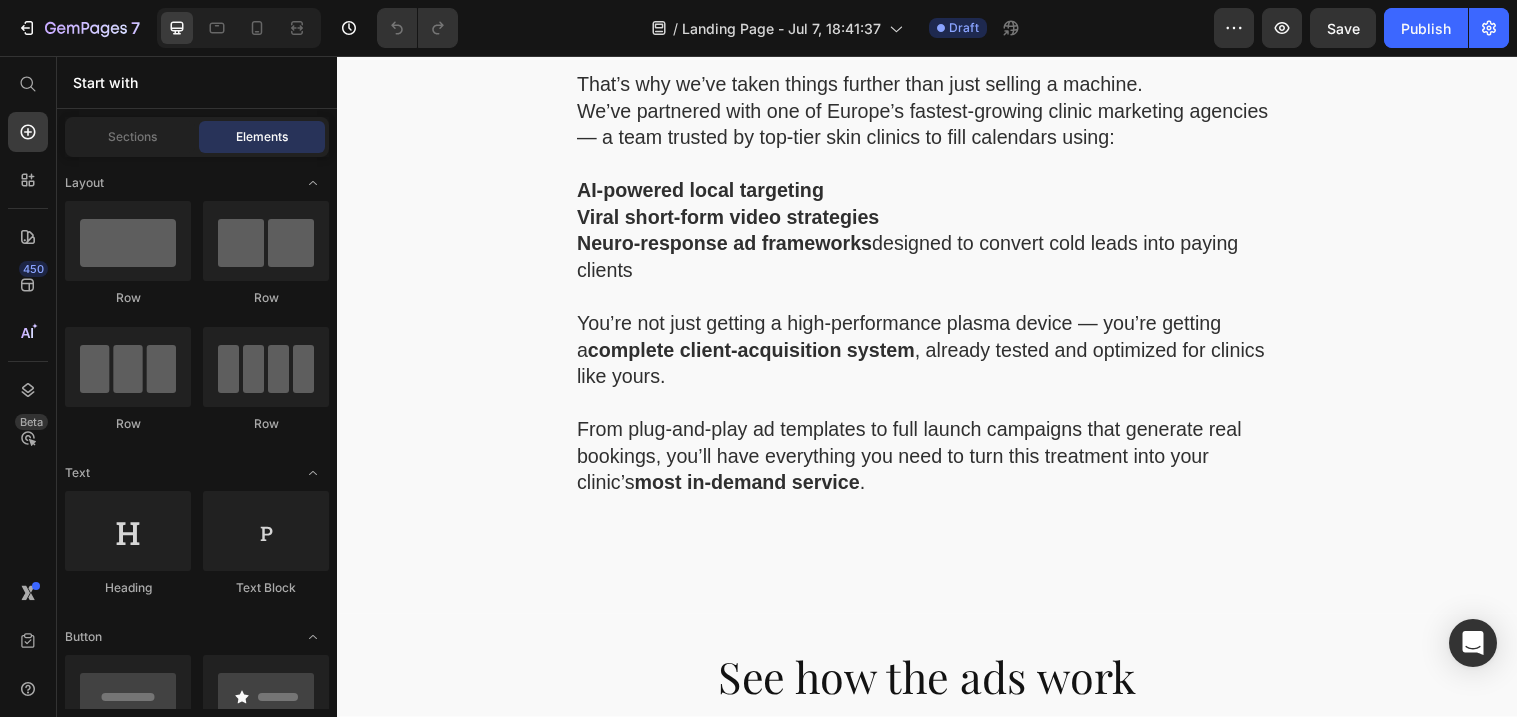 scroll, scrollTop: 3904, scrollLeft: 0, axis: vertical 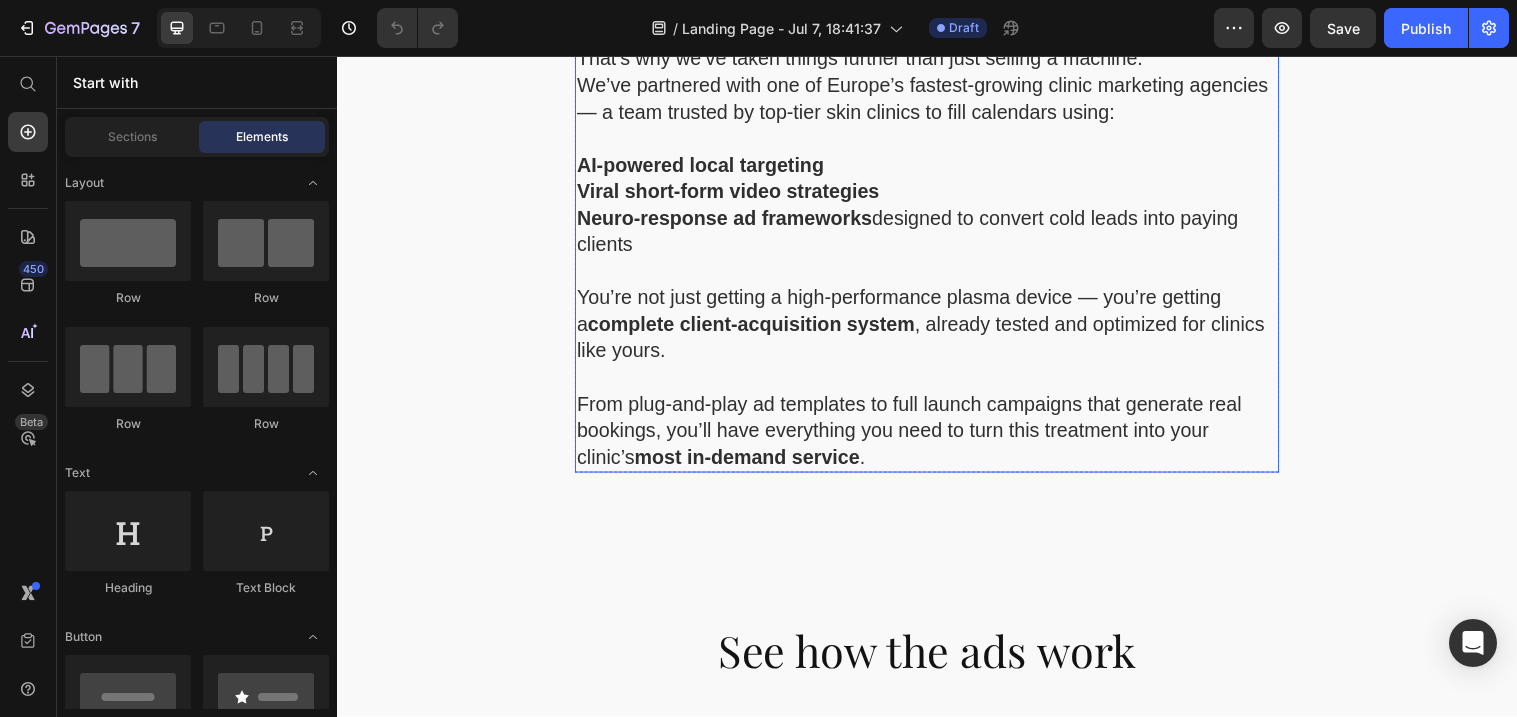 click at bounding box center (937, 140) 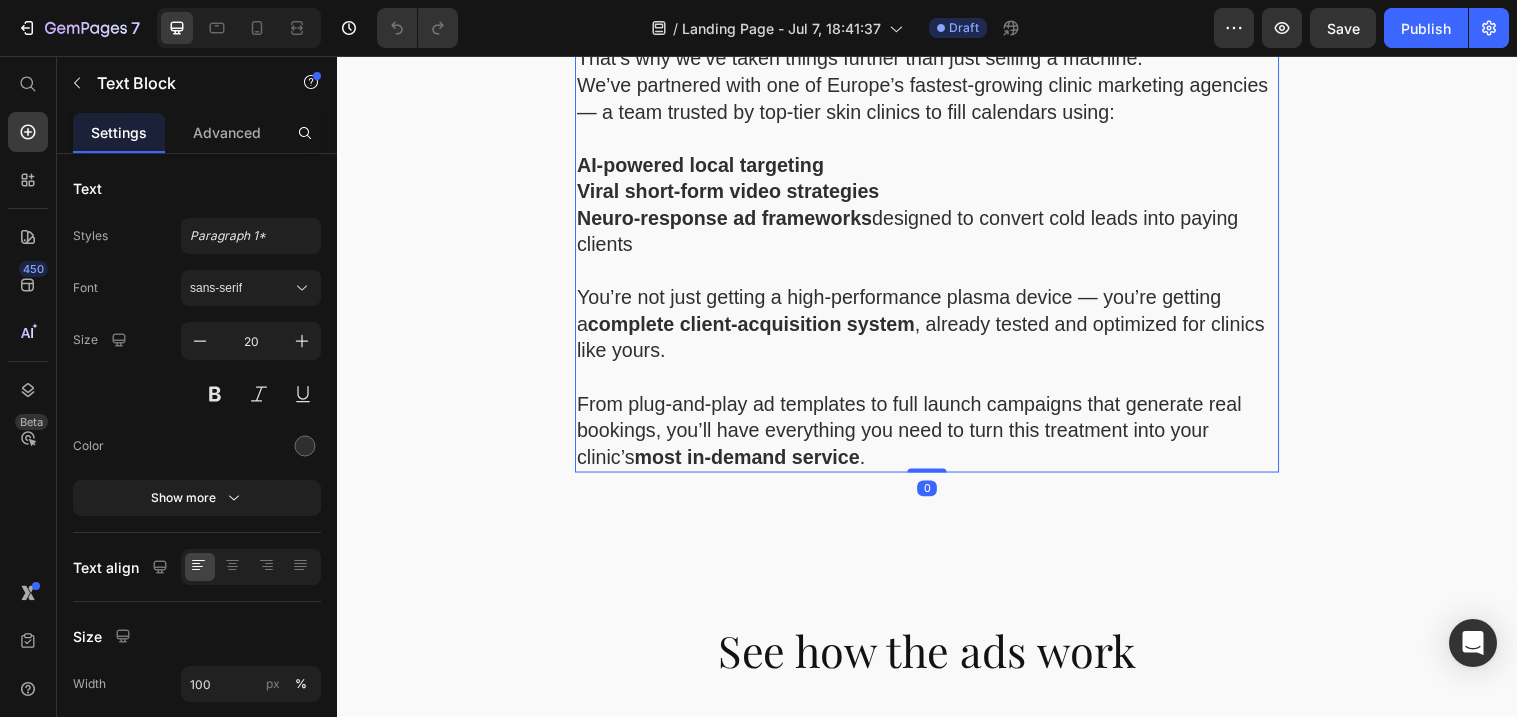 click on "AI-powered local targeting" at bounding box center [706, 167] 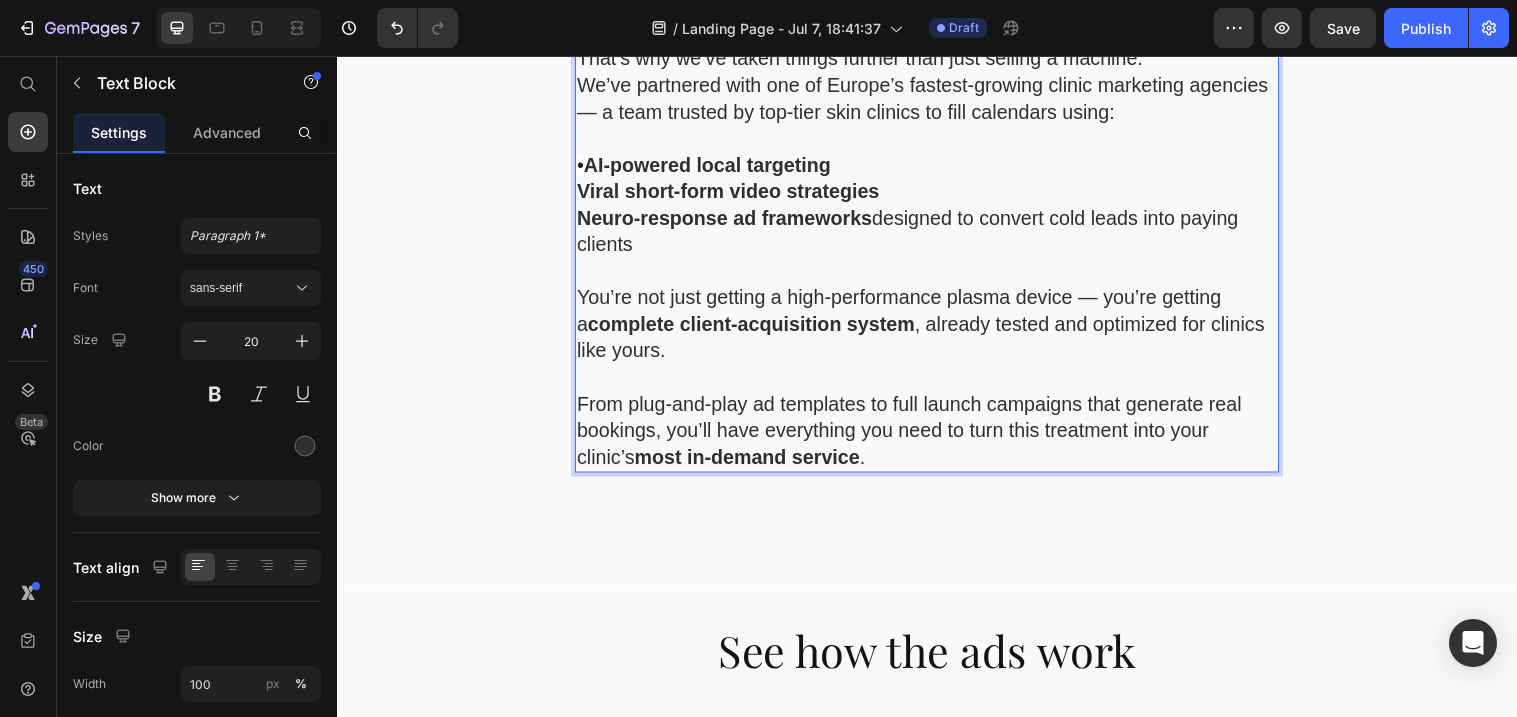 click on "Viral short-form video strategies" at bounding box center [735, 194] 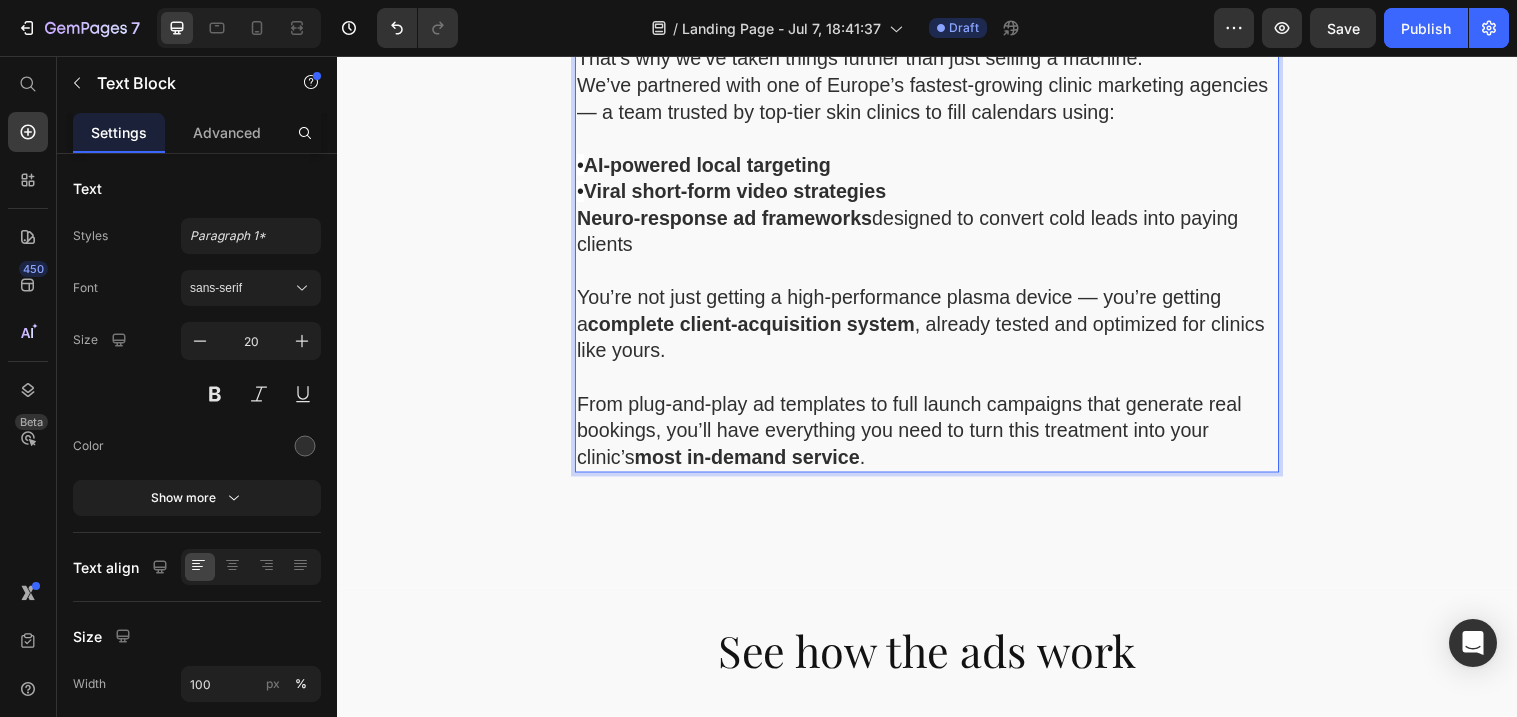 click on "Neuro-response ad frameworks" at bounding box center (731, 221) 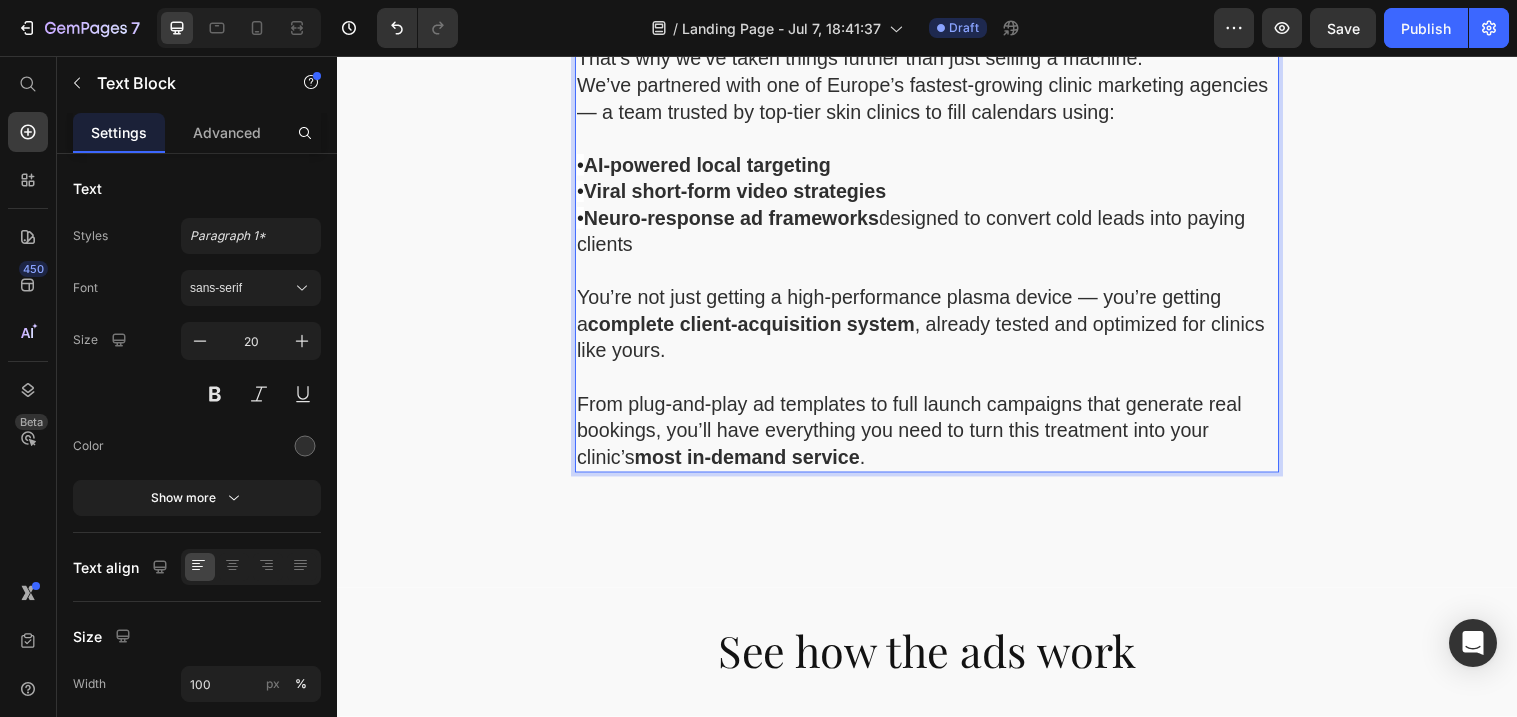 click on "• Neuro-response ad frameworks  designed to convert cold leads into paying clients" at bounding box center [937, 235] 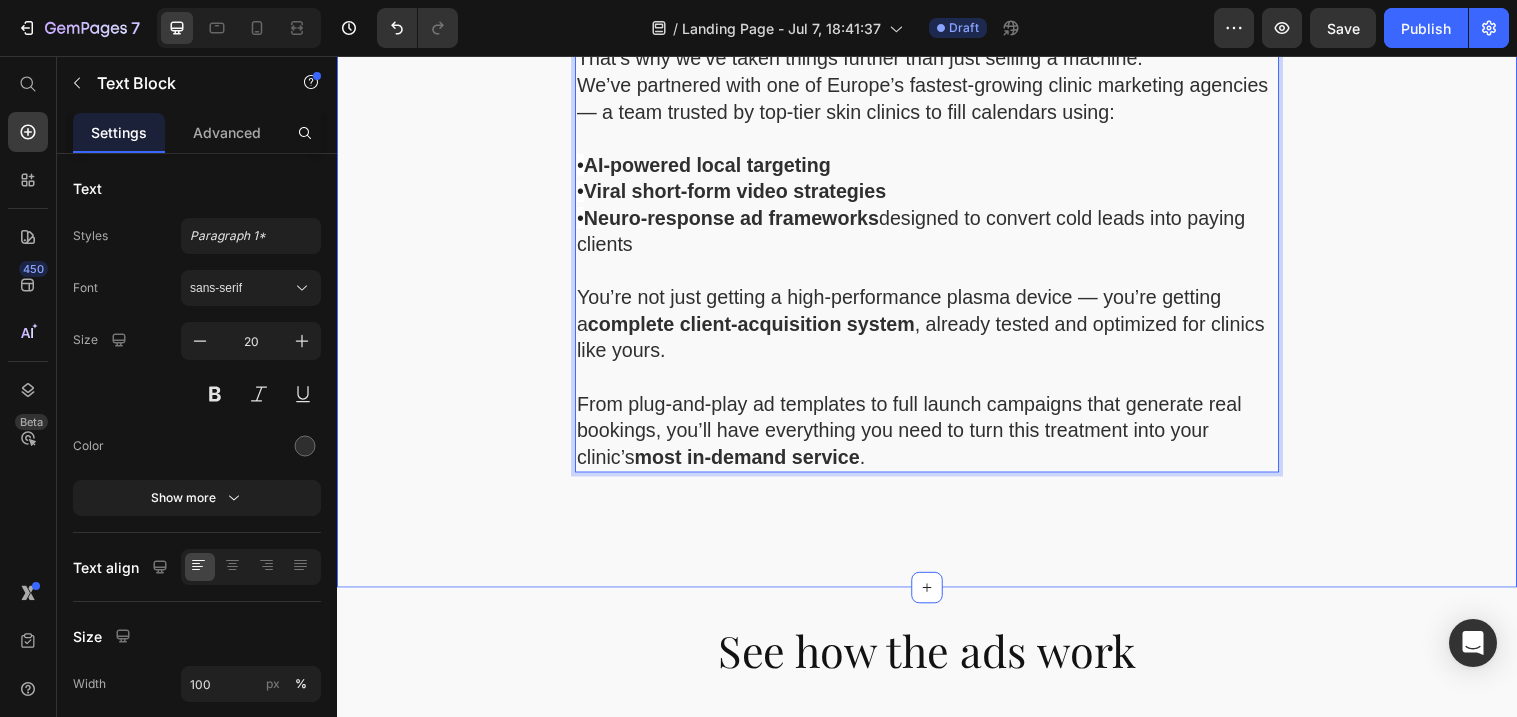 click on "But How Will I Get Clients? Heading Let’s be honest — even the most powerful treatment in the world is useless if no one’s booking it. That’s why we’ve taken things further than just selling a machine. We’ve partnered with one of Europe’s fastest-growing clinic marketing agencies — a team trusted by top-tier skin clinics to fill calendars using: • AI-powered local targeting • Viral short-form video strategies • Neuro-response ad frameworks  designed to convert cold leads into paying clients You’re not just getting a high-performance plasma device — you’re getting a  complete client-acquisition system , already tested and optimized for clinics like yours. From plug-and-play ad templates to full launch campaigns that generate real bookings, you’ll have everything you need to turn this treatment into your clinic’s  most in-demand service . Text Block   0 Row" at bounding box center (937, 183) 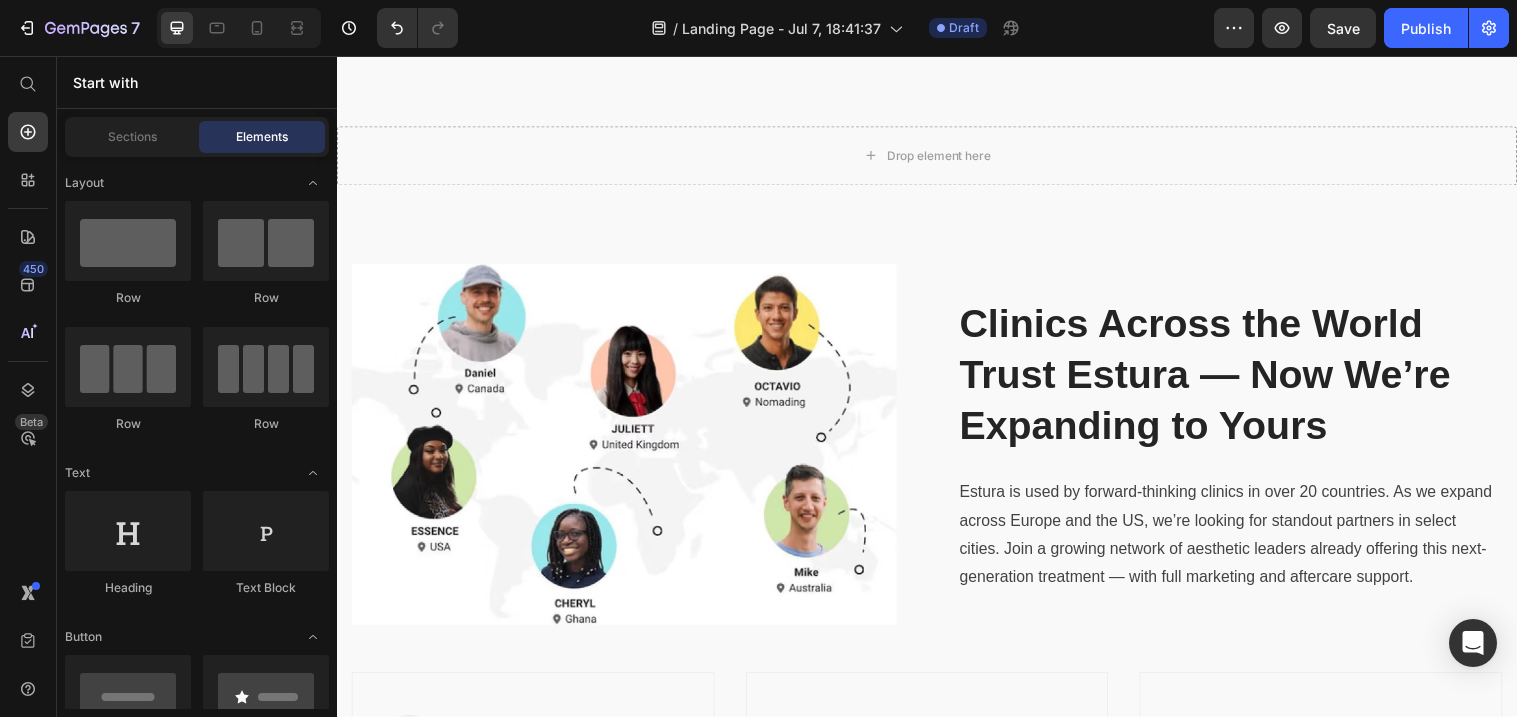 scroll, scrollTop: 6146, scrollLeft: 0, axis: vertical 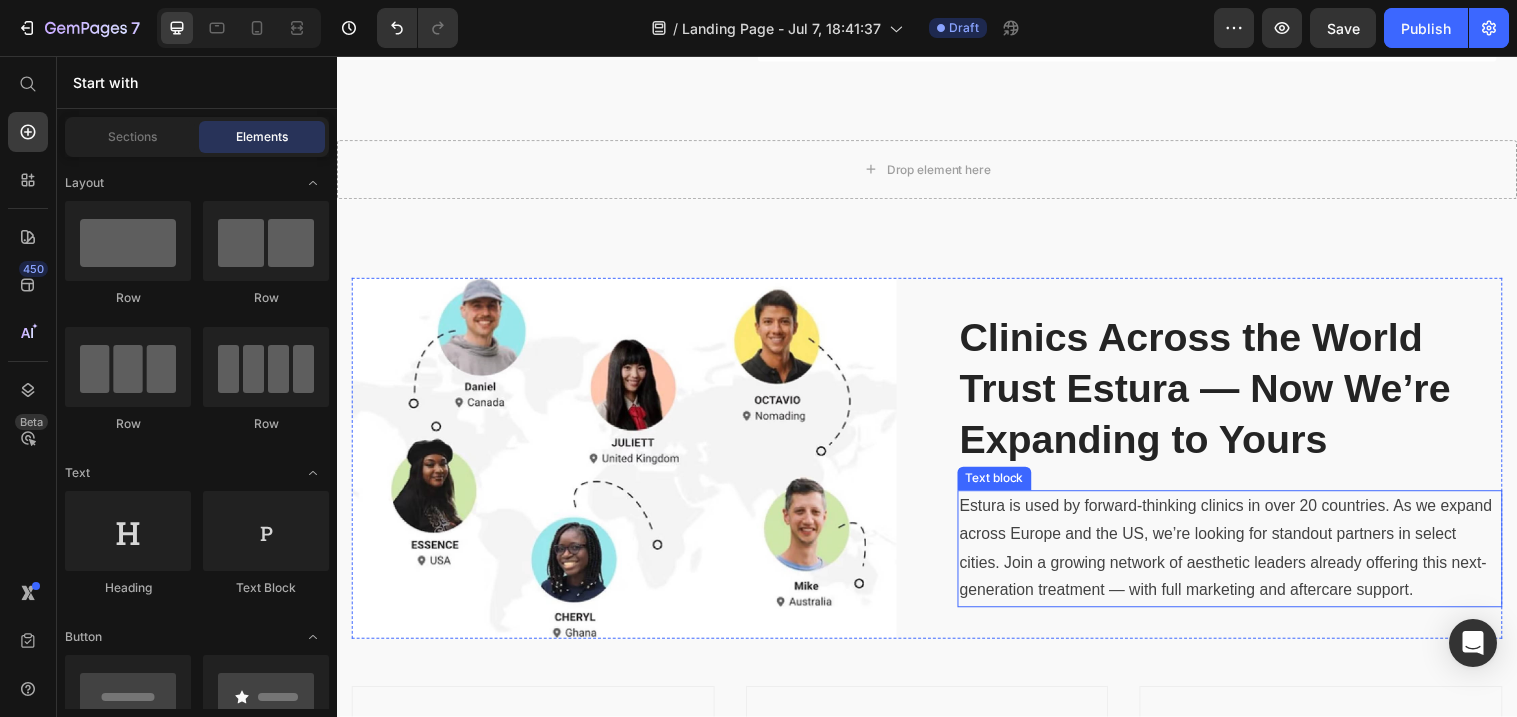 click on "Estura is used by forward-thinking clinics in over 20 countries. As we expand across Europe and the US, we’re looking for standout partners in select cities. Join a growing network of aesthetic leaders already offering this next-generation treatment — with full marketing and aftercare support." at bounding box center (1245, 557) 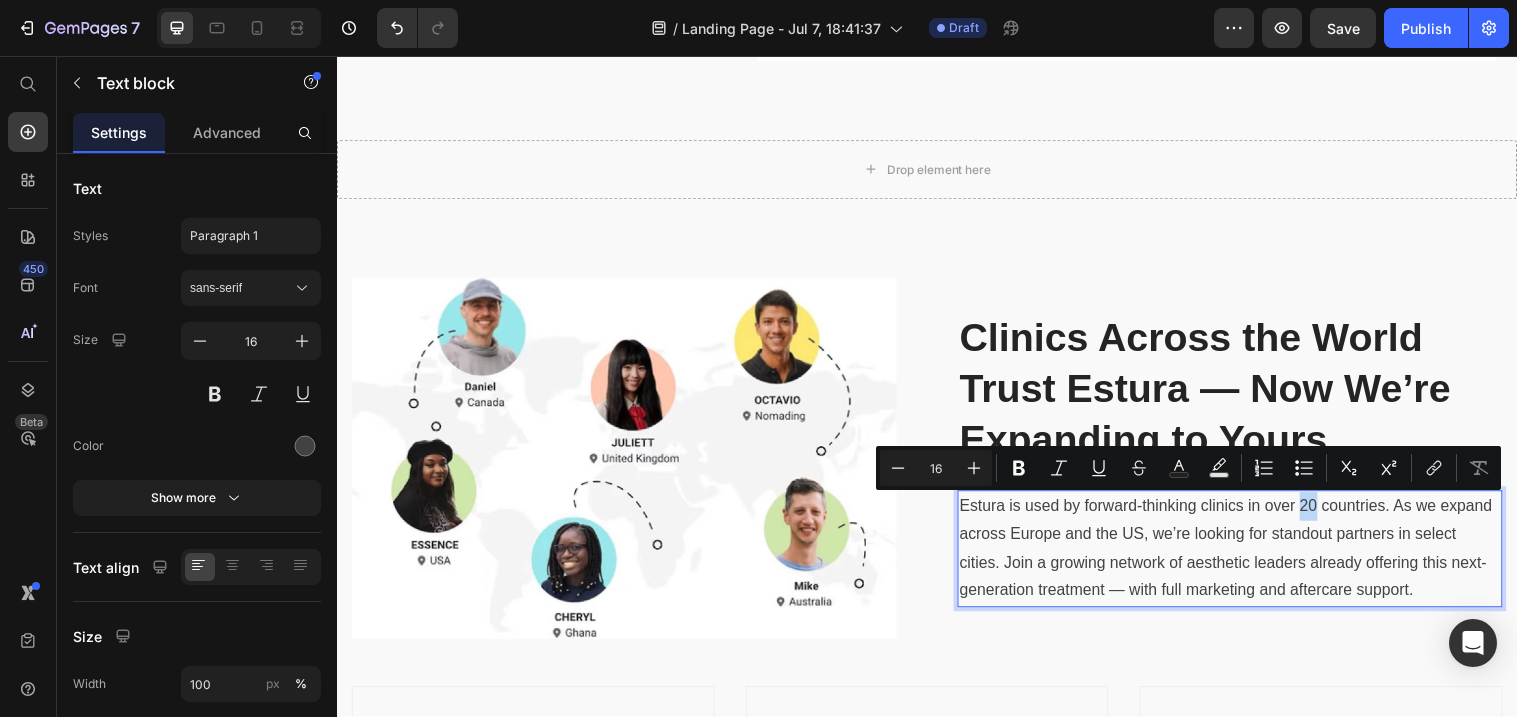 click on "Estura is used by forward-thinking clinics in over 20 countries. As we expand across Europe and the US, we’re looking for standout partners in select cities. Join a growing network of aesthetic leaders already offering this next-generation treatment — with full marketing and aftercare support." at bounding box center [1245, 557] 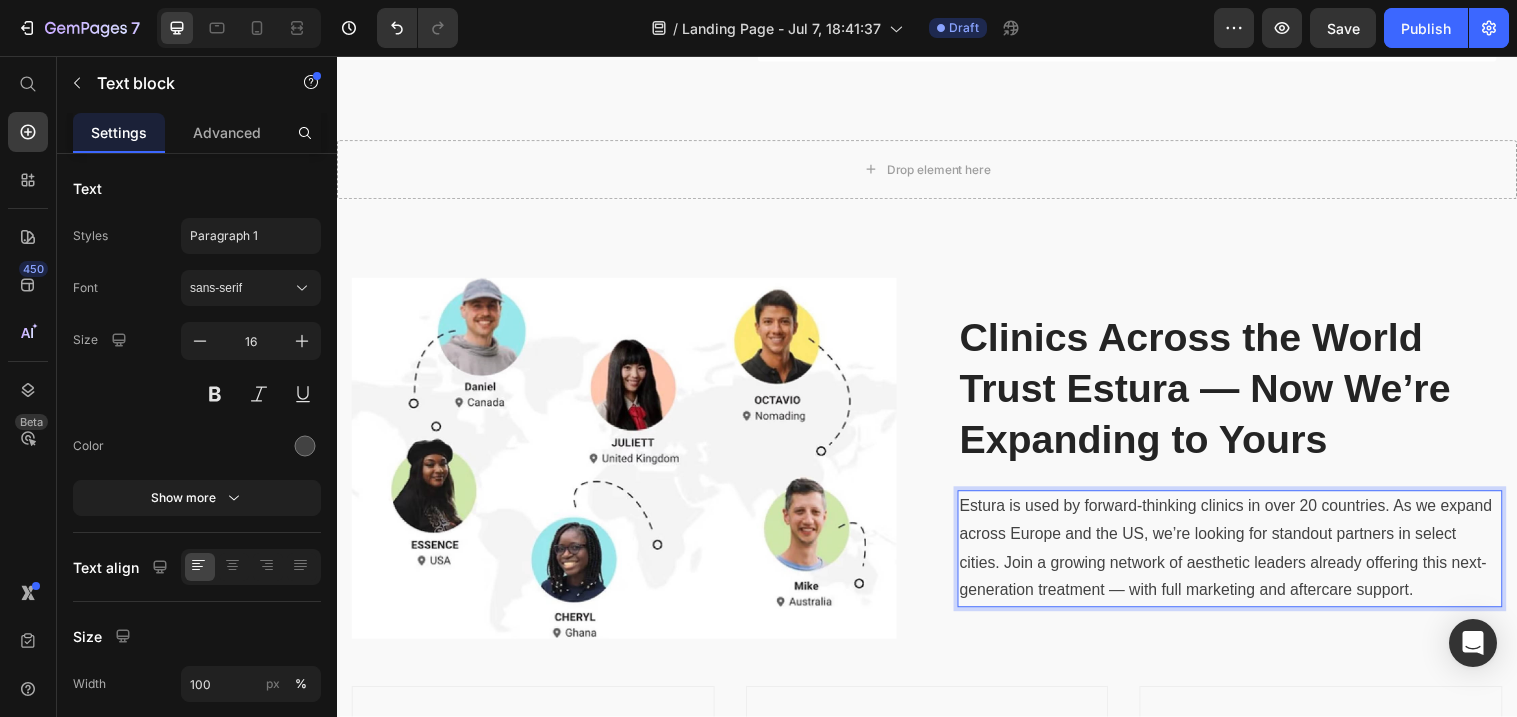 click on "Estura is used by forward-thinking clinics in over 20 countries. As we expand across Europe and the US, we’re looking for standout partners in select cities. Join a growing network of aesthetic leaders already offering this next-generation treatment — with full marketing and aftercare support." at bounding box center [1245, 557] 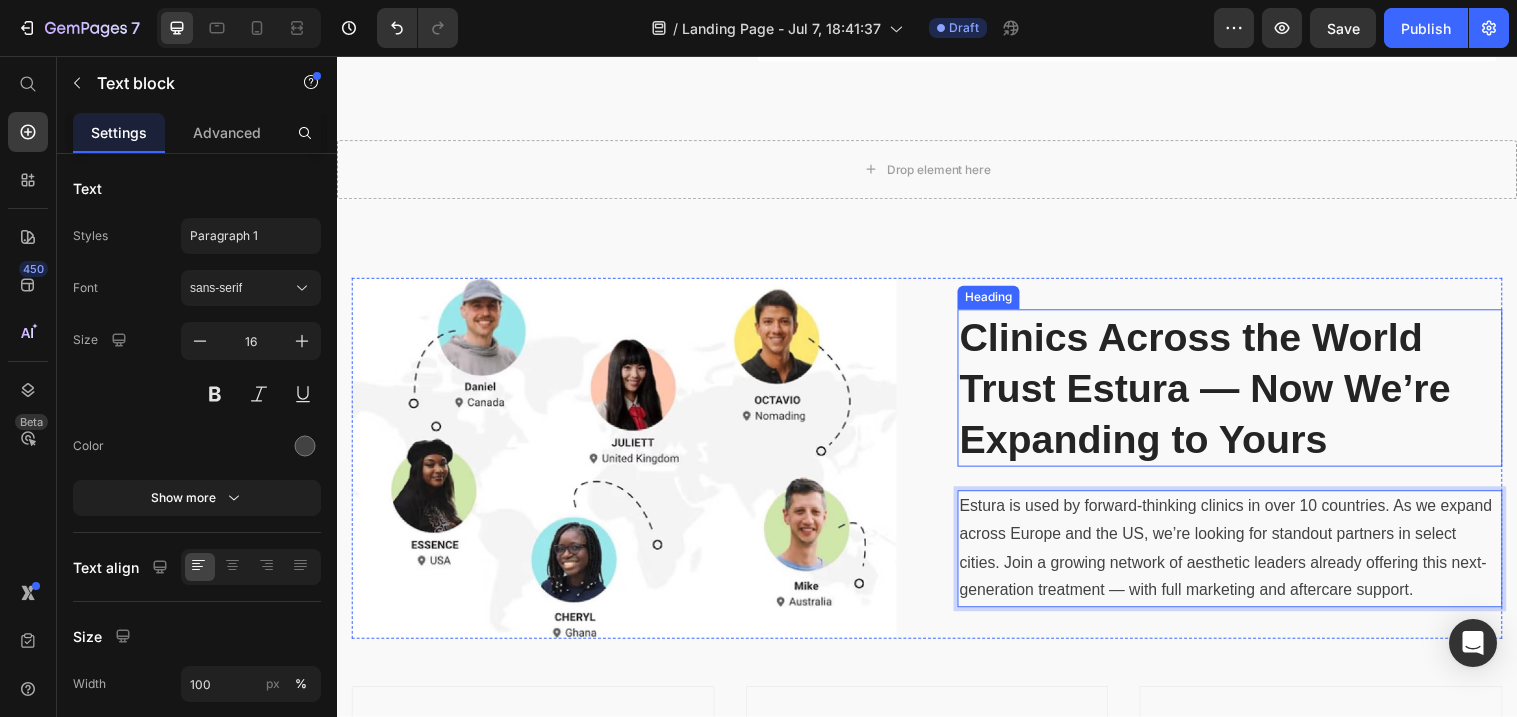 click on "Clinics Across the World Trust Estura — Now We’re Expanding to Yours" at bounding box center [1245, 394] 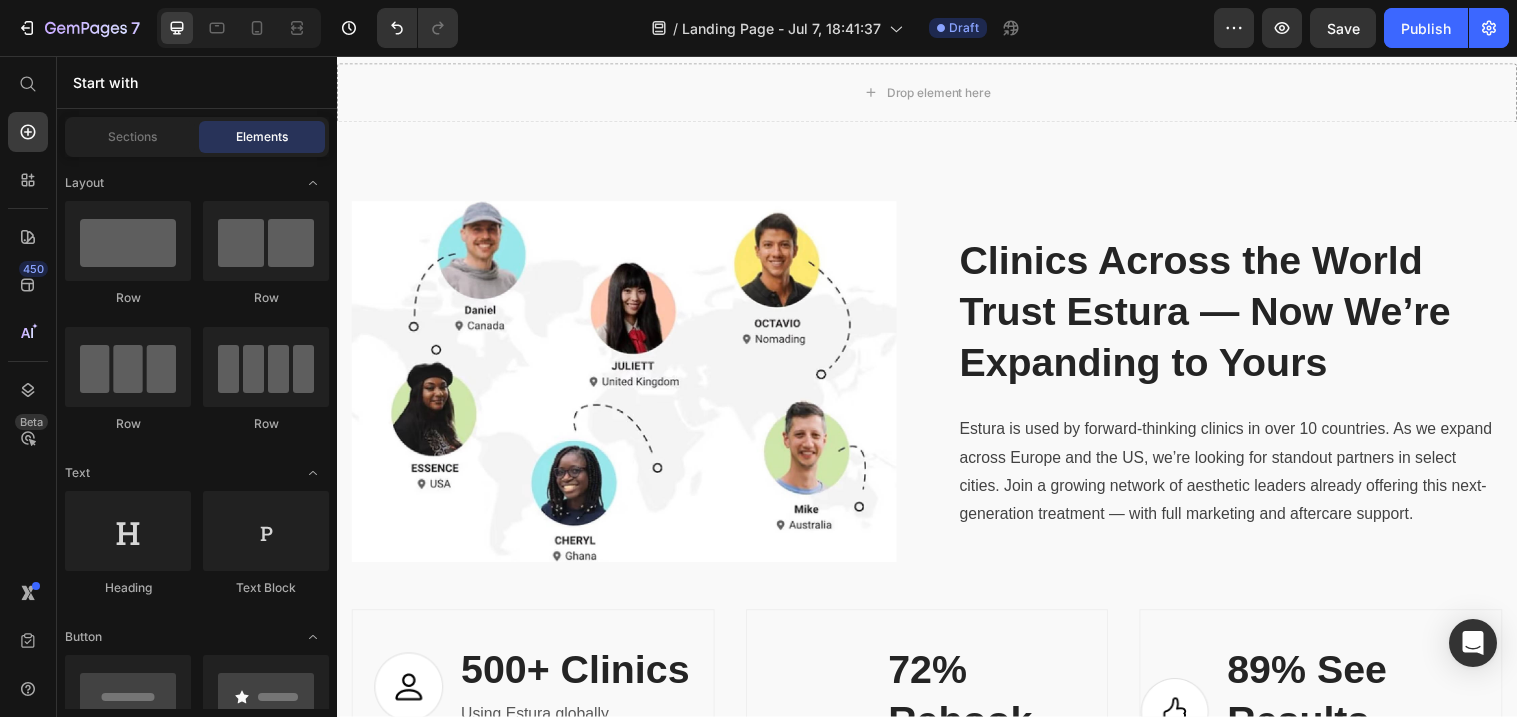 scroll, scrollTop: 6277, scrollLeft: 0, axis: vertical 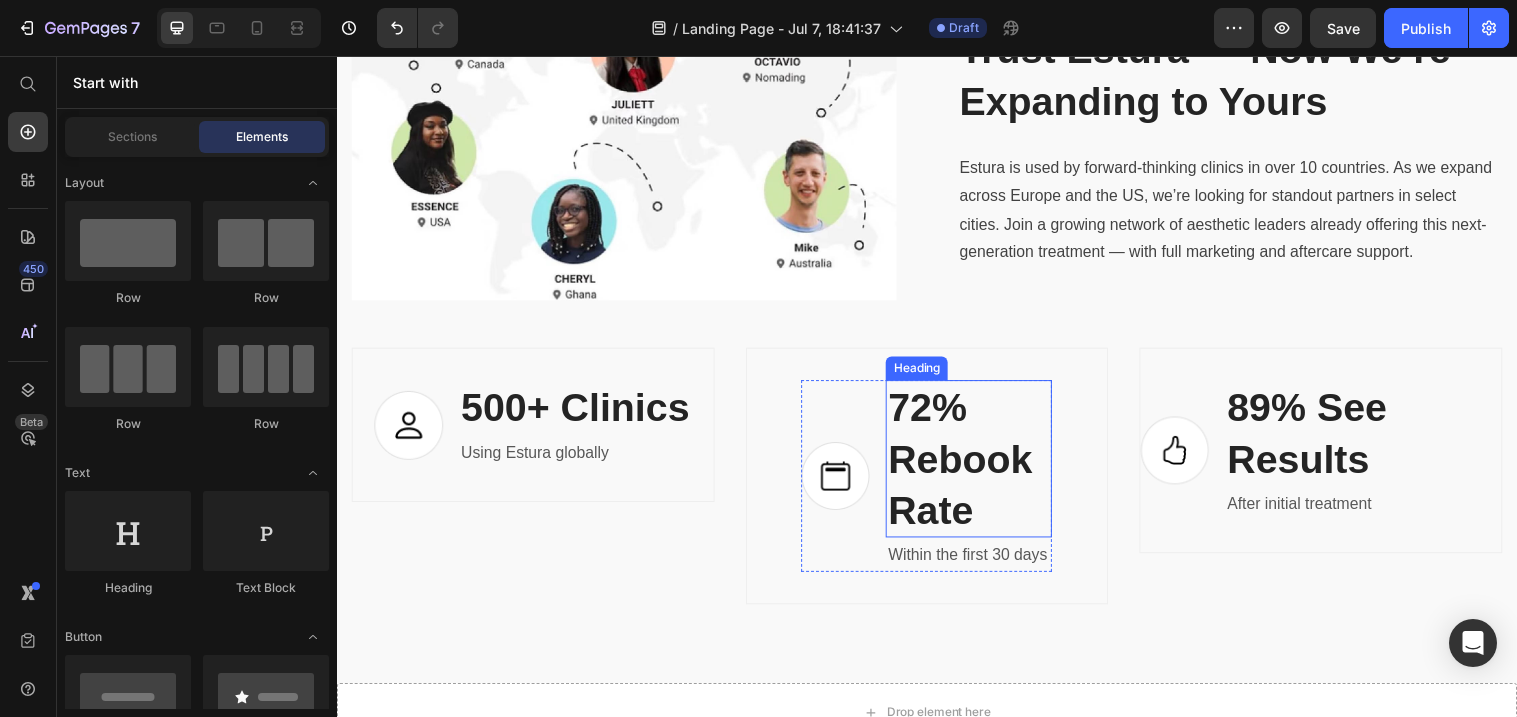 click on "72% Rebook Rate" at bounding box center [979, 466] 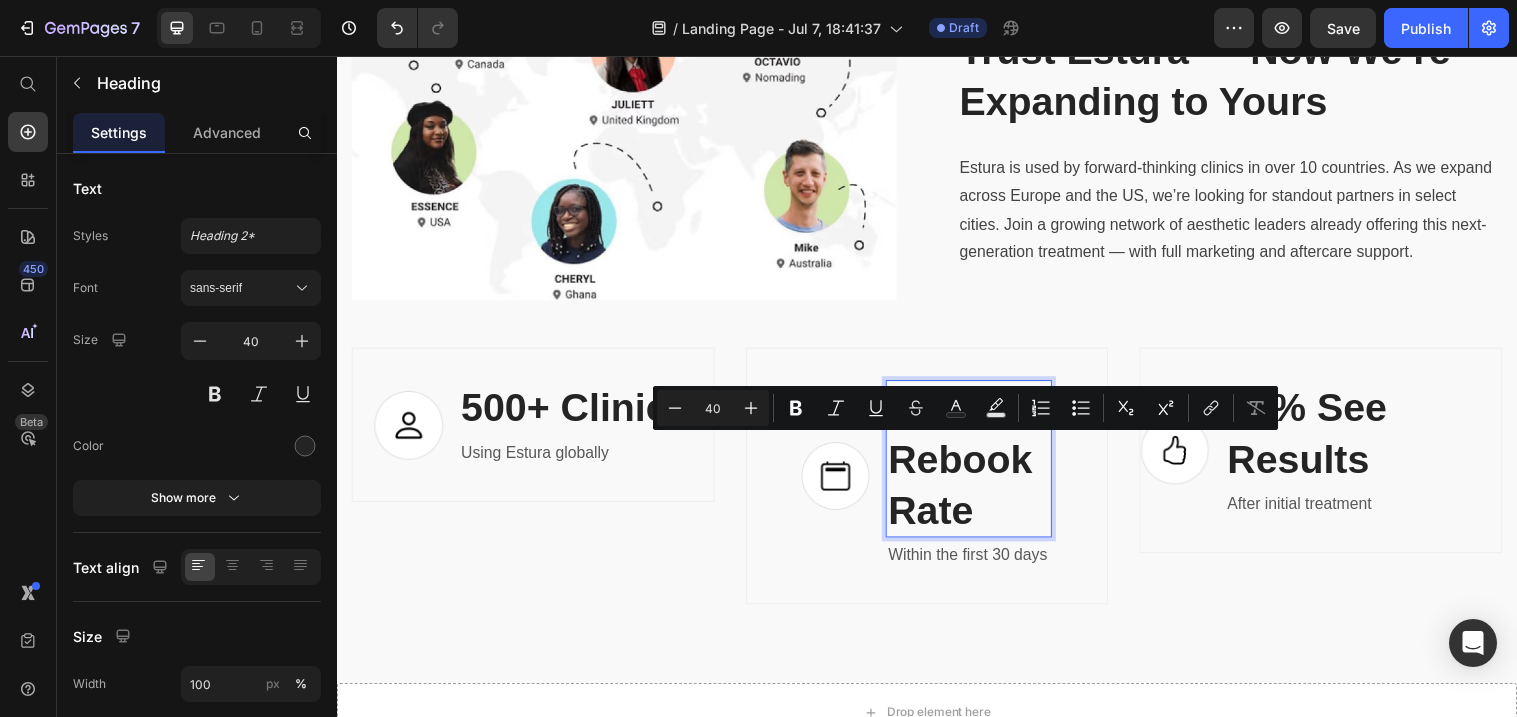 click on "72% Rebook Rate" at bounding box center (979, 466) 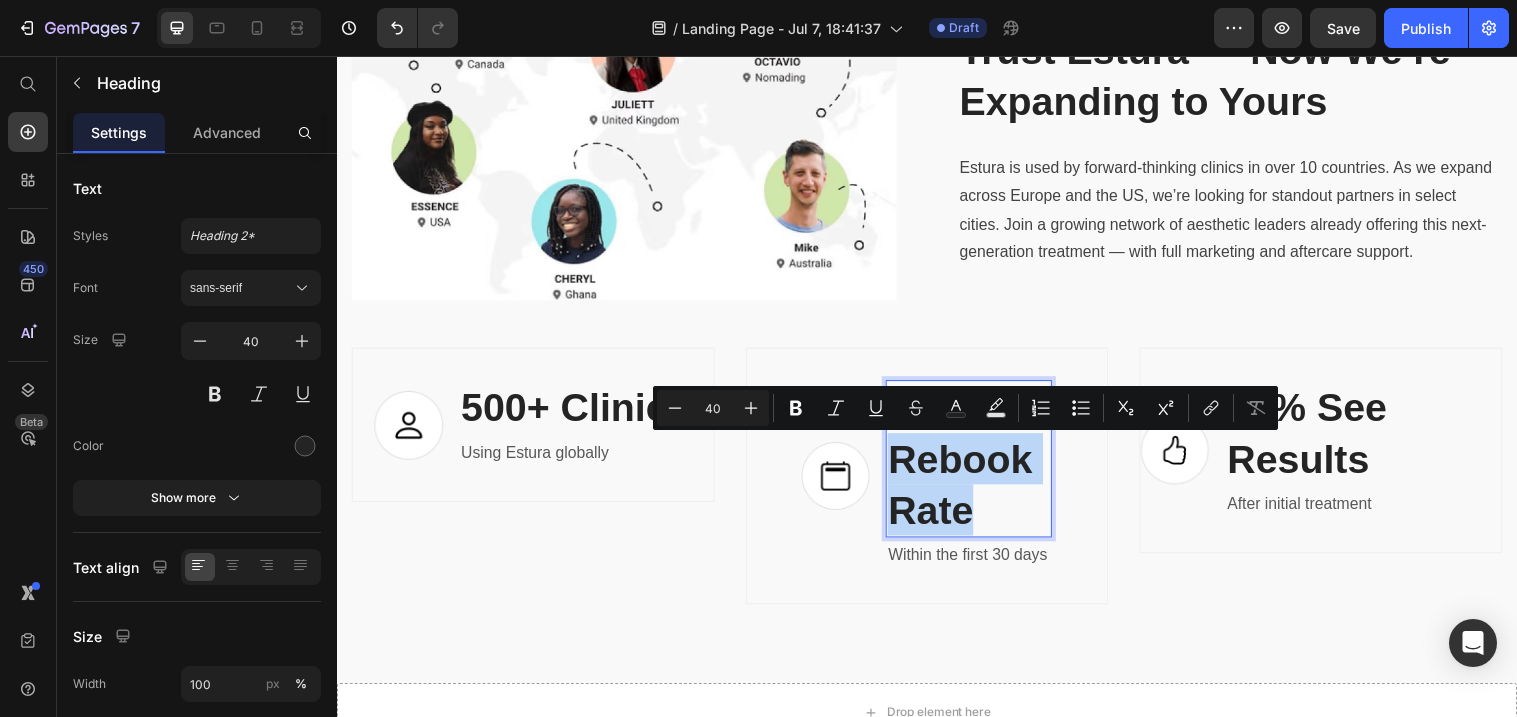 drag, startPoint x: 984, startPoint y: 509, endPoint x: 907, endPoint y: 475, distance: 84.17244 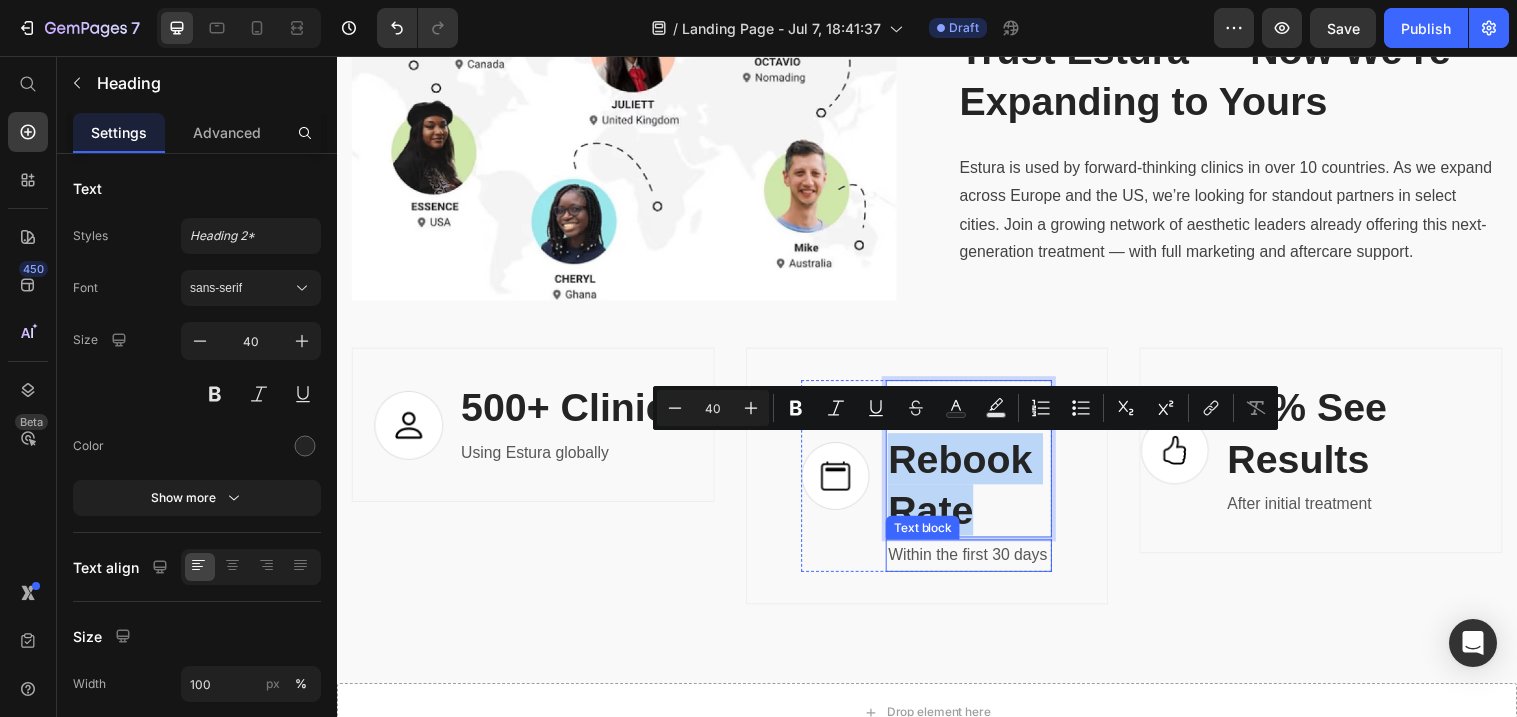 click on "Within the first 30 days" at bounding box center [979, 564] 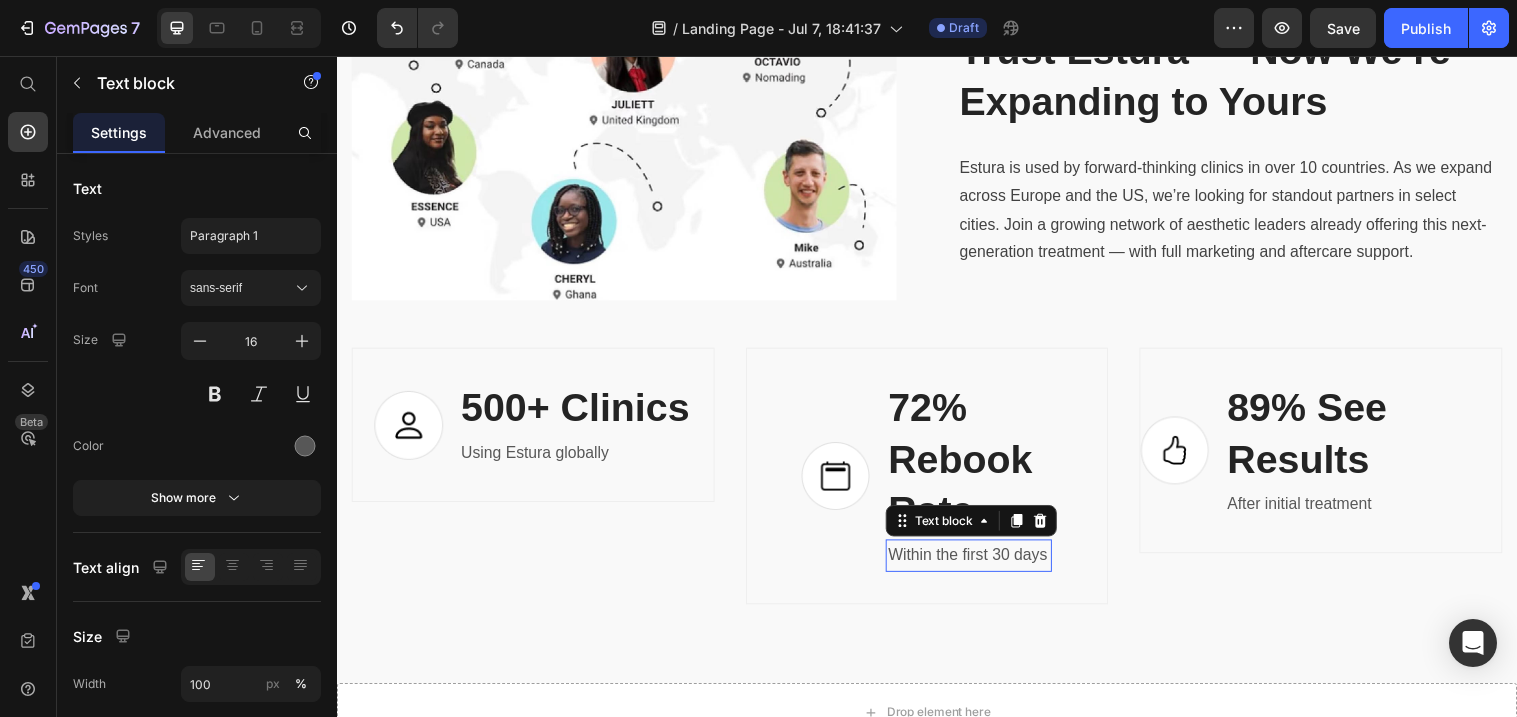 click on "Within the first 30 days" at bounding box center (979, 564) 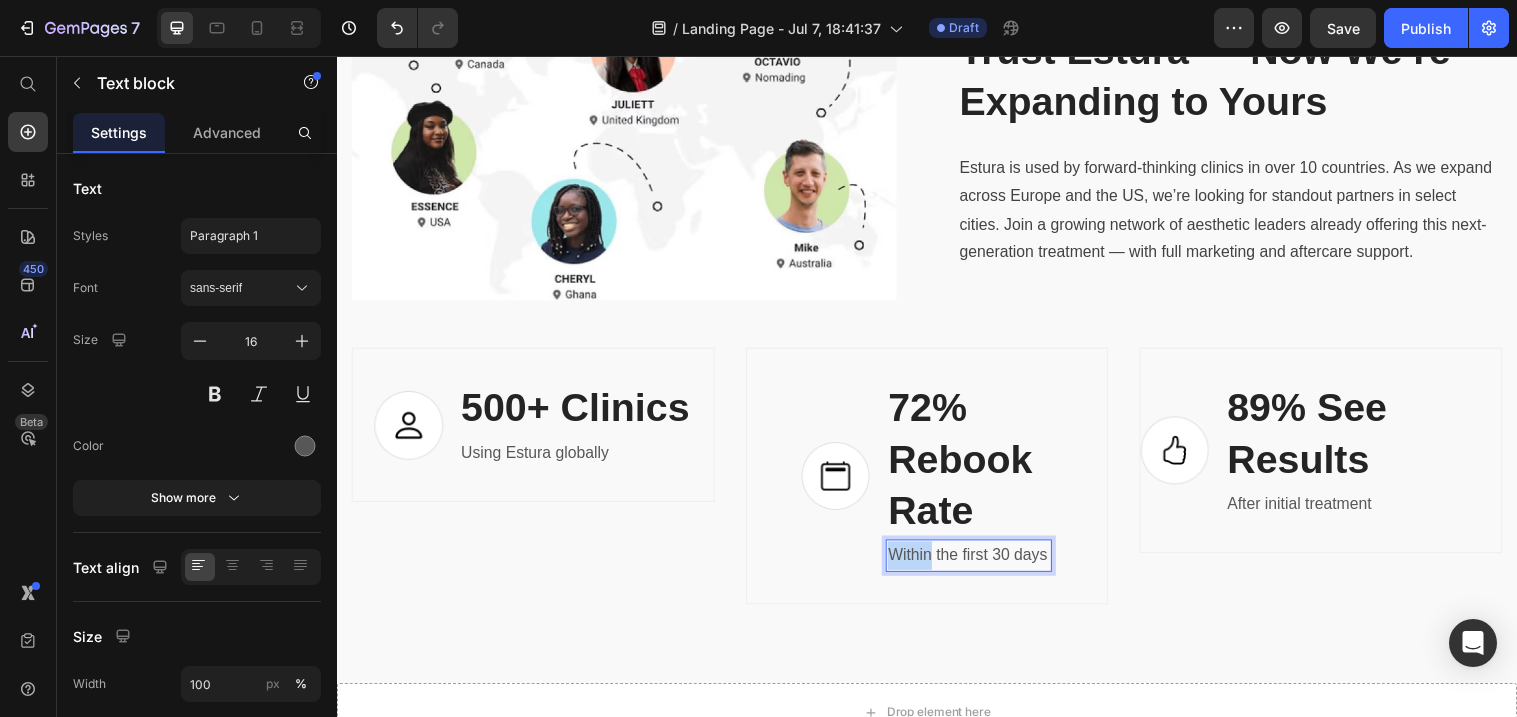 click on "Within the first 30 days" at bounding box center (979, 564) 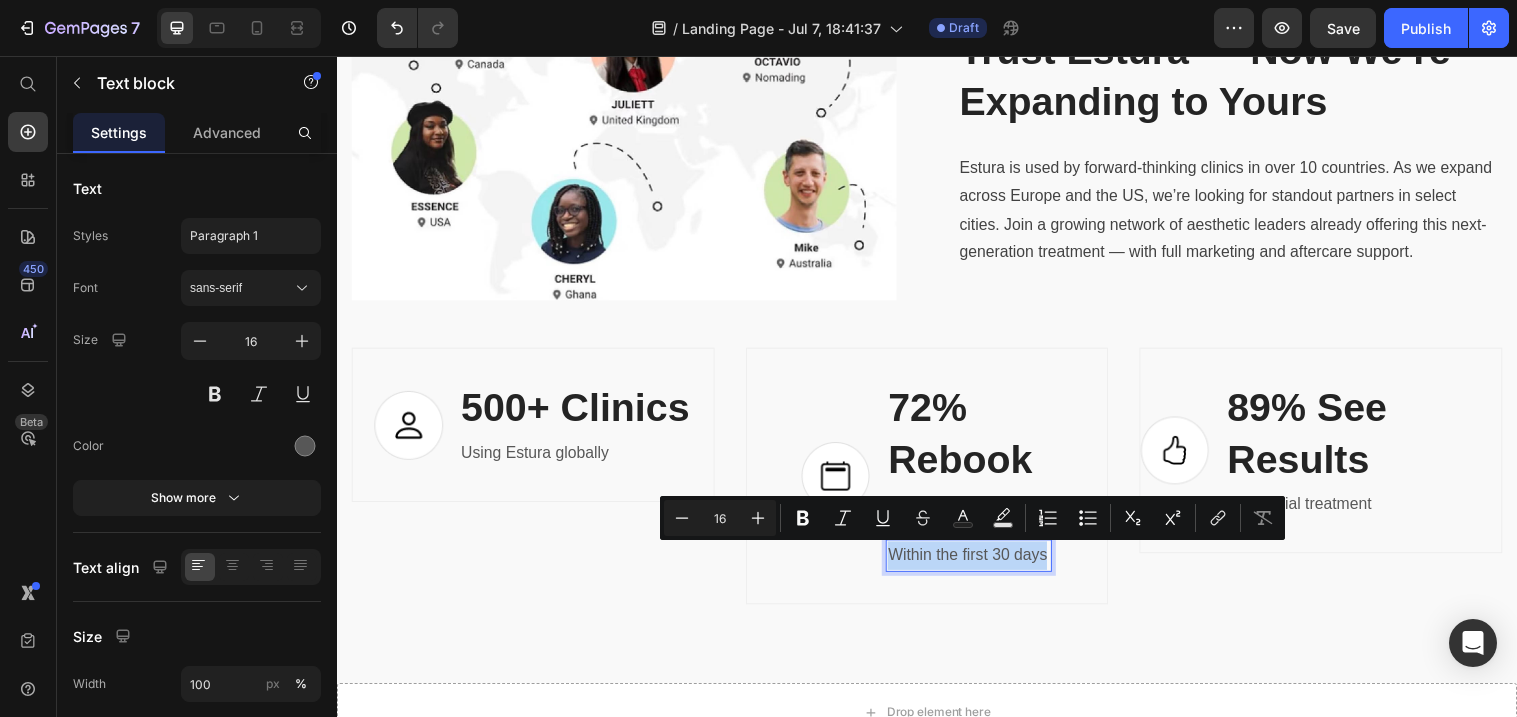 click on "Within the first 30 days" at bounding box center [979, 564] 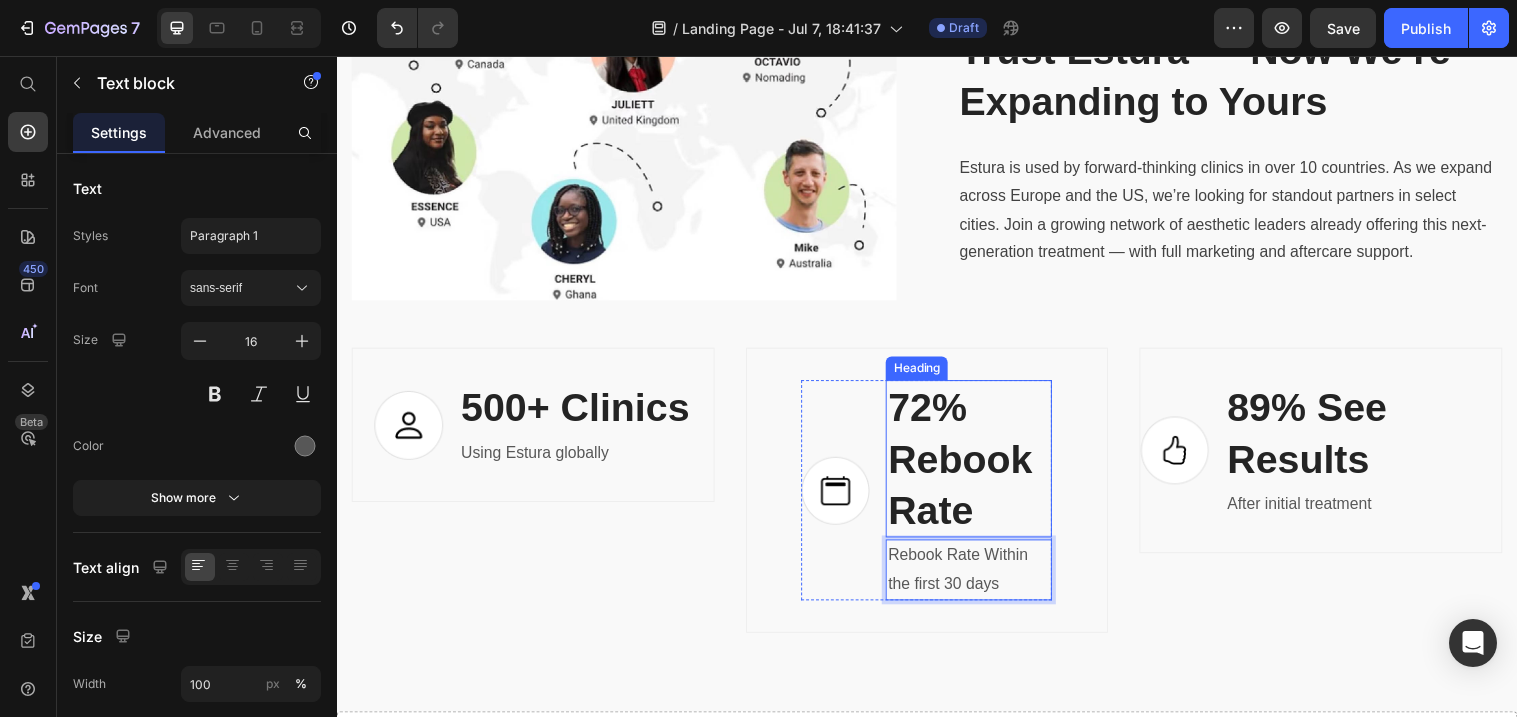 click on "72% Rebook Rate" at bounding box center (979, 466) 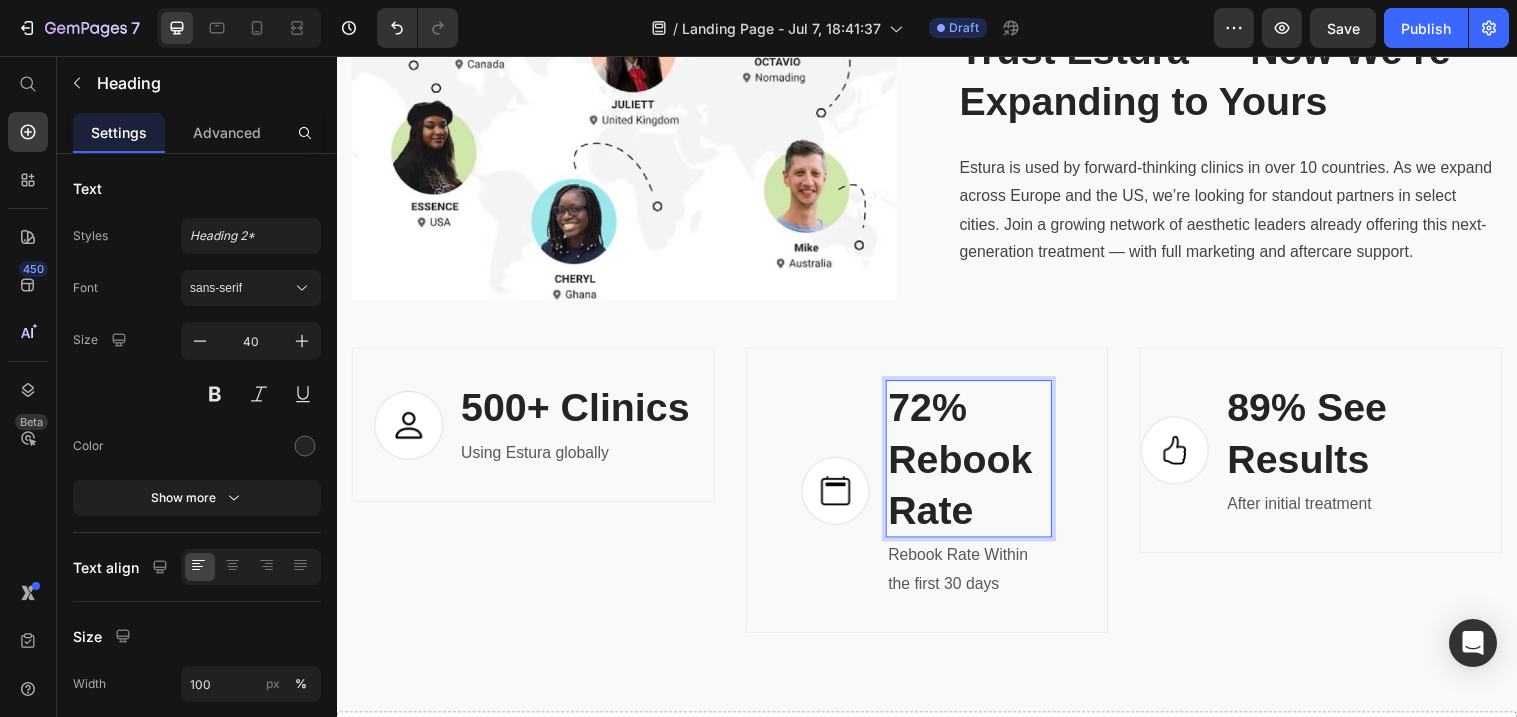 click on "72% Rebook Rate" at bounding box center (979, 466) 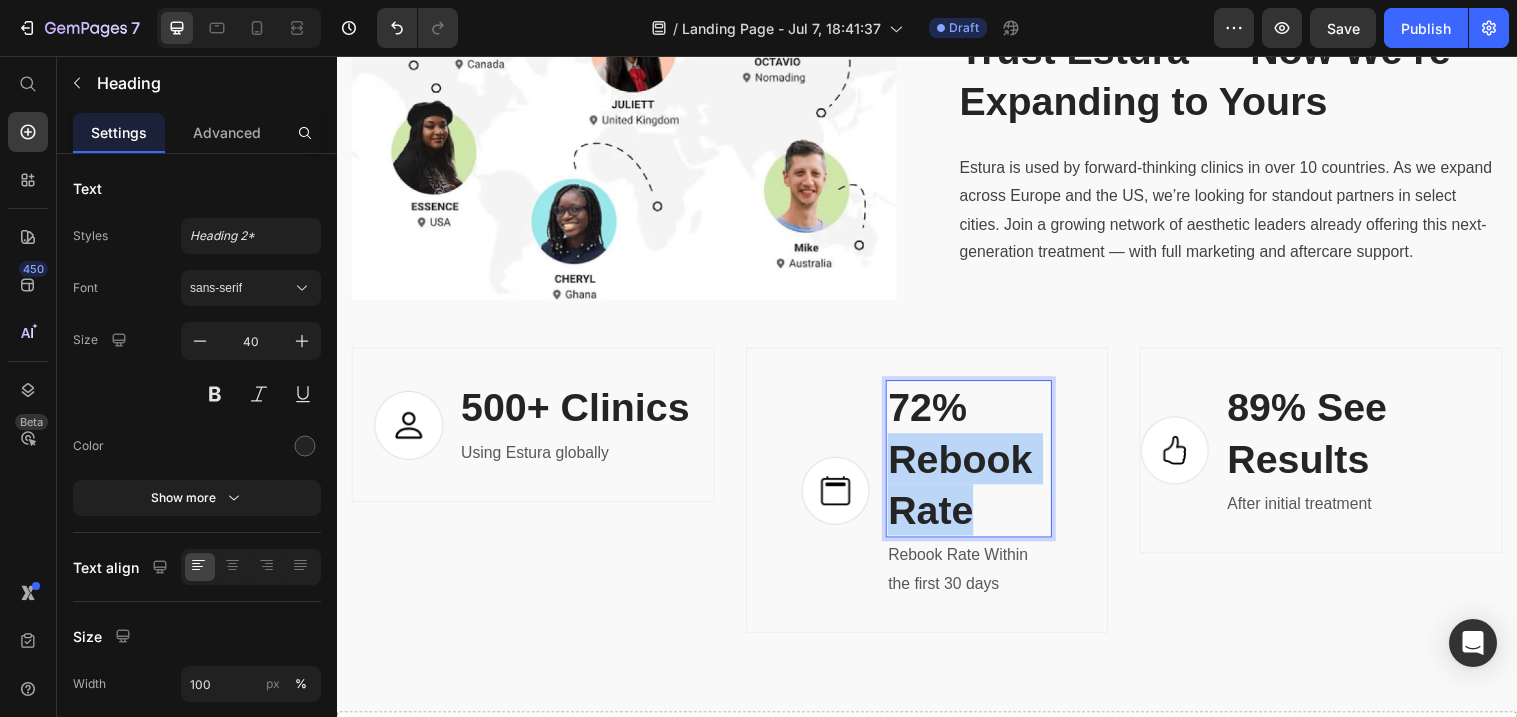 drag, startPoint x: 982, startPoint y: 507, endPoint x: 908, endPoint y: 472, distance: 81.859634 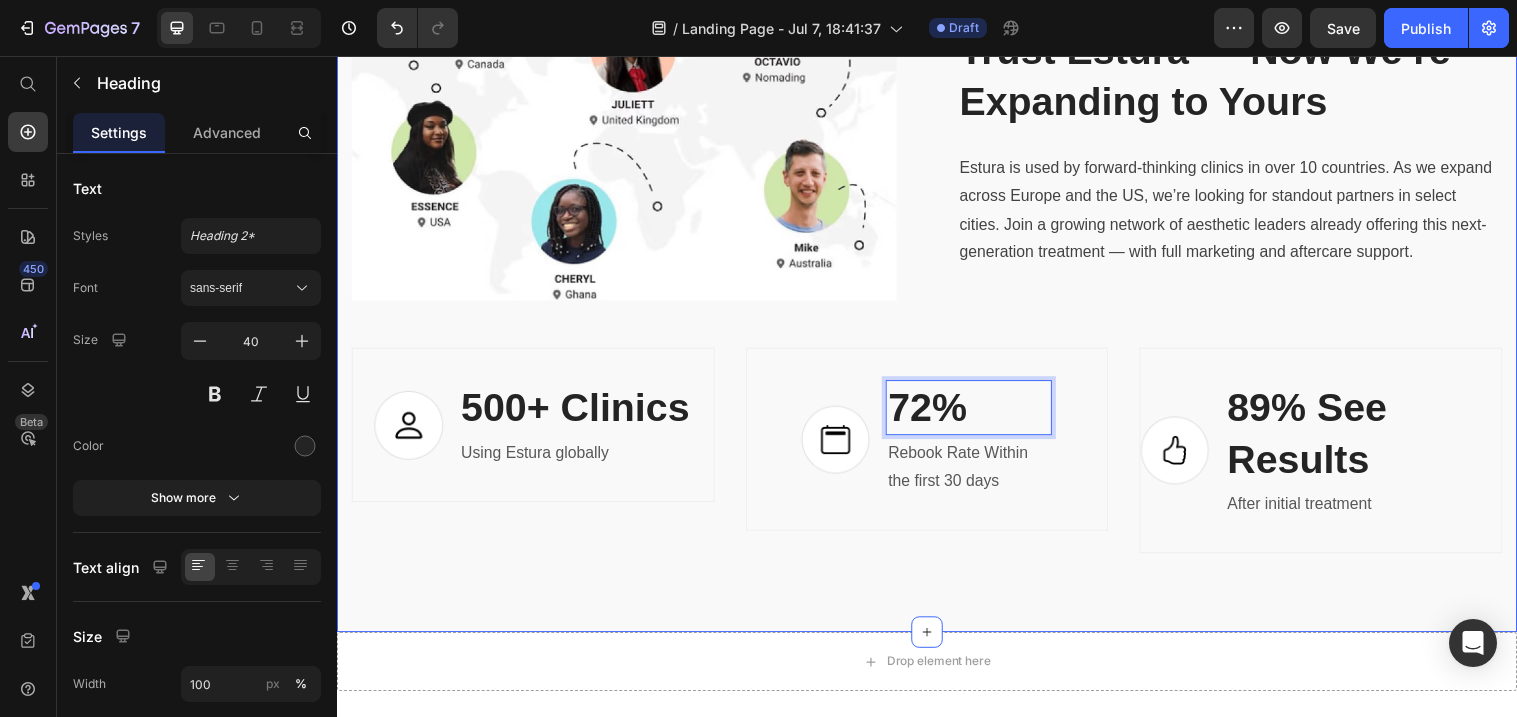 click on "Image Clinics Across the World Trust Estura — Now We’re Expanding to Yours Heading Estura is used by forward-thinking clinics in over 10 countries. As we expand across Europe and the US, we’re looking for standout partners in select cities. Join a growing network of aesthetic leaders already offering this next-generation treatment — with full marketing and aftercare support. Text block Row Image 500+ Clinics Heading Using Estura globally Text block Row Image 72%  Heading   2 Rebook Rate Within the first 30 days Text block Row Row Image 89% See Results Heading After initial treatment Text block Row Row Section 13" at bounding box center (937, 250) 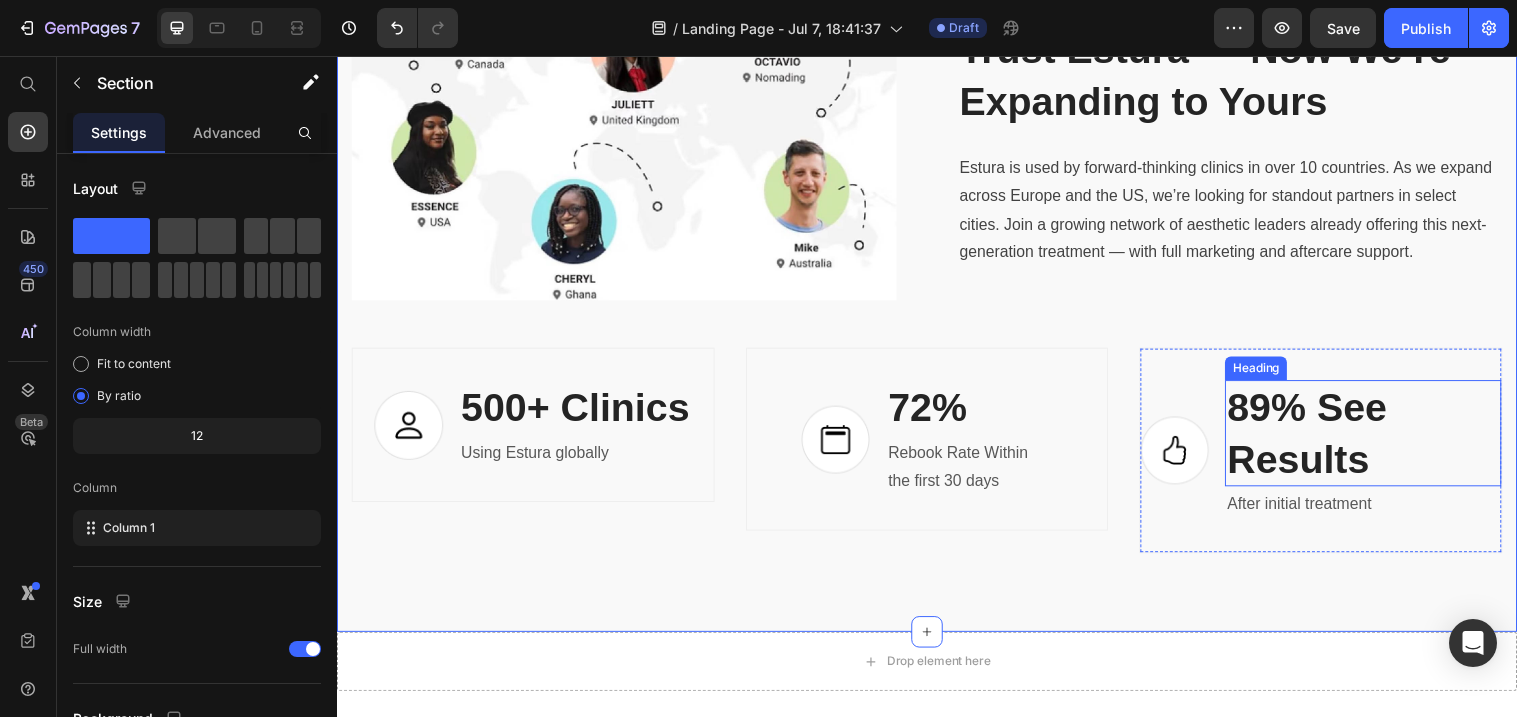 click on "89% See Results" at bounding box center (1380, 440) 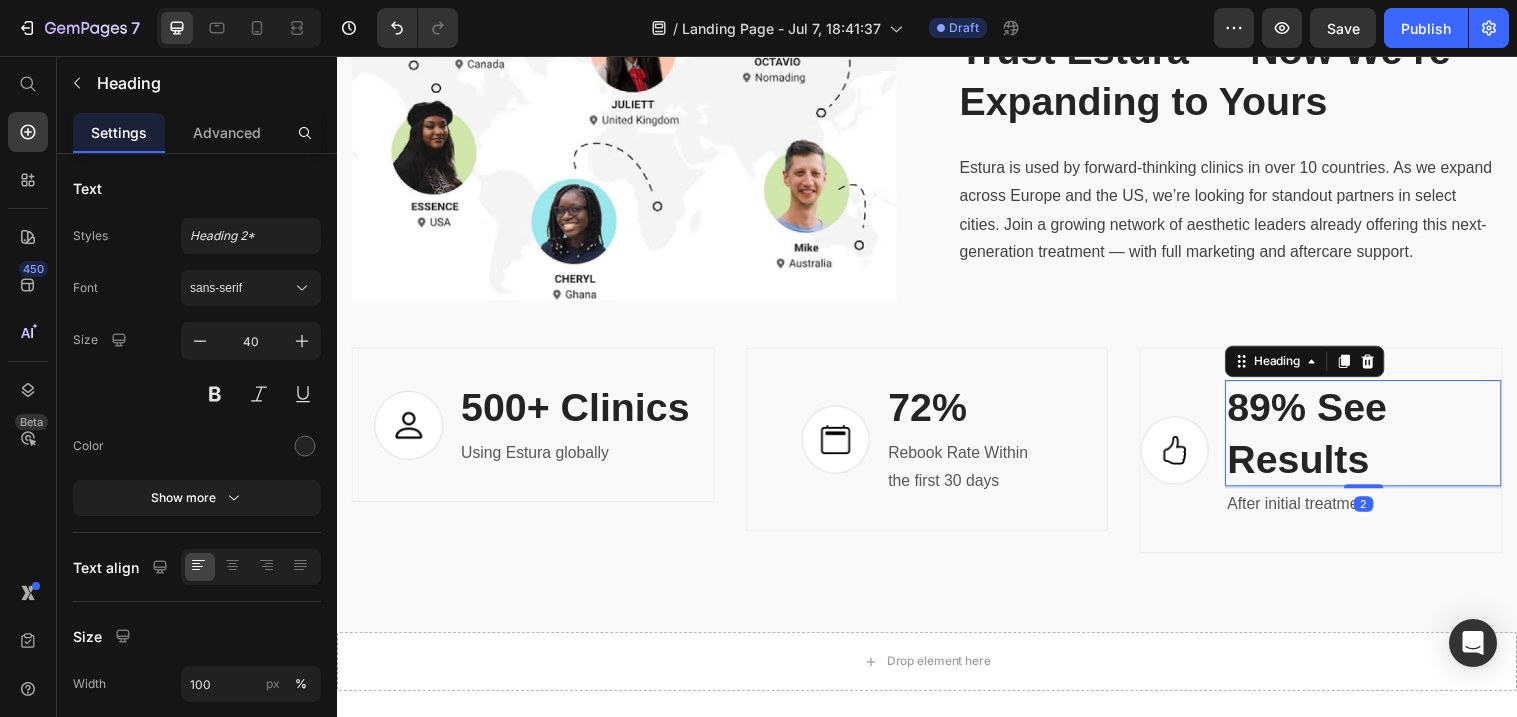 click on "89% See Results" at bounding box center [1380, 440] 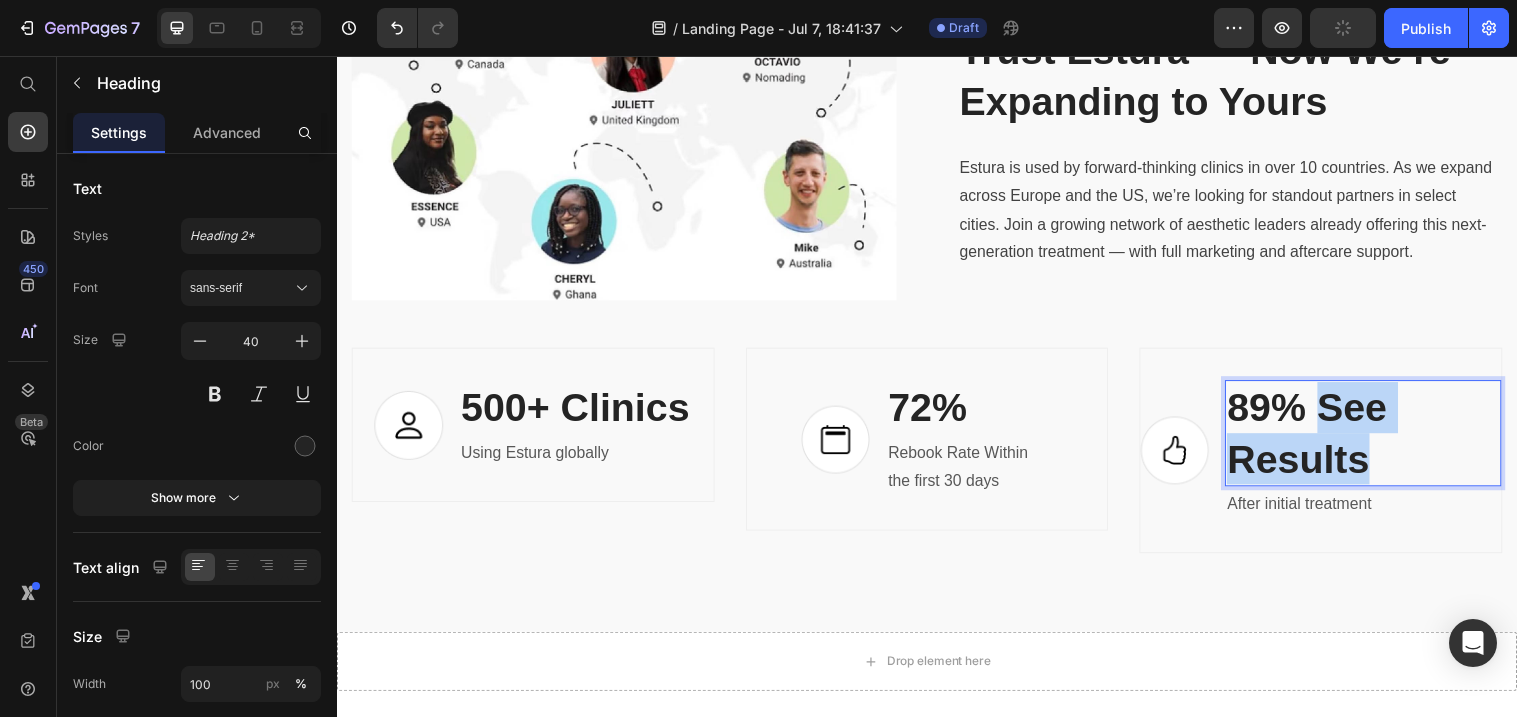 drag, startPoint x: 1391, startPoint y: 464, endPoint x: 1333, endPoint y: 423, distance: 71.02816 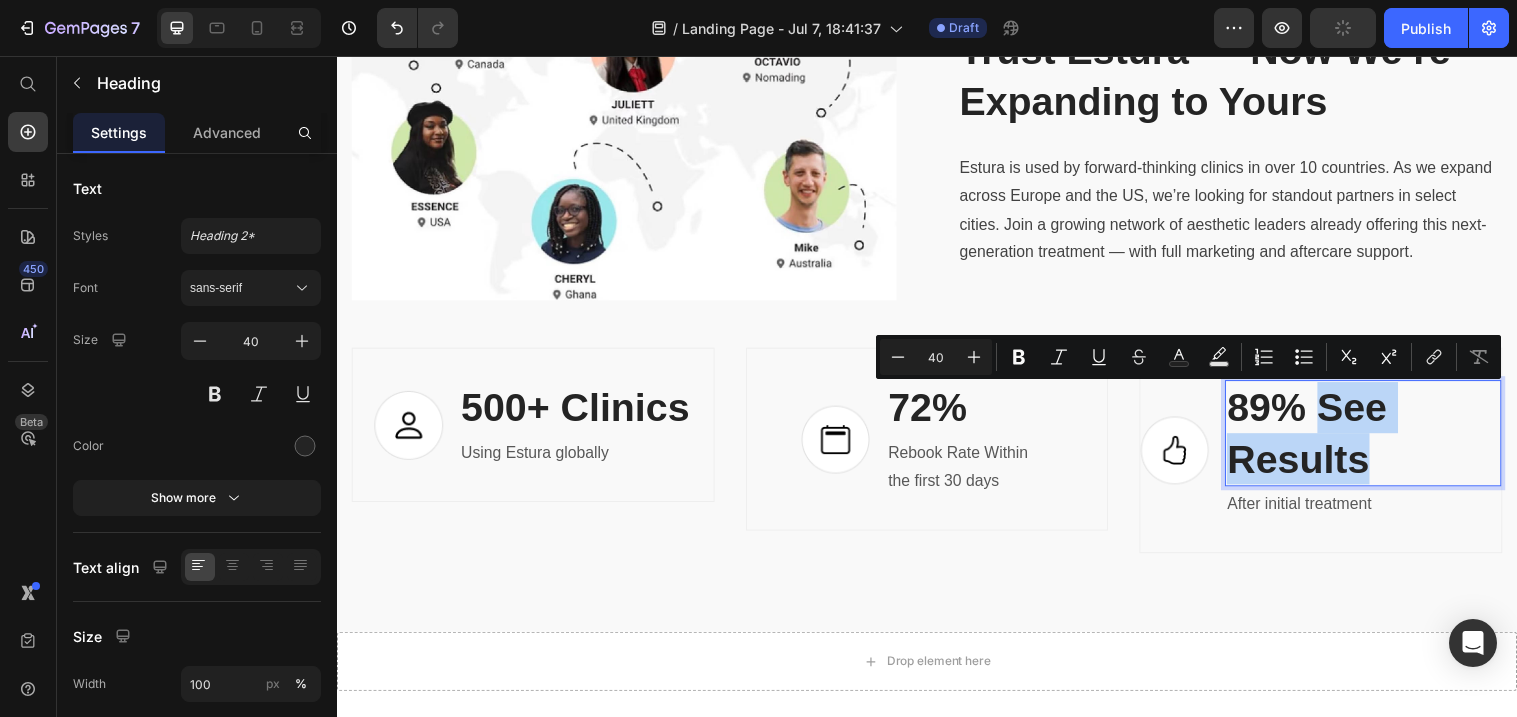 copy on "See Results" 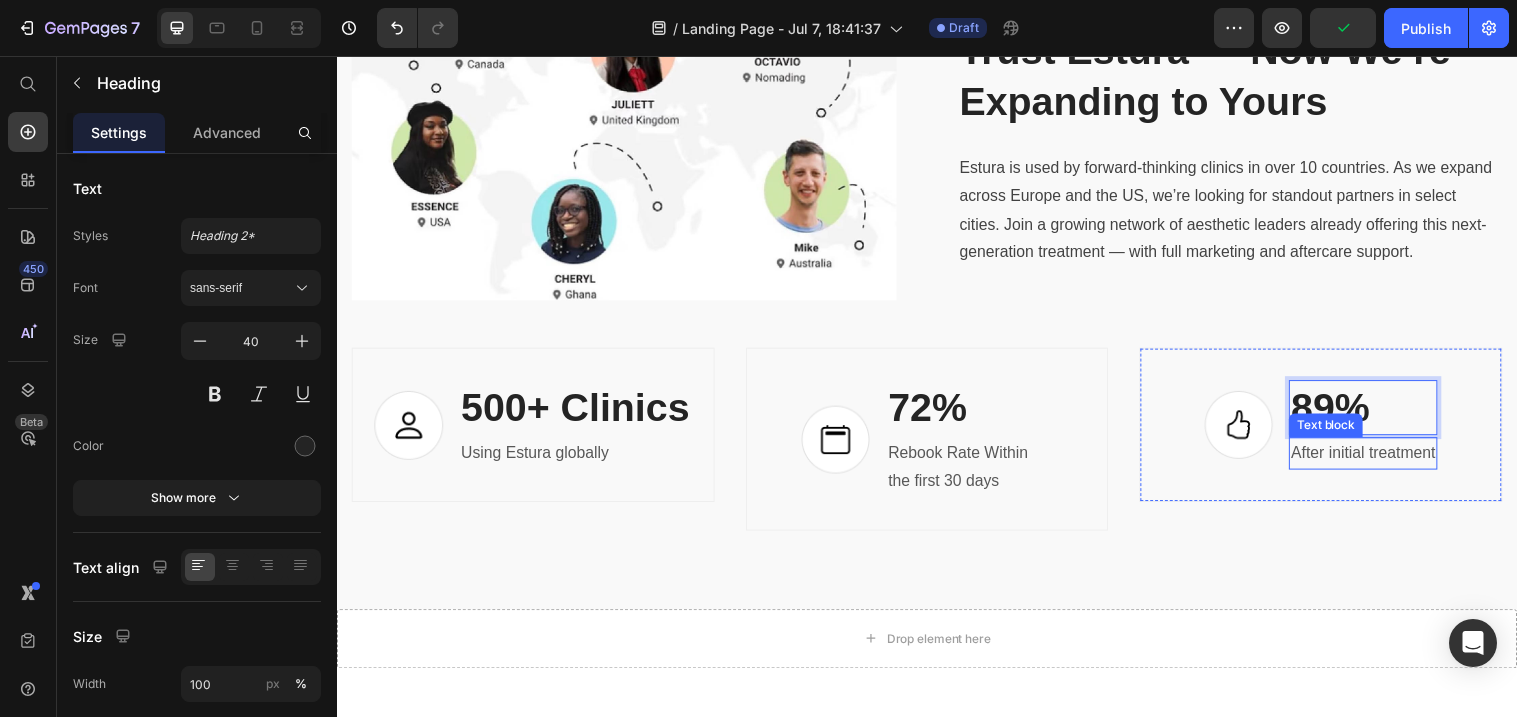 click on "After initial treatment" at bounding box center (1380, 460) 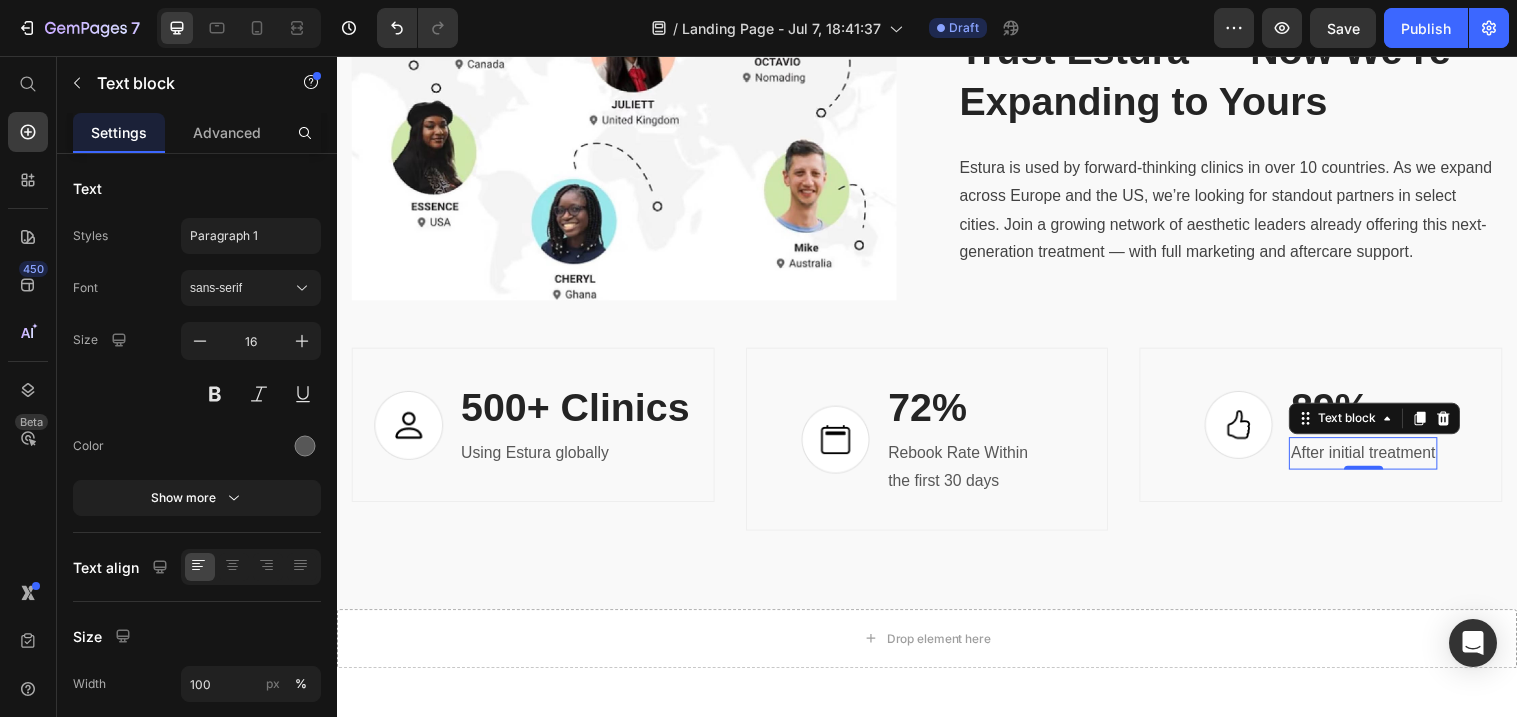click on "After initial treatment" at bounding box center (1380, 460) 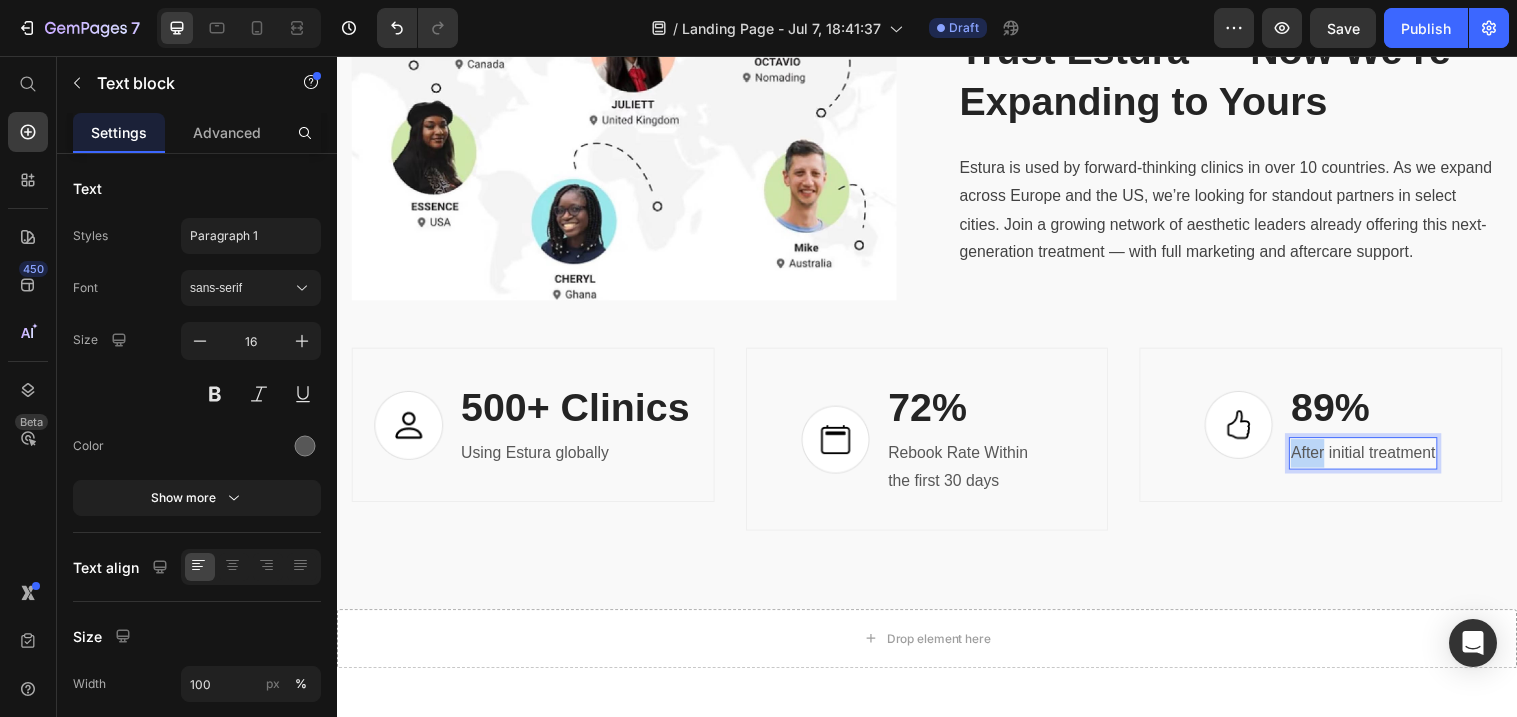 click on "After initial treatment" at bounding box center [1380, 460] 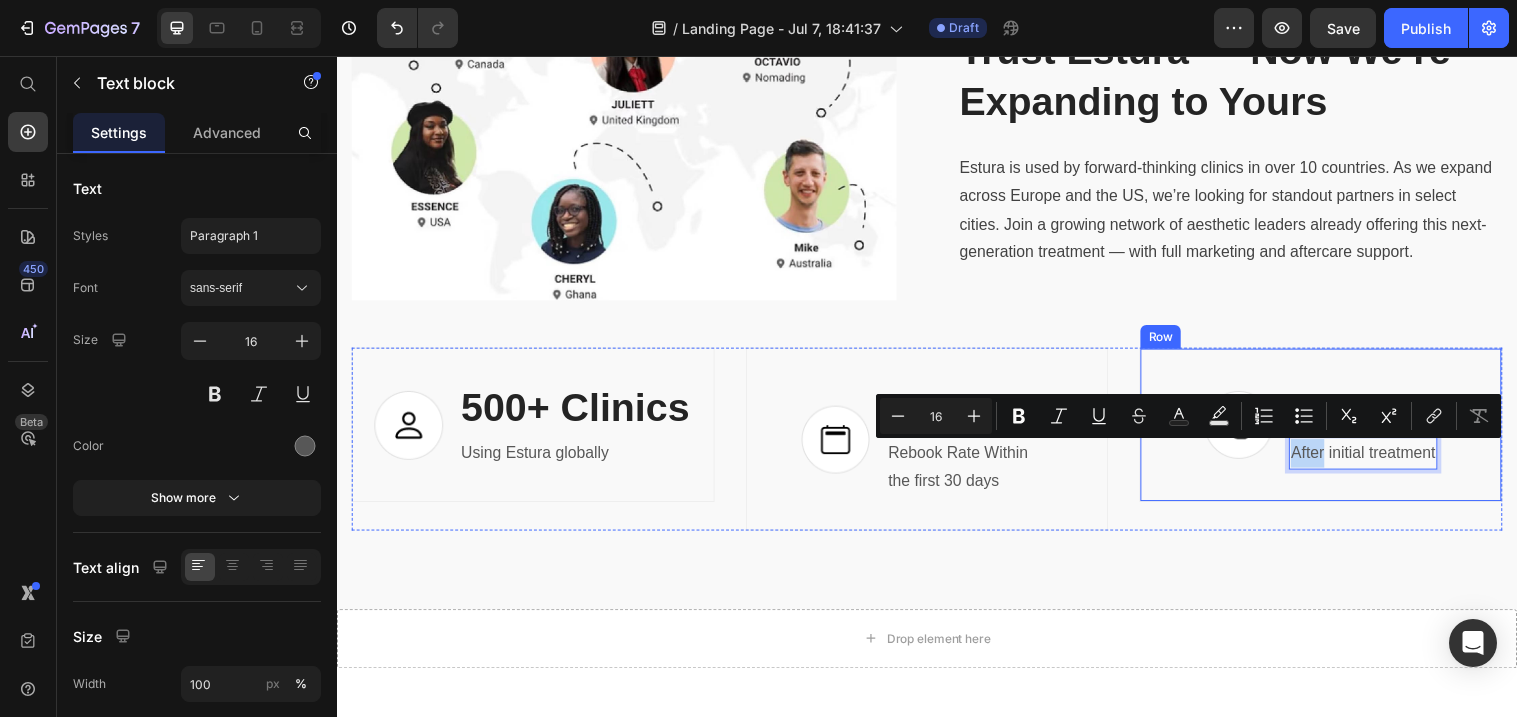 click on "Image 89% Heading After initial treatment Text block   0 Row" at bounding box center [1337, 431] 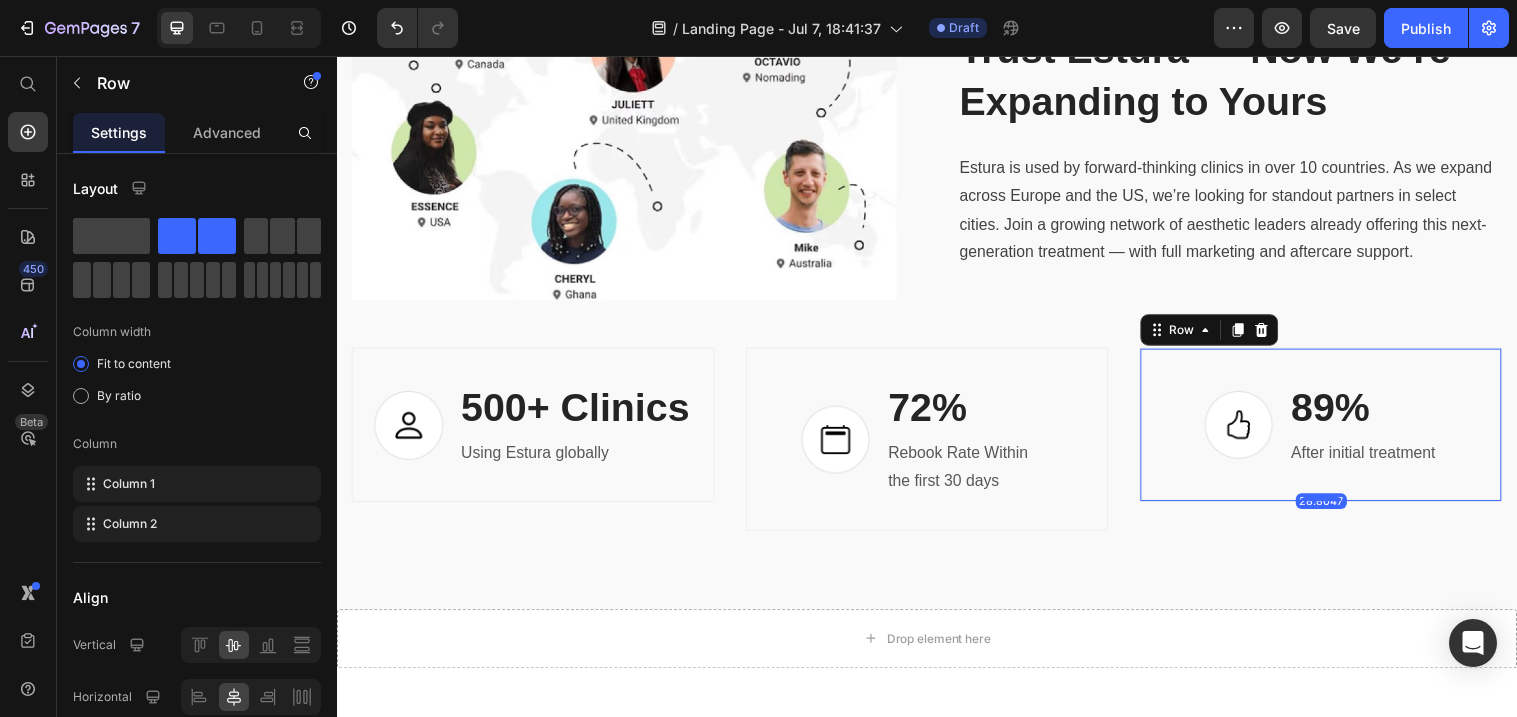 click on "After initial treatment" at bounding box center (1380, 460) 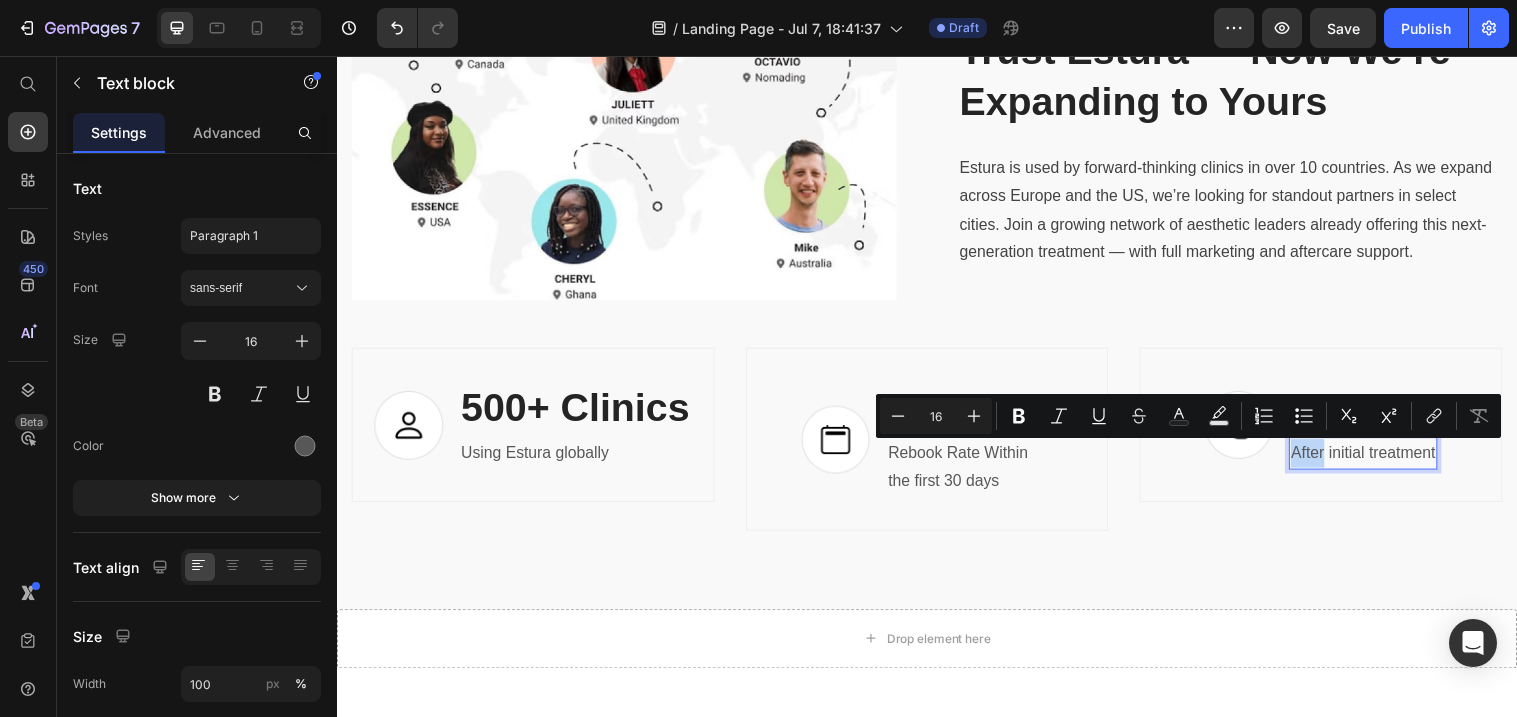 click on "After initial treatment" at bounding box center (1380, 460) 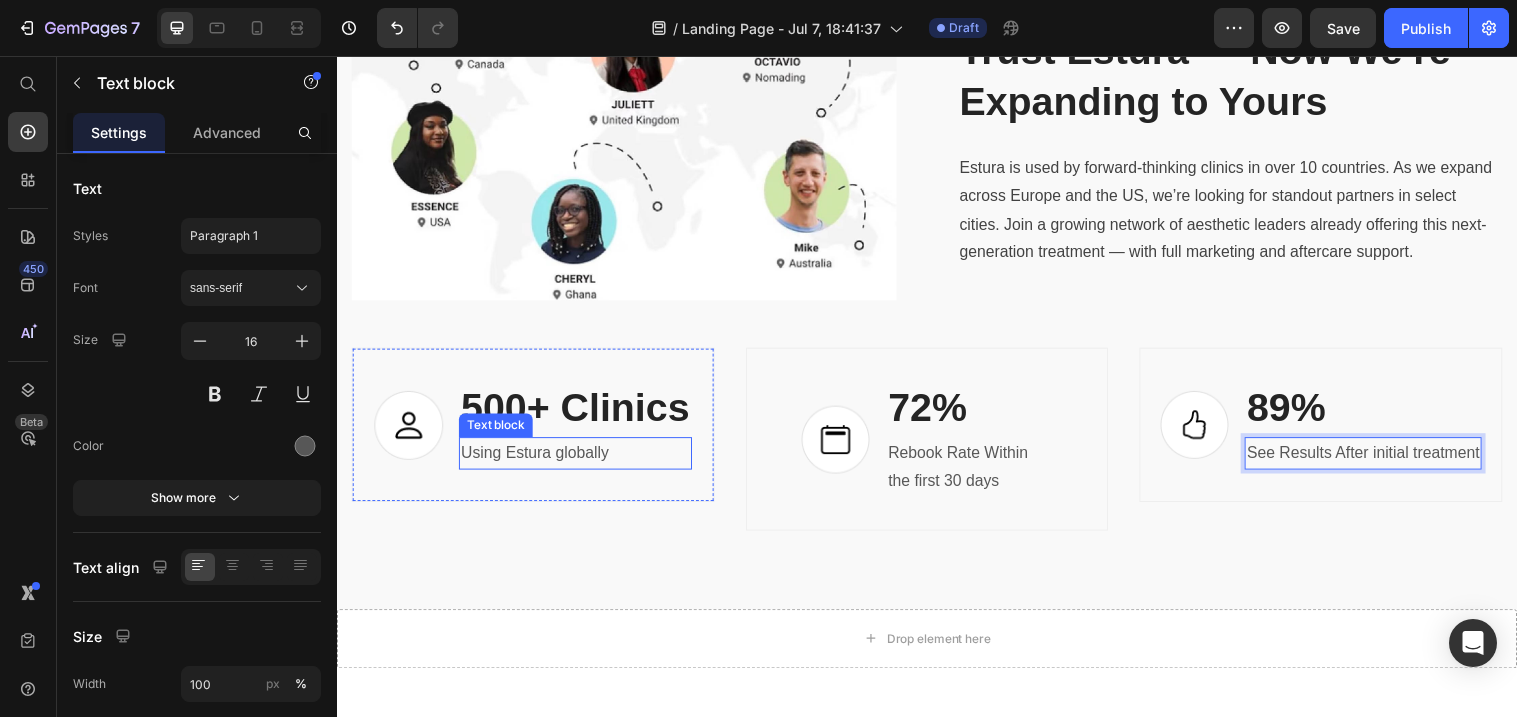 click on "Using Estura globally" at bounding box center (579, 460) 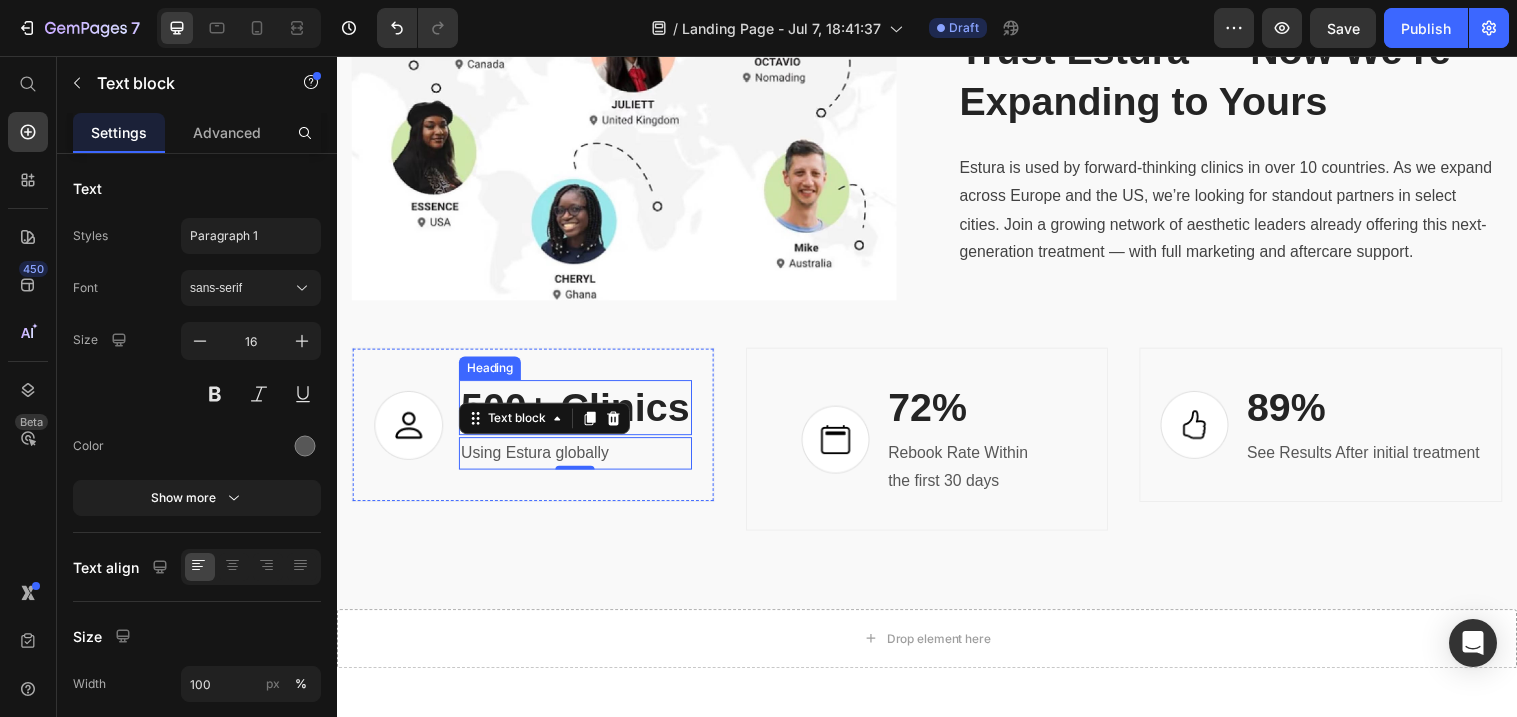 click on "500+ Clinics" at bounding box center (579, 414) 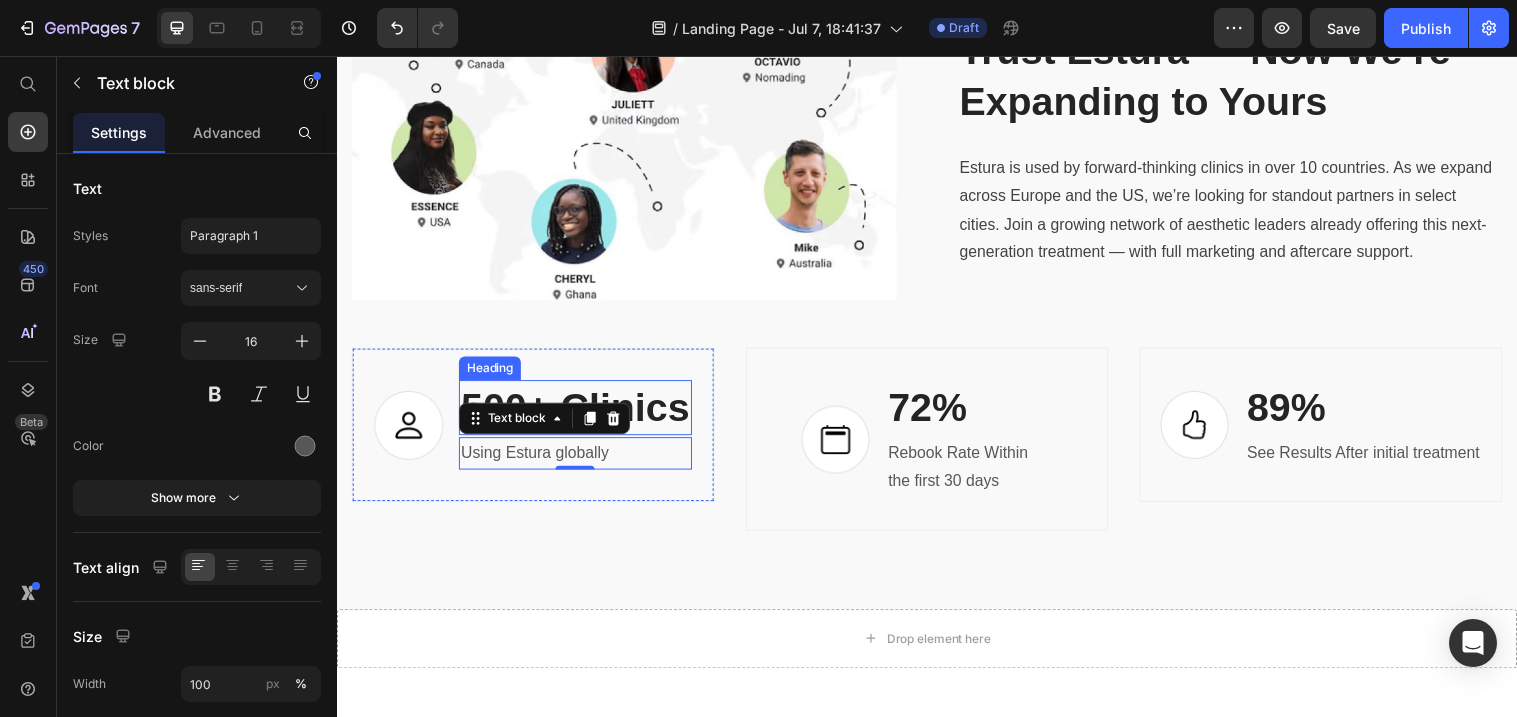 click on "500+ Clinics" at bounding box center (579, 414) 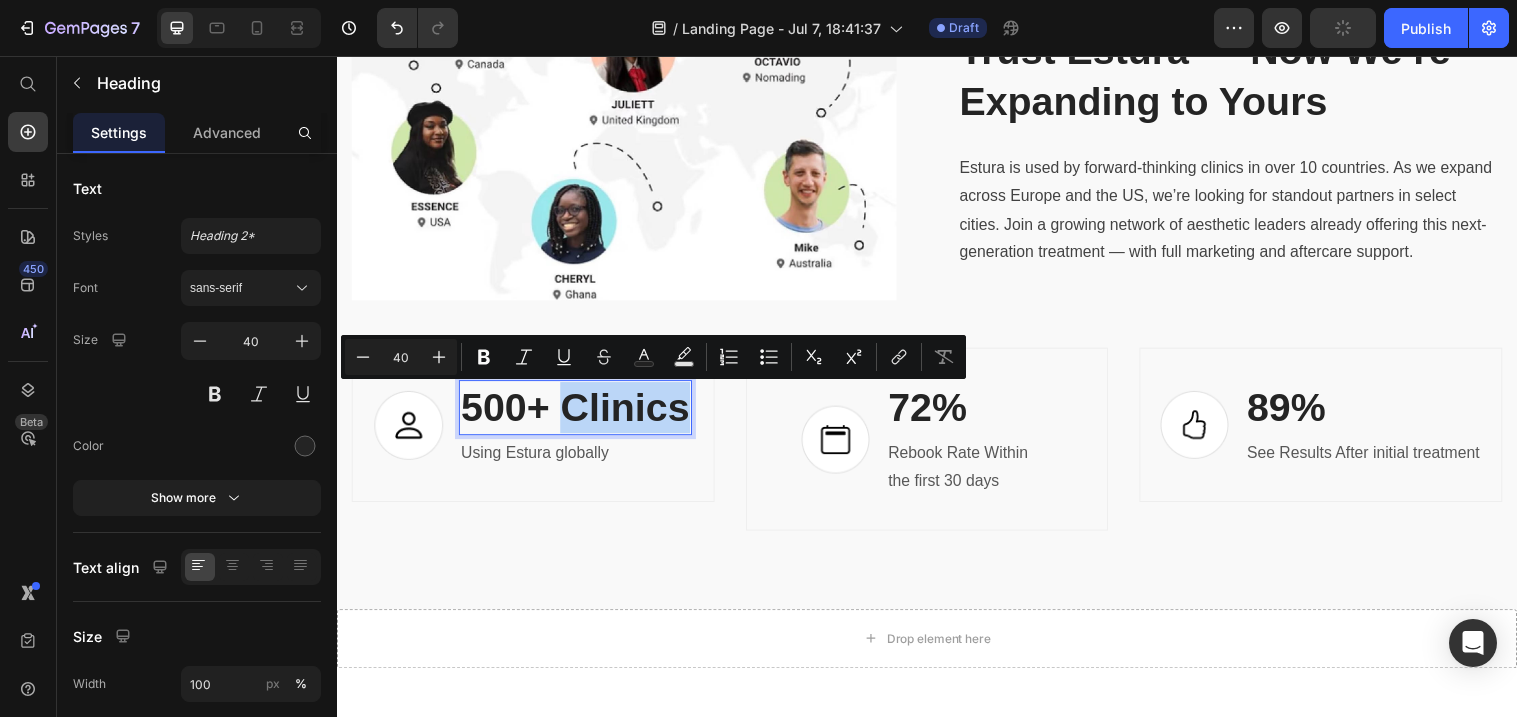 copy on "Clinics" 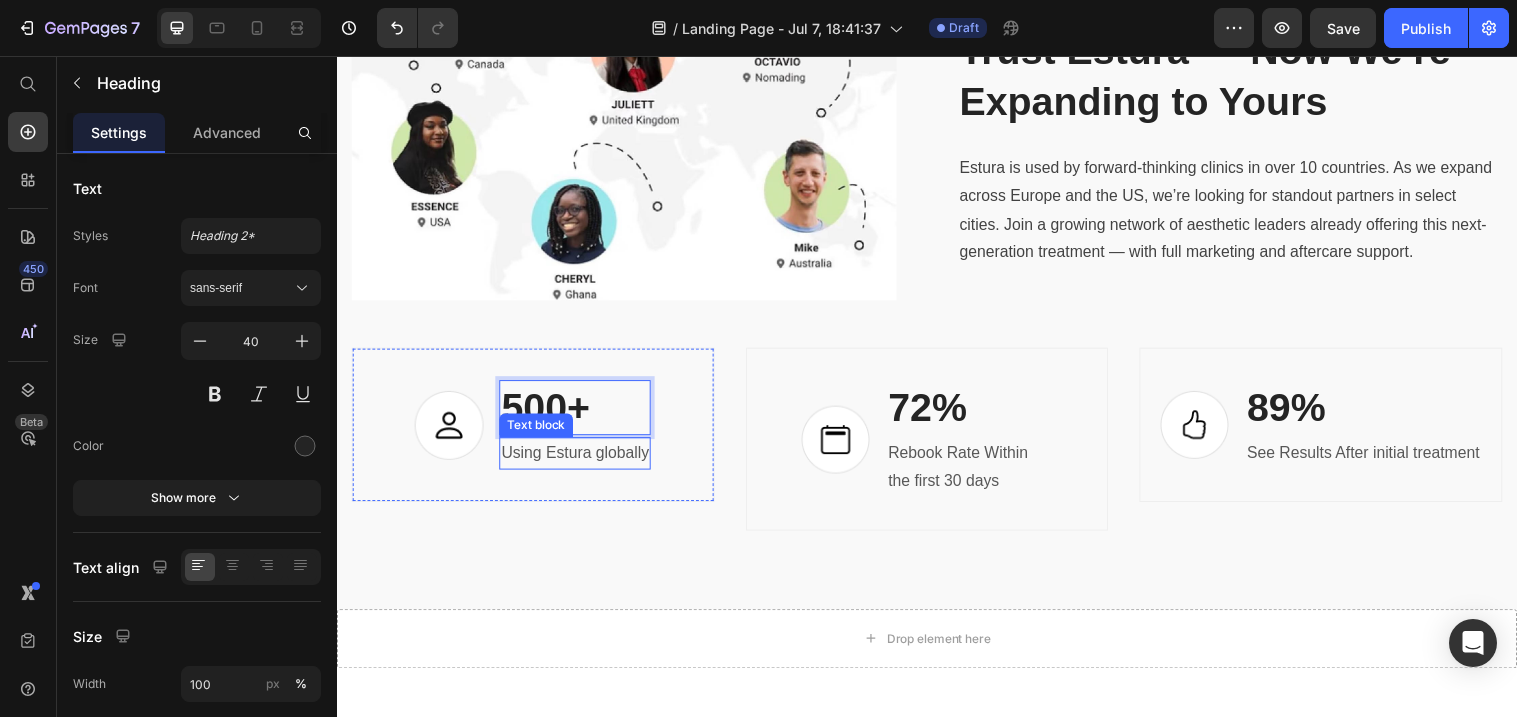 click on "Using Estura globally" at bounding box center [579, 460] 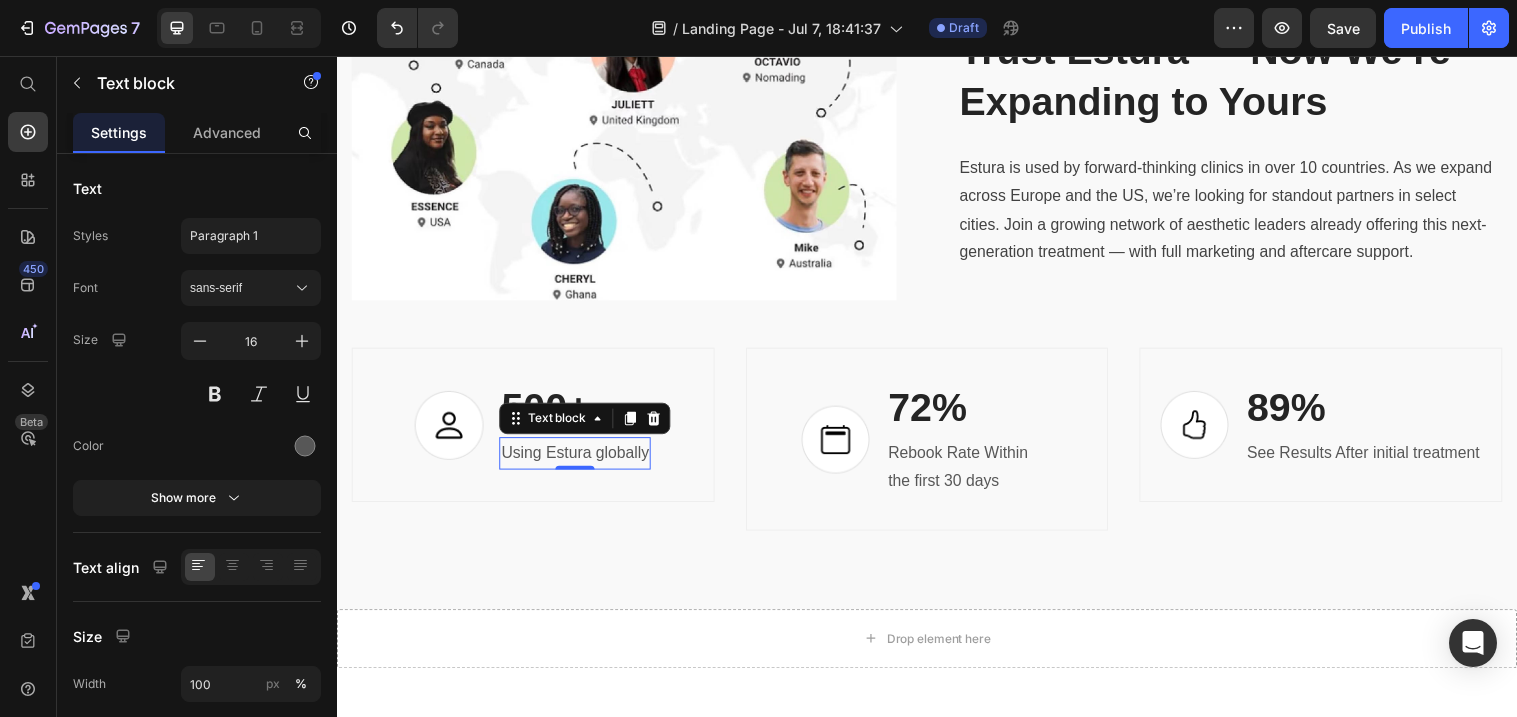 click on "Using Estura globally" at bounding box center (579, 460) 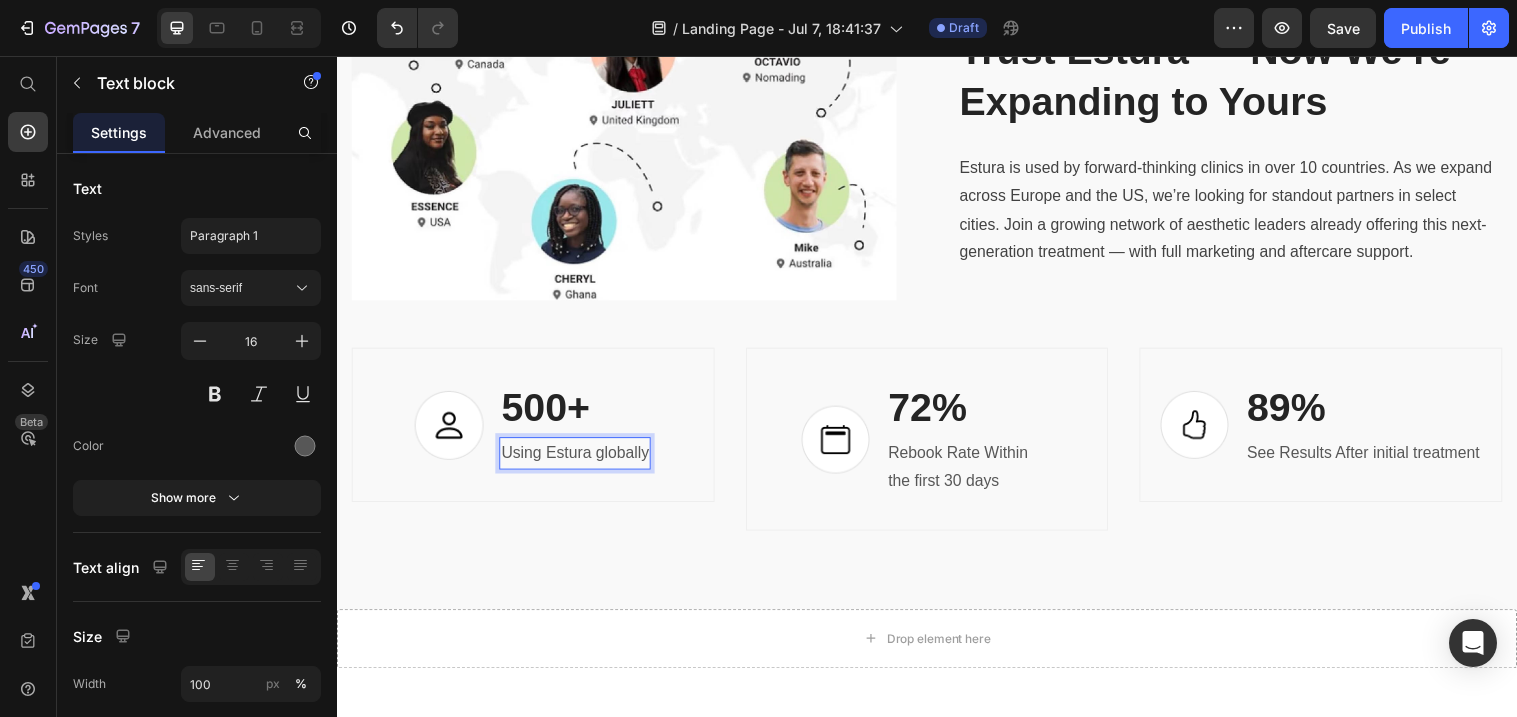click on "Using Estura globally" at bounding box center [579, 460] 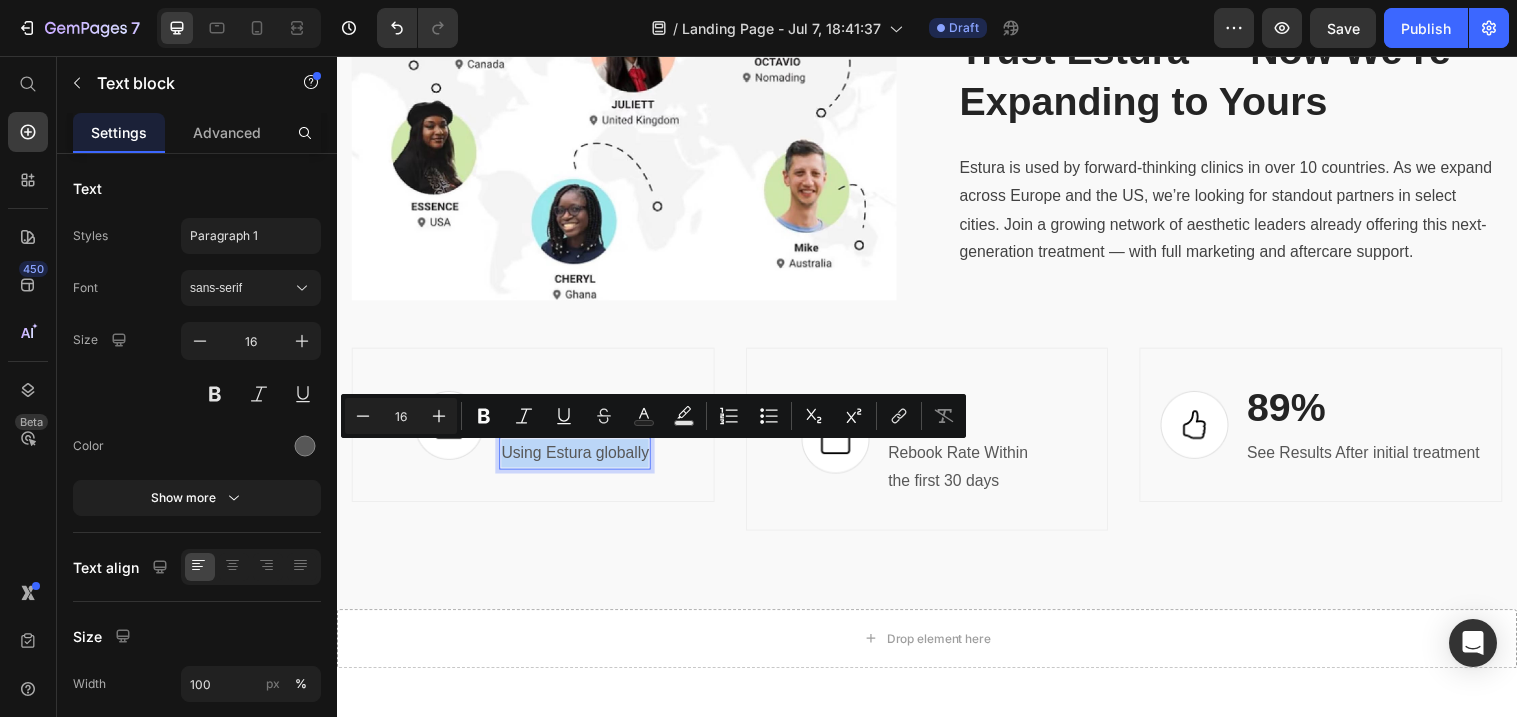 click on "Using Estura globally" at bounding box center (579, 460) 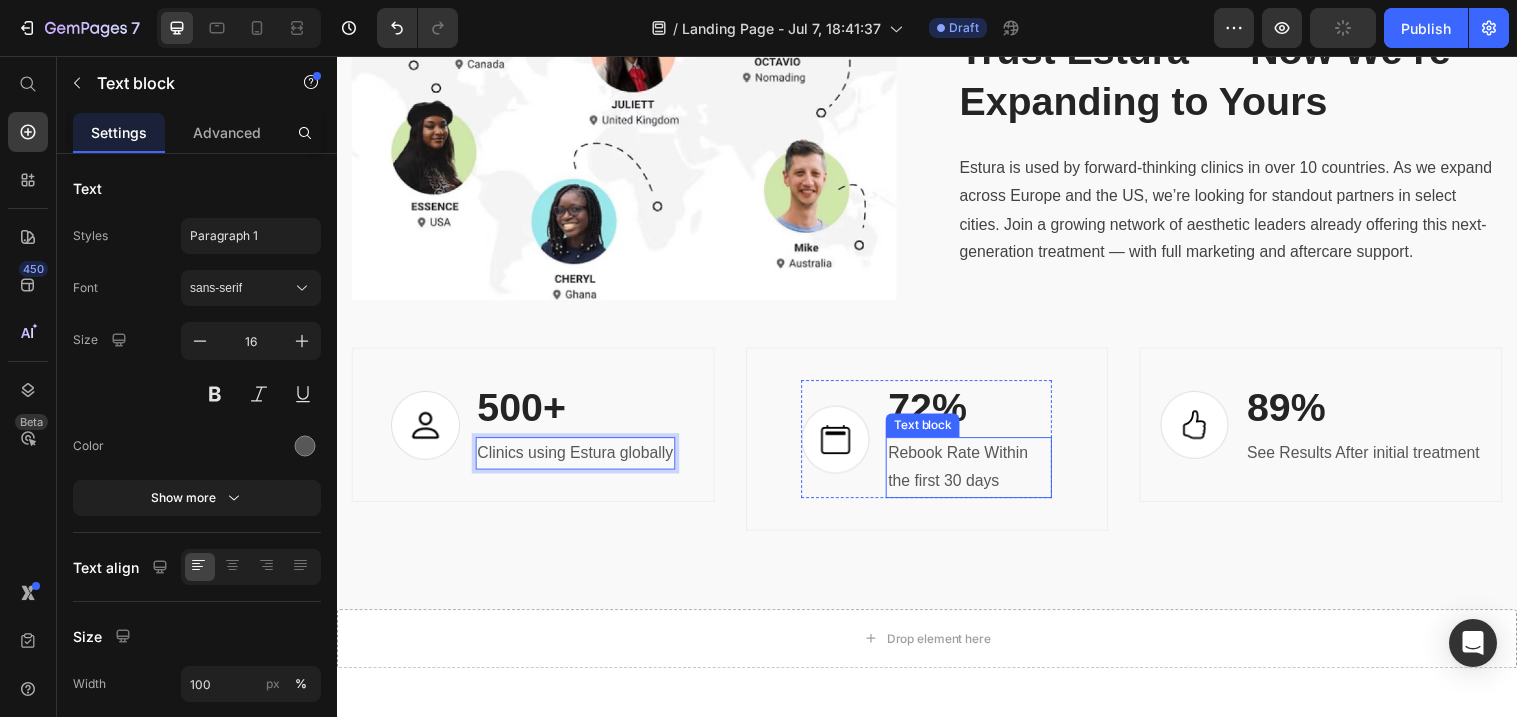 click on "Rebook Rate Within the first 30 days" at bounding box center [979, 475] 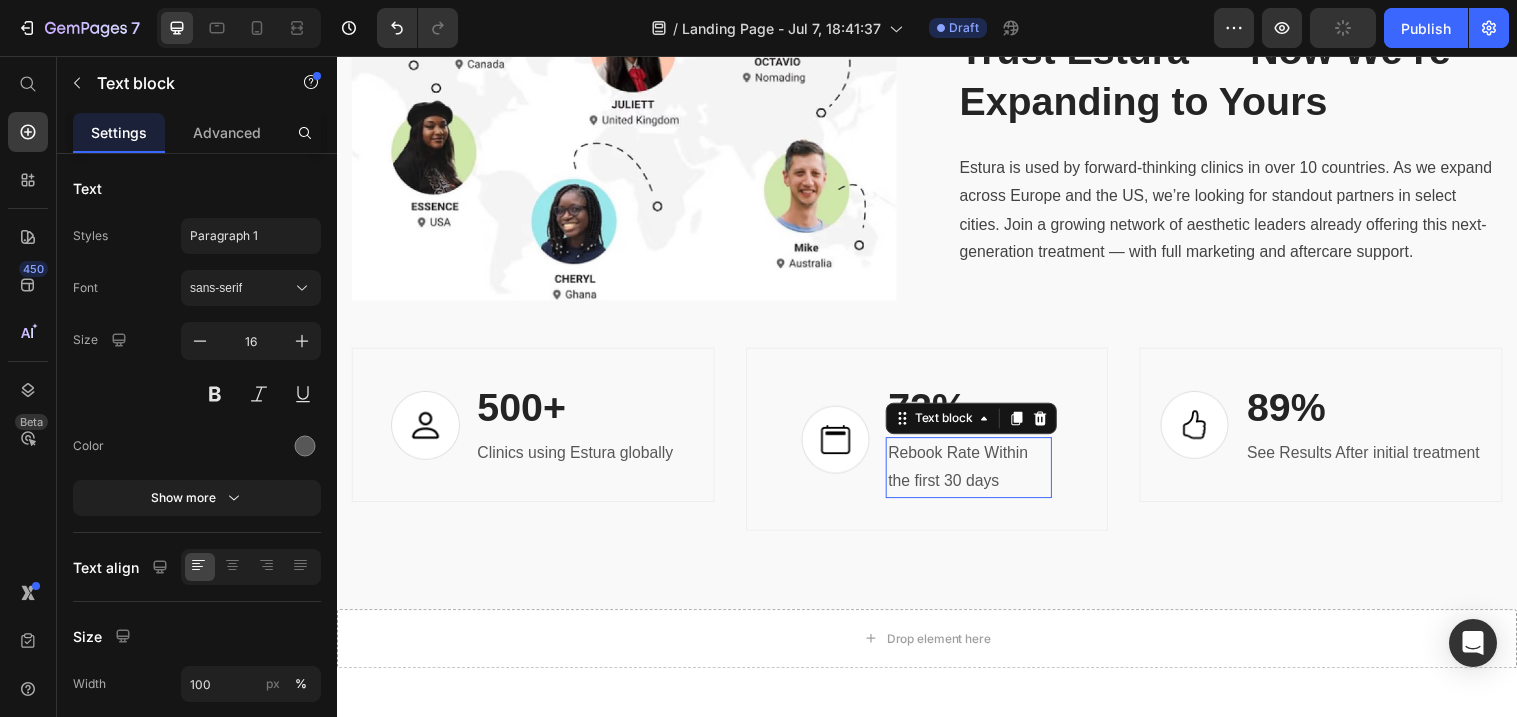 click on "Rebook Rate Within the first 30 days" at bounding box center (979, 475) 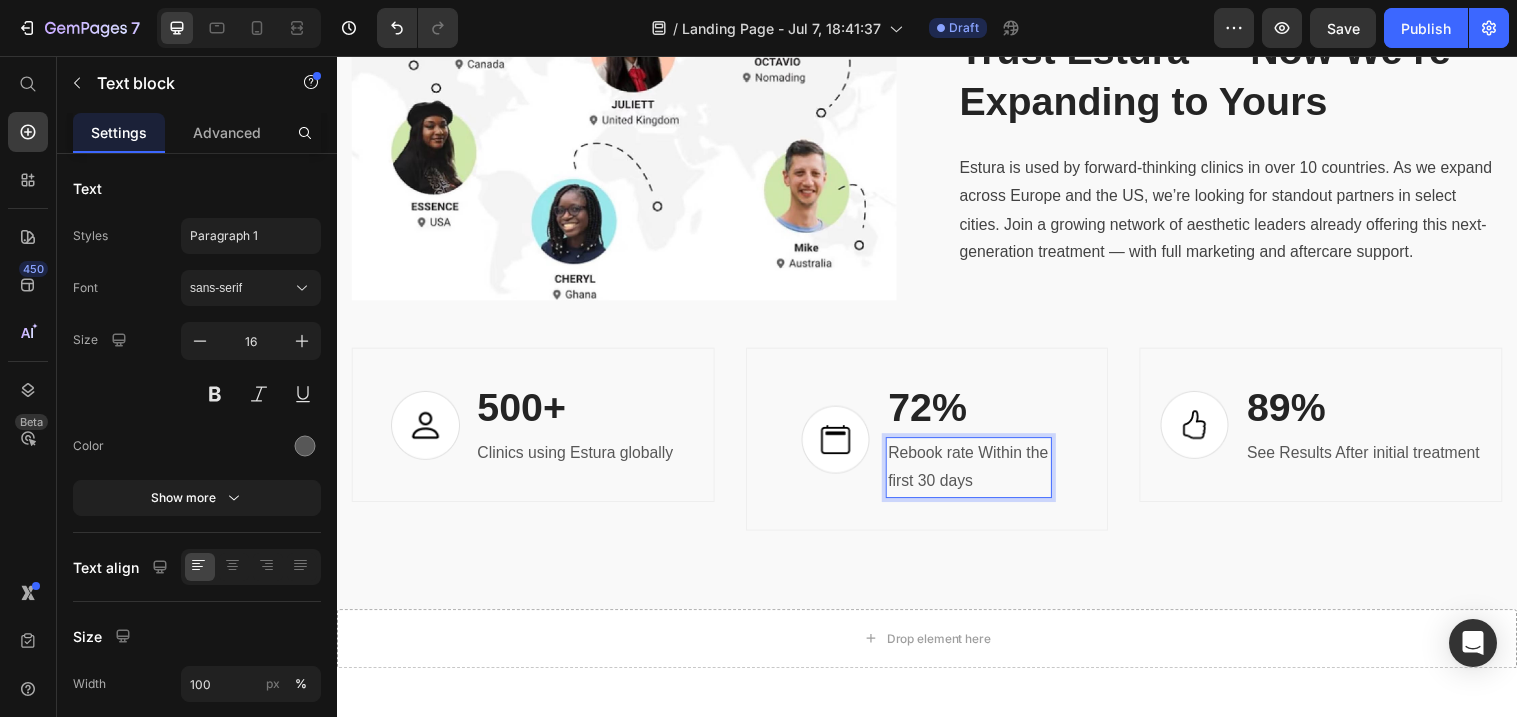 click on "Rebook rate Within the first 30 days" at bounding box center (979, 475) 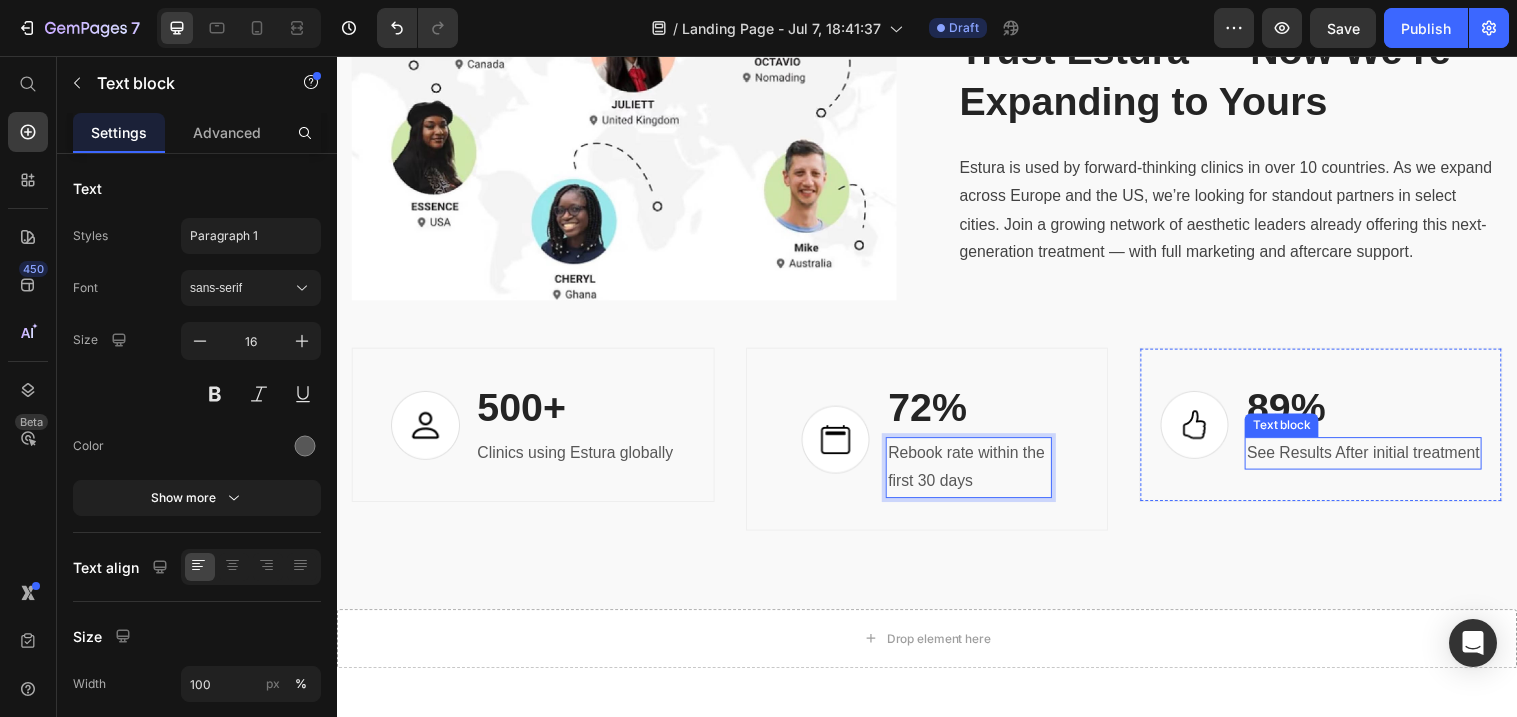 click on "See Results After initial treatment" at bounding box center [1380, 460] 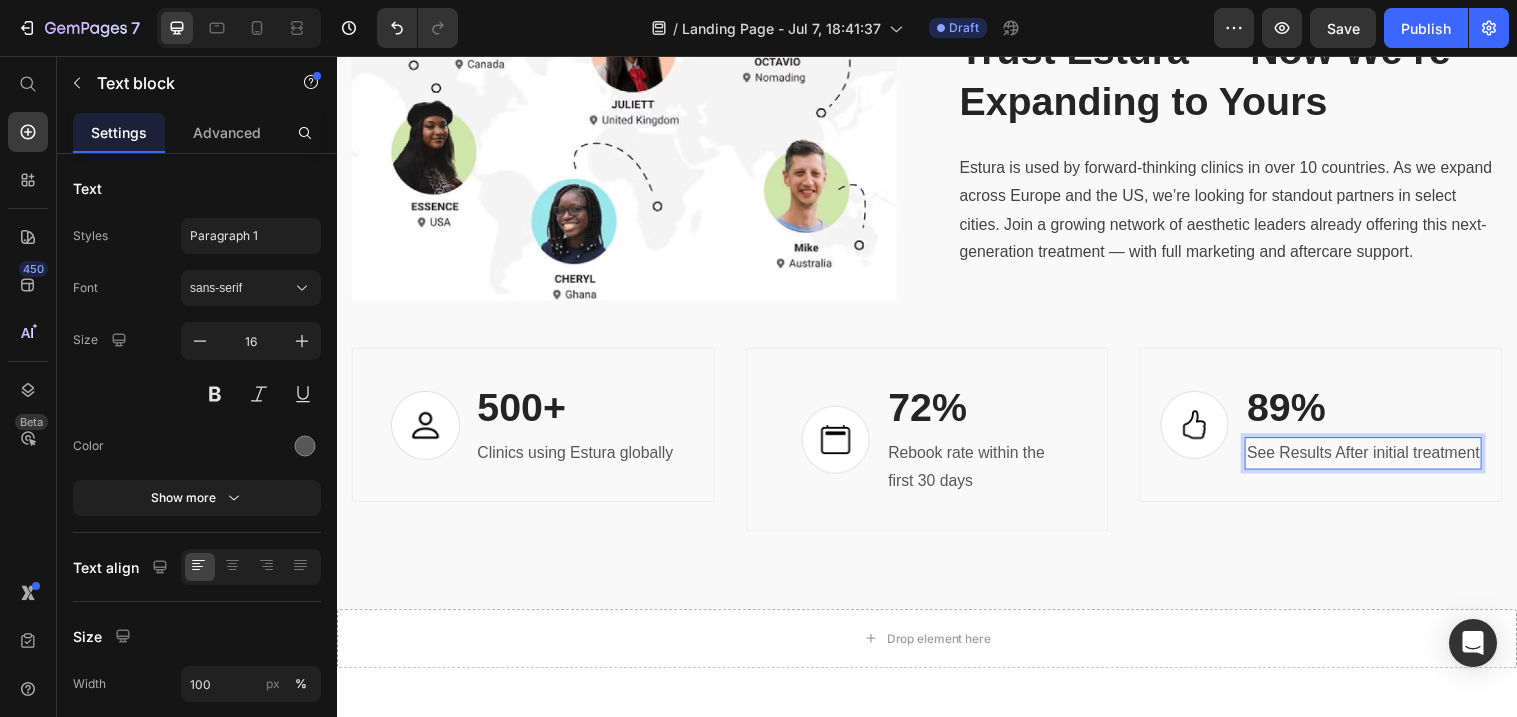 click on "See Results After initial treatment" at bounding box center [1380, 460] 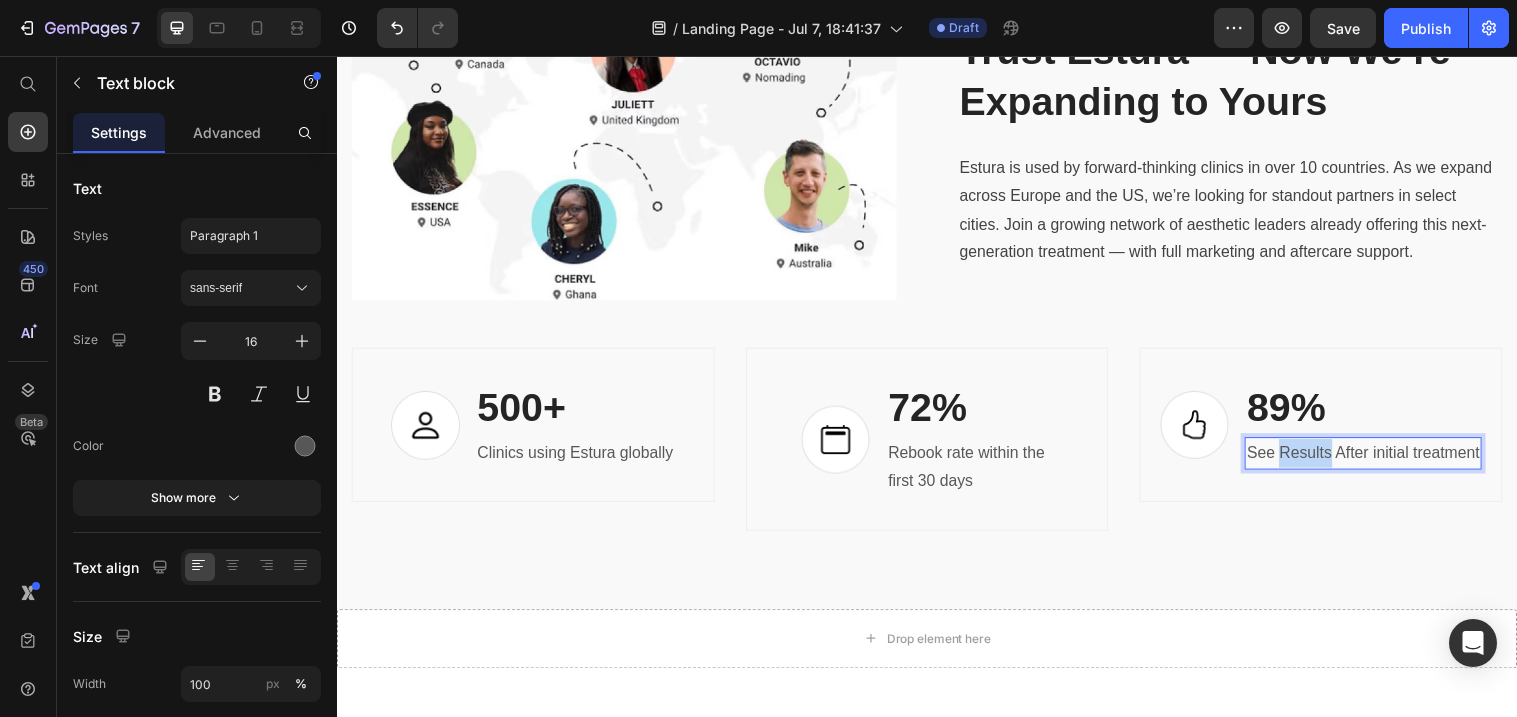 click on "See Results After initial treatment" at bounding box center (1380, 460) 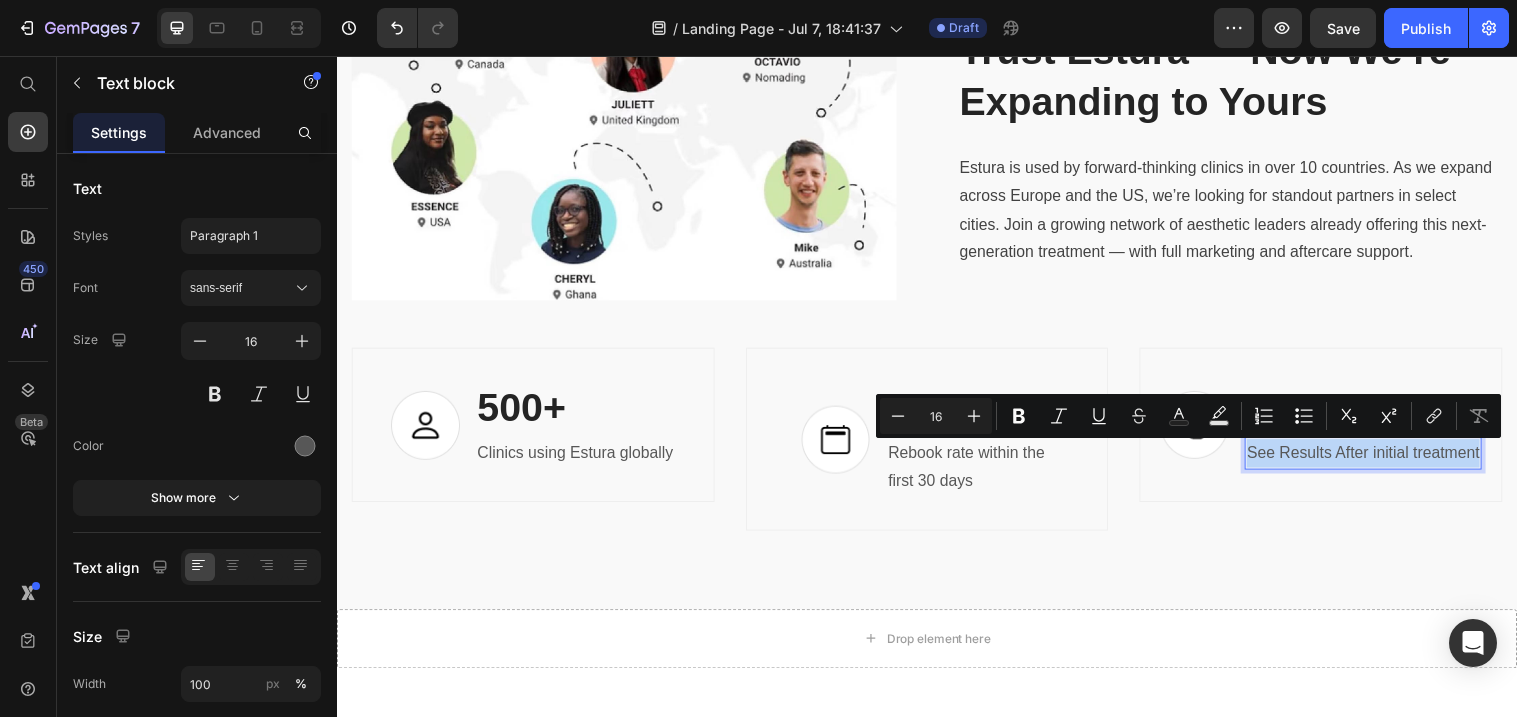 click on "See Results After initial treatment" at bounding box center (1380, 460) 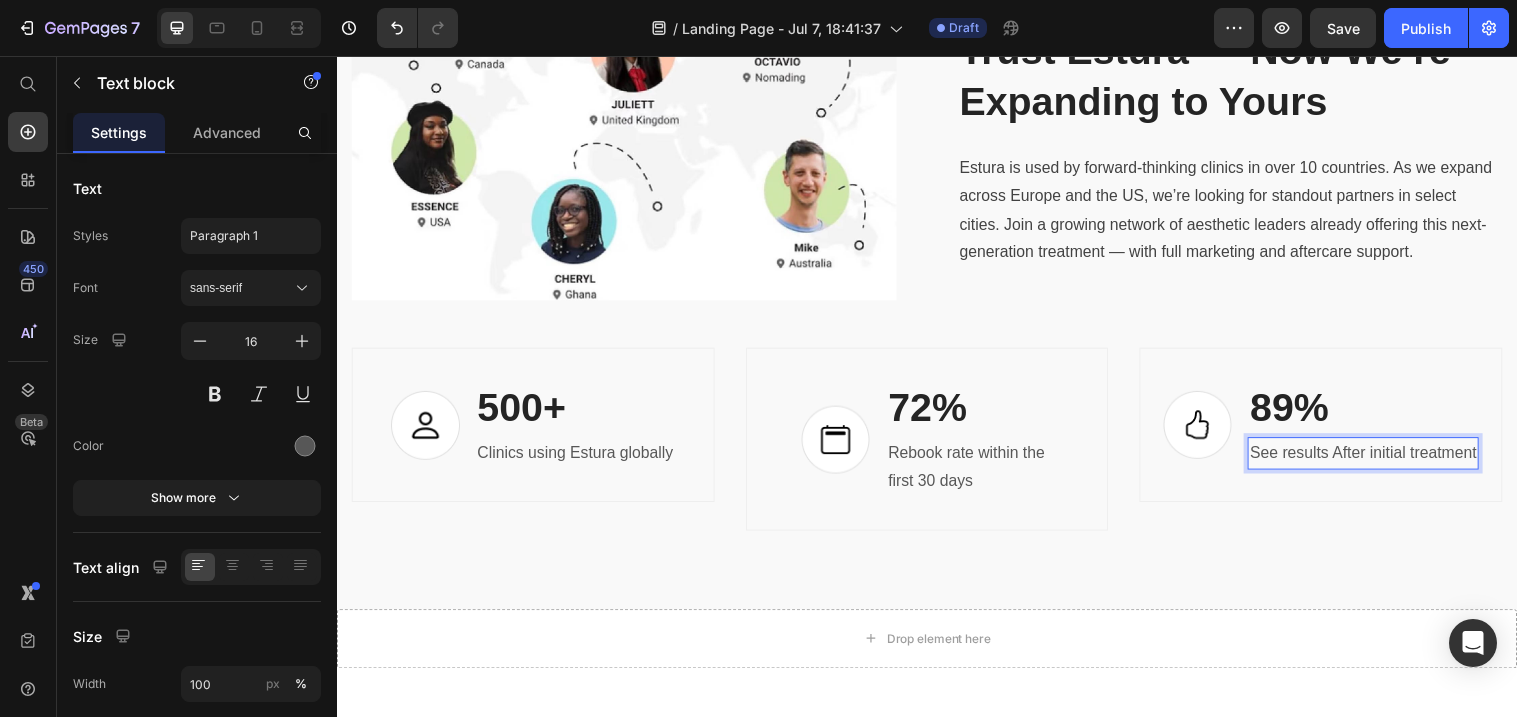 click on "See results After initial treatment" at bounding box center [1380, 460] 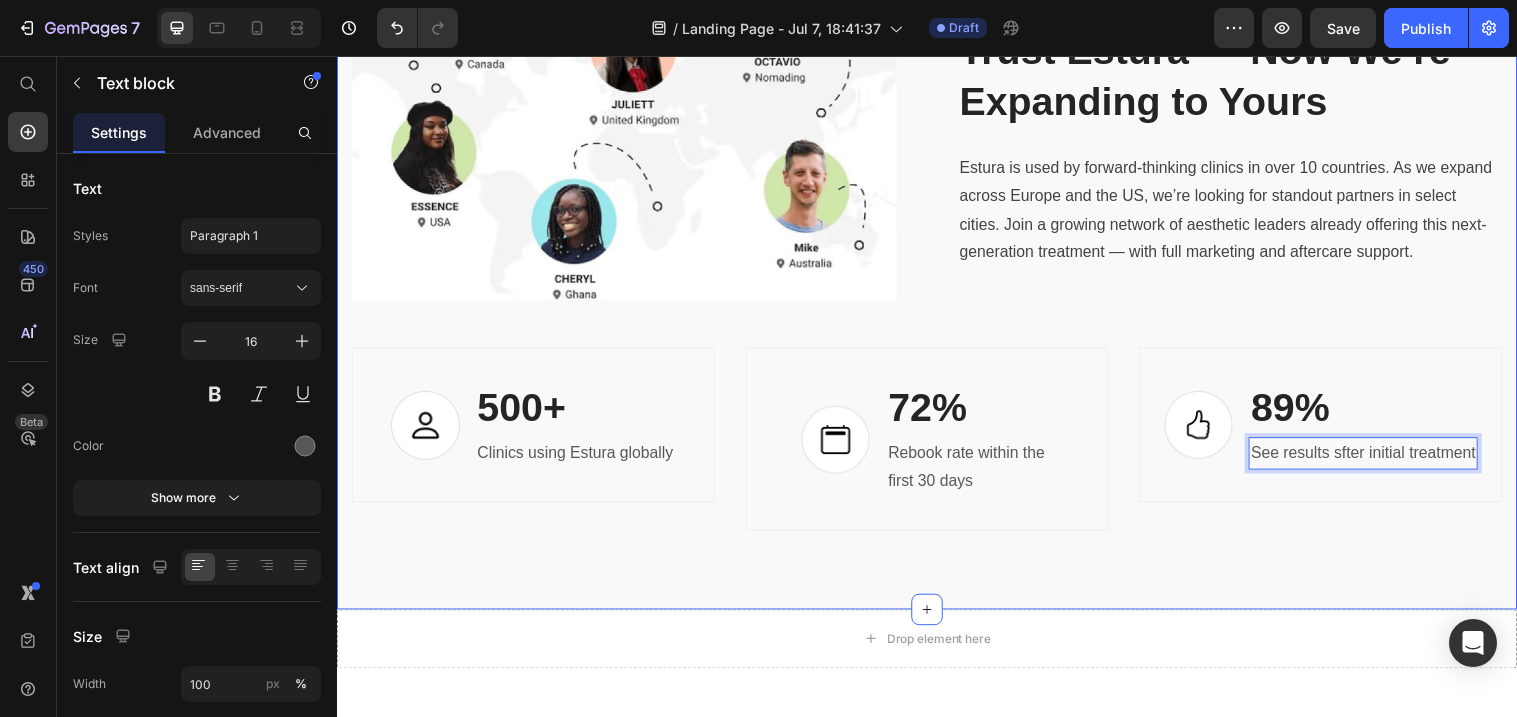 click on "Image Clinics Across the World Trust Estura — Now We’re Expanding to Yours Heading Estura is used by forward-thinking clinics in over 10 countries. As we expand across Europe and the US, we’re looking for standout partners in select cities. Join a growing network of aesthetic leaders already offering this next-generation treatment — with full marketing and aftercare support. Text block Row Image 500+ Heading Clinics using Estura globally Text block Row Image 72%  Heading Rebook rate within the first 30 days Text block Row Row Image 89% Heading See results sfter initial treatment Text block   0 Row Row Section 13" at bounding box center [937, 238] 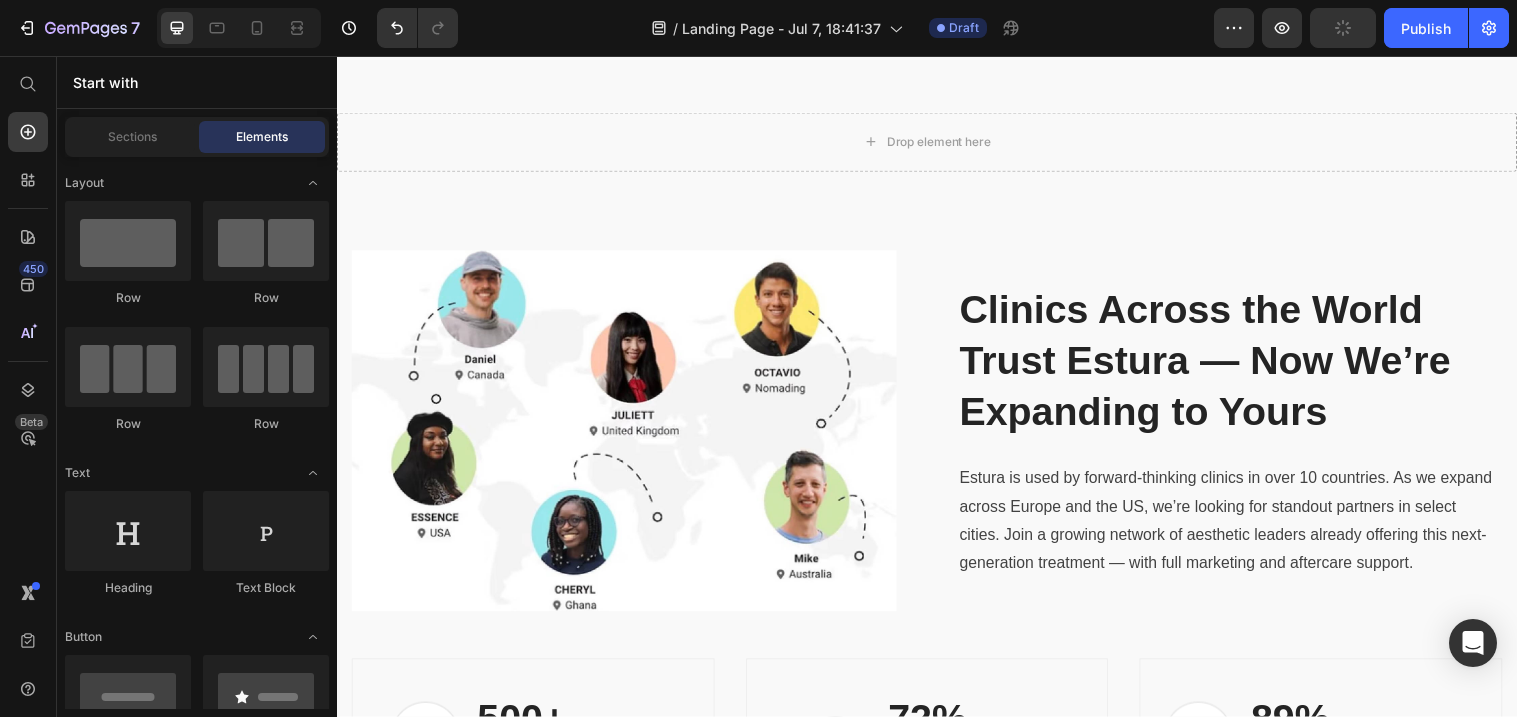 scroll, scrollTop: 6567, scrollLeft: 0, axis: vertical 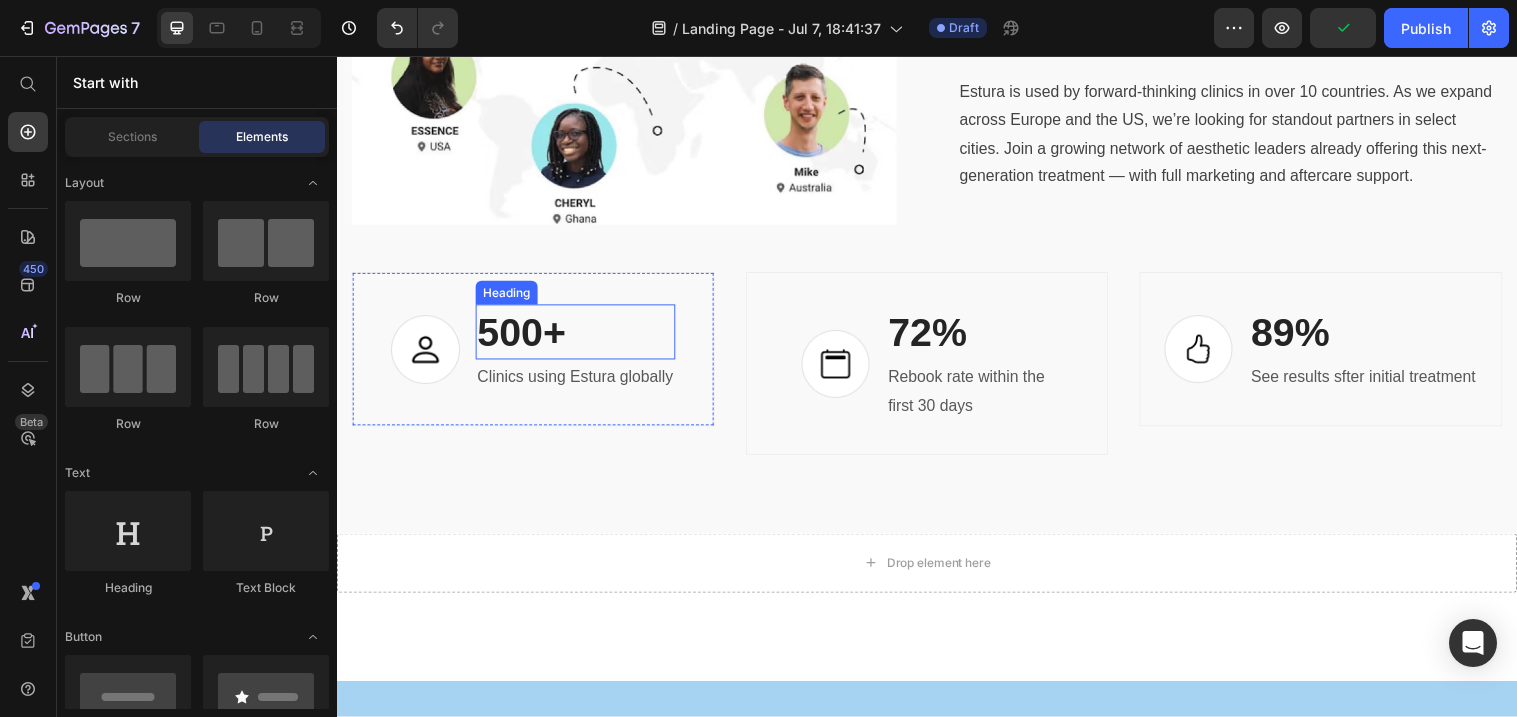click on "500+" at bounding box center (579, 337) 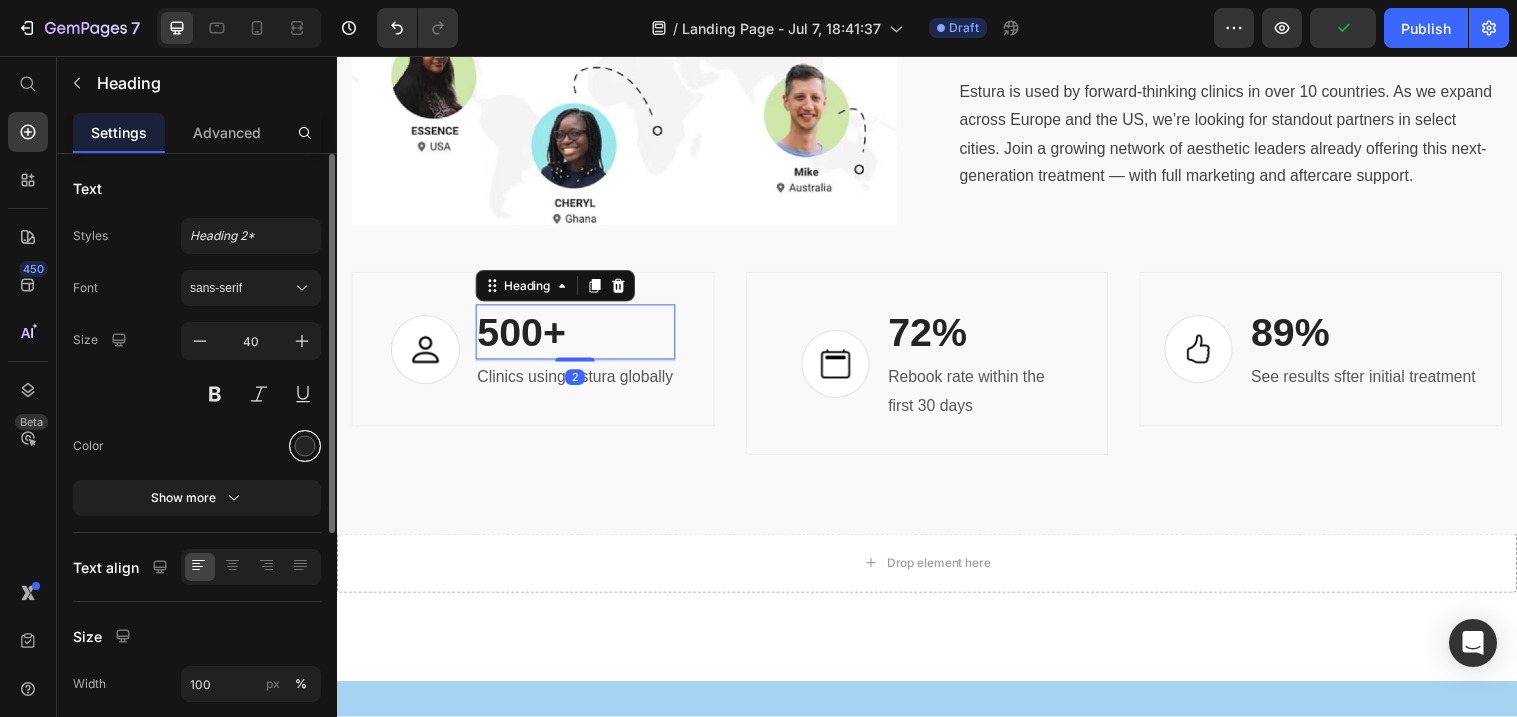 click at bounding box center [305, 446] 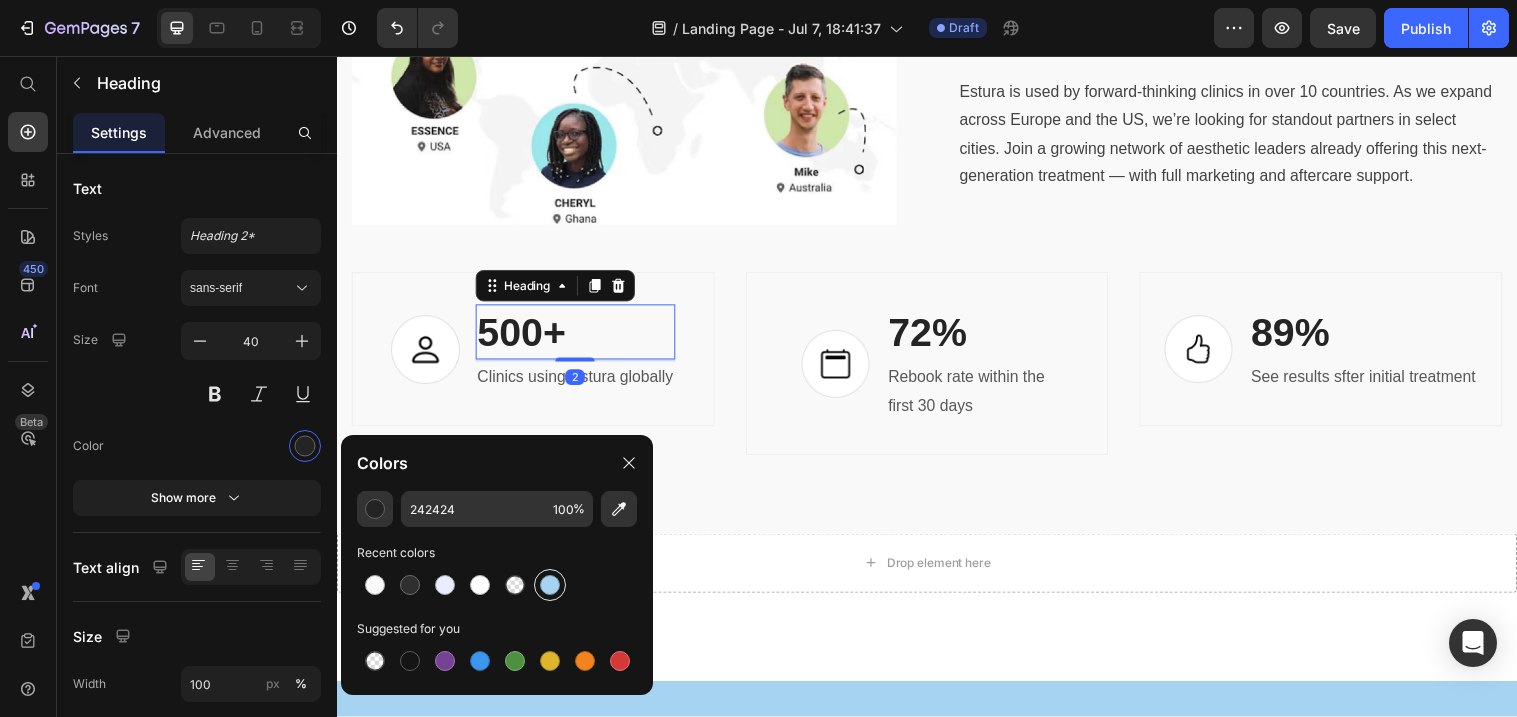 click at bounding box center [550, 585] 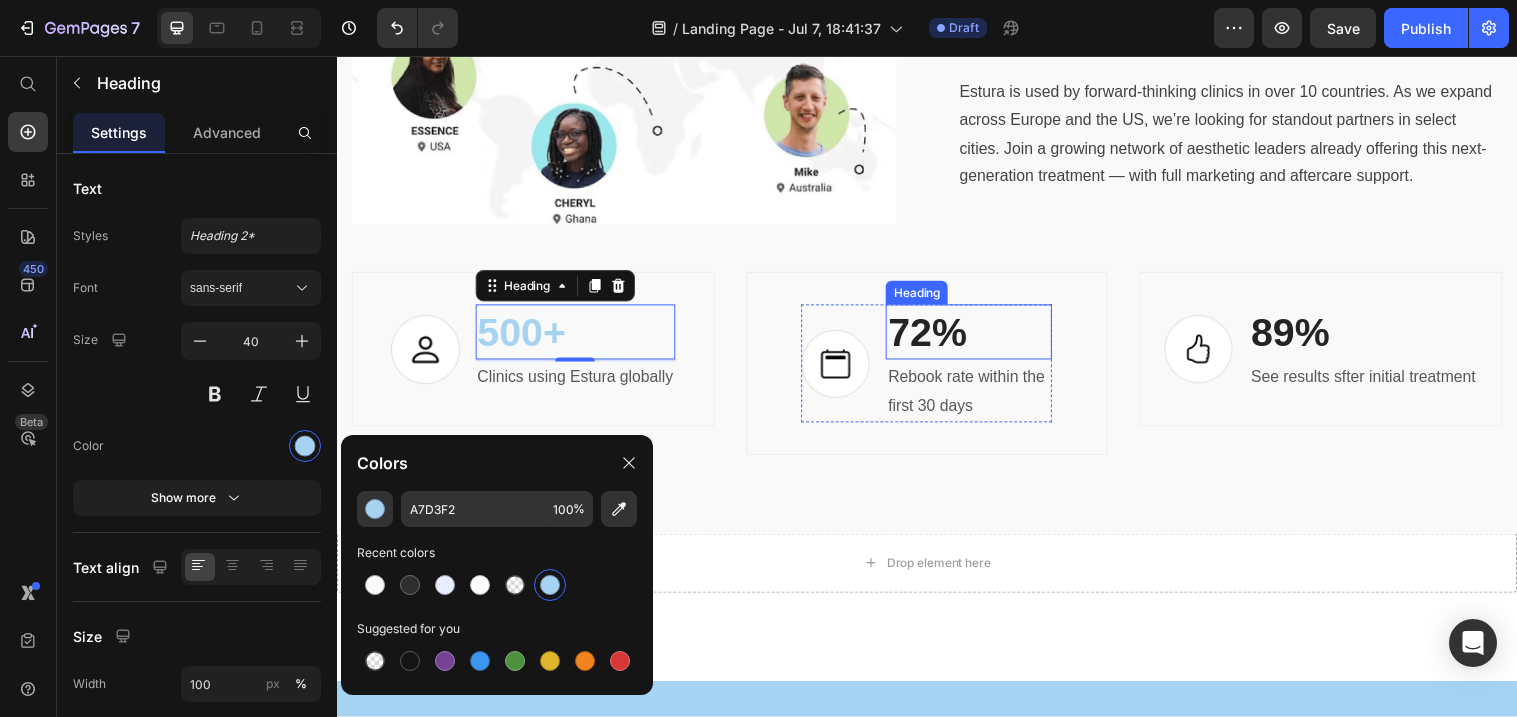 click on "72%" at bounding box center [979, 337] 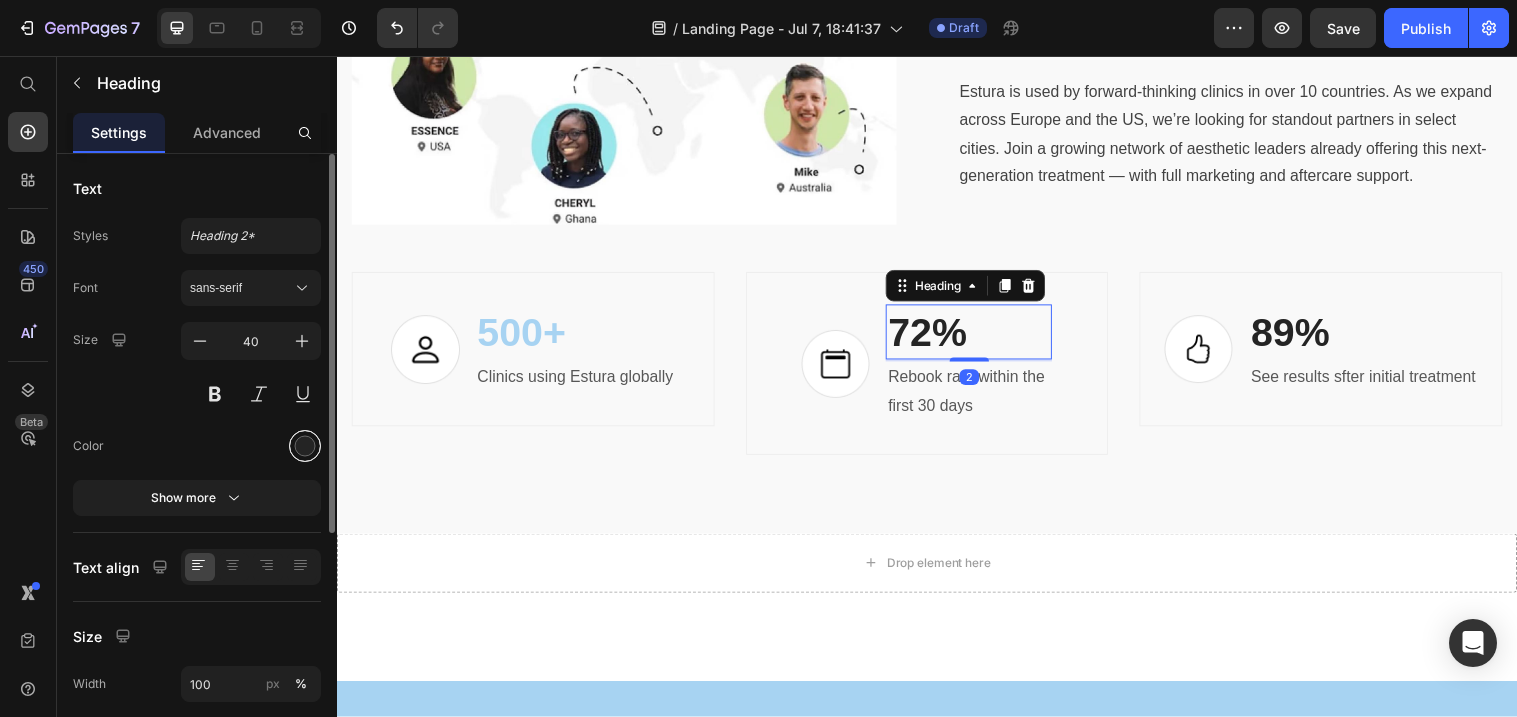 click at bounding box center (305, 446) 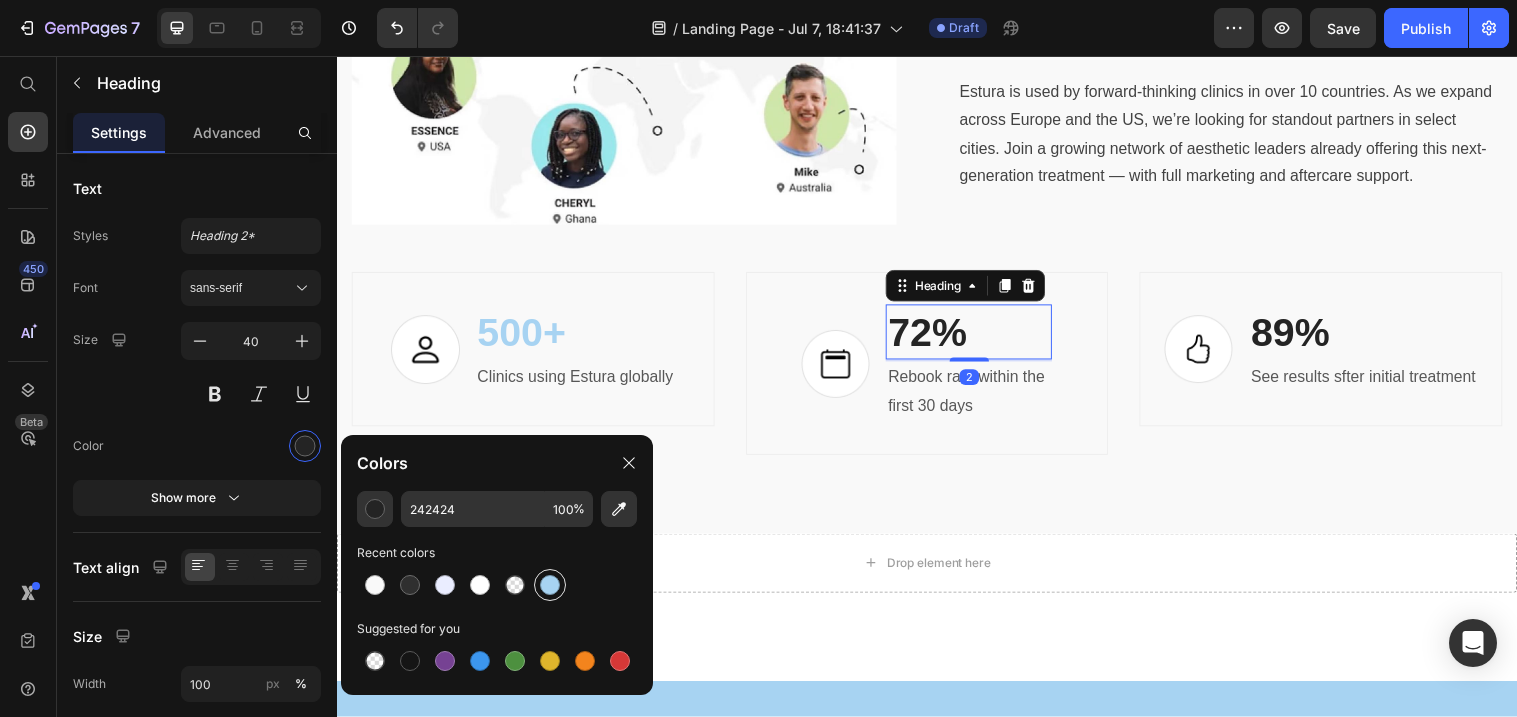 click at bounding box center (550, 585) 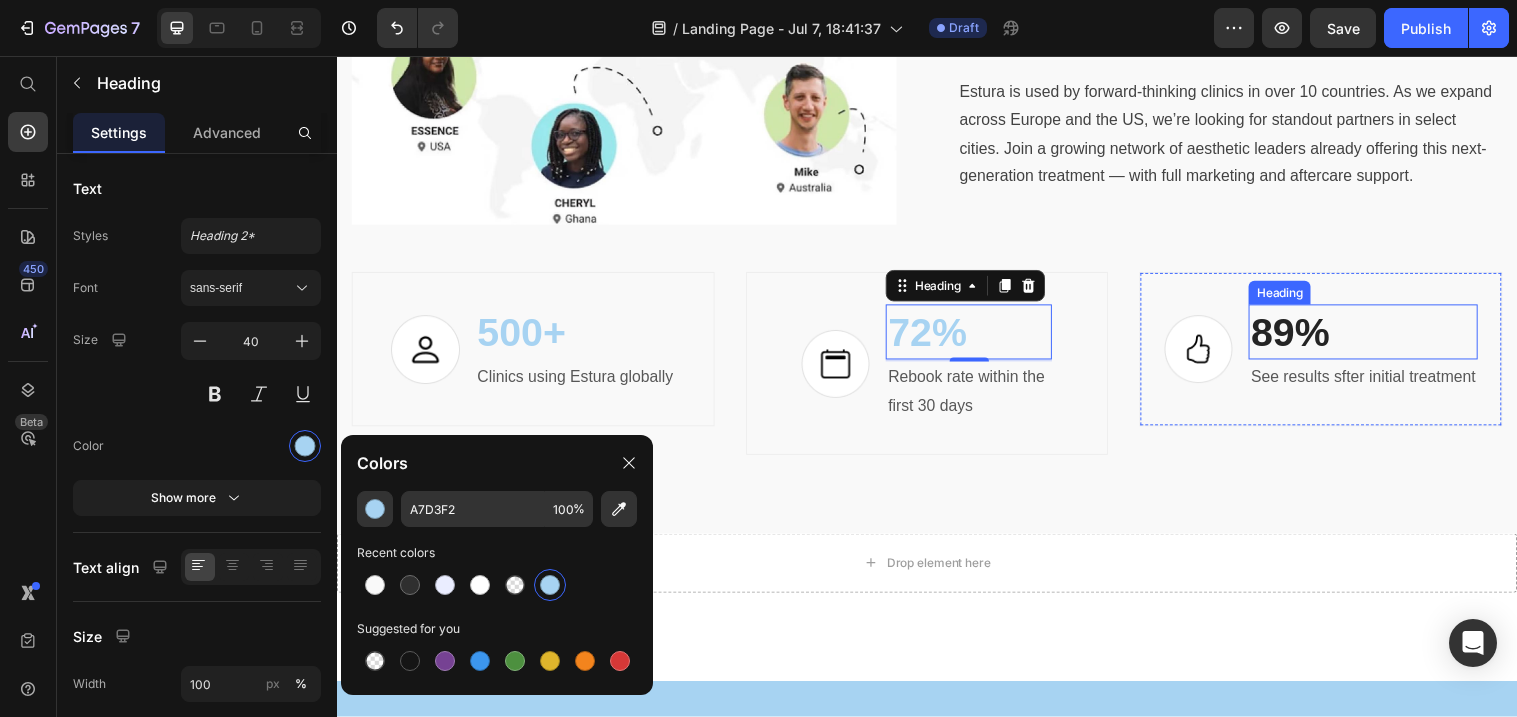 click on "89%" at bounding box center [1380, 337] 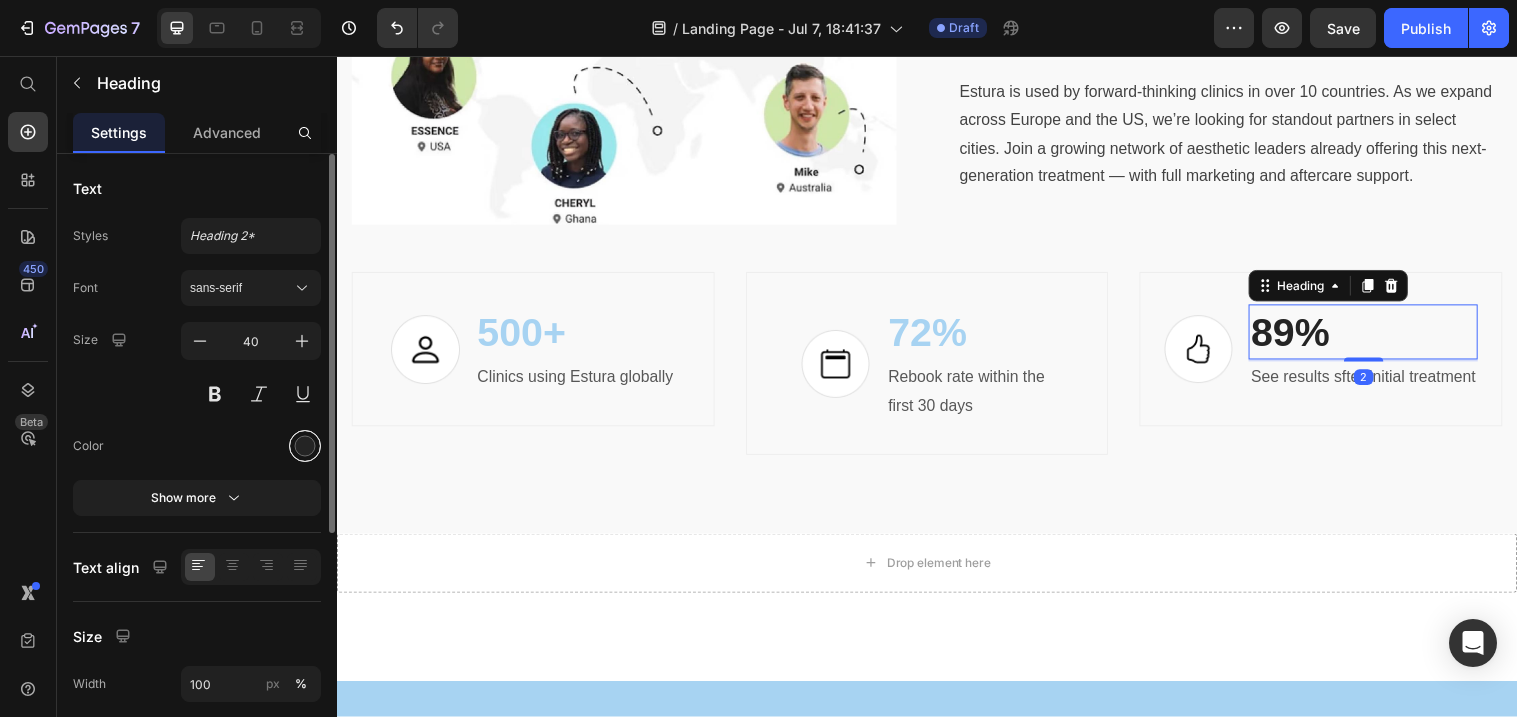 click at bounding box center (305, 446) 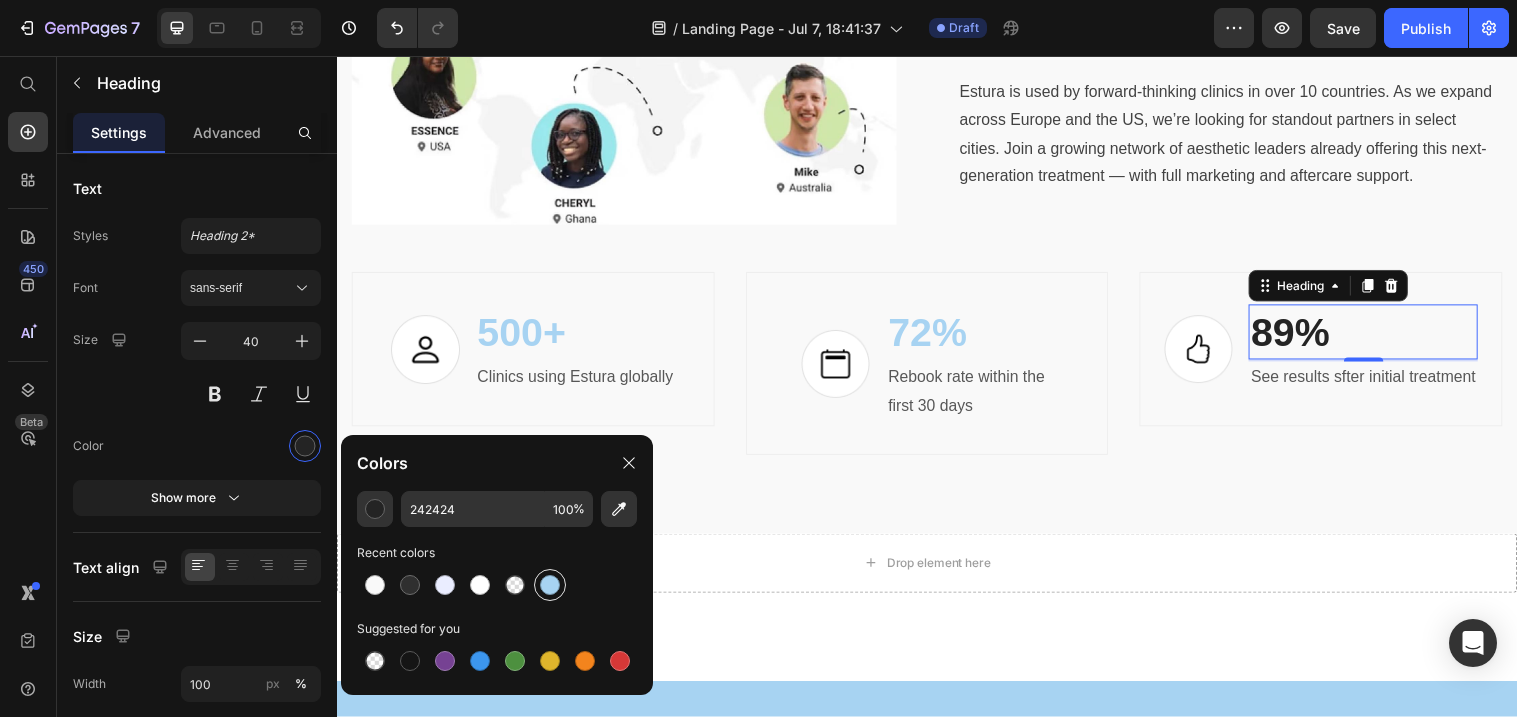 click at bounding box center [550, 585] 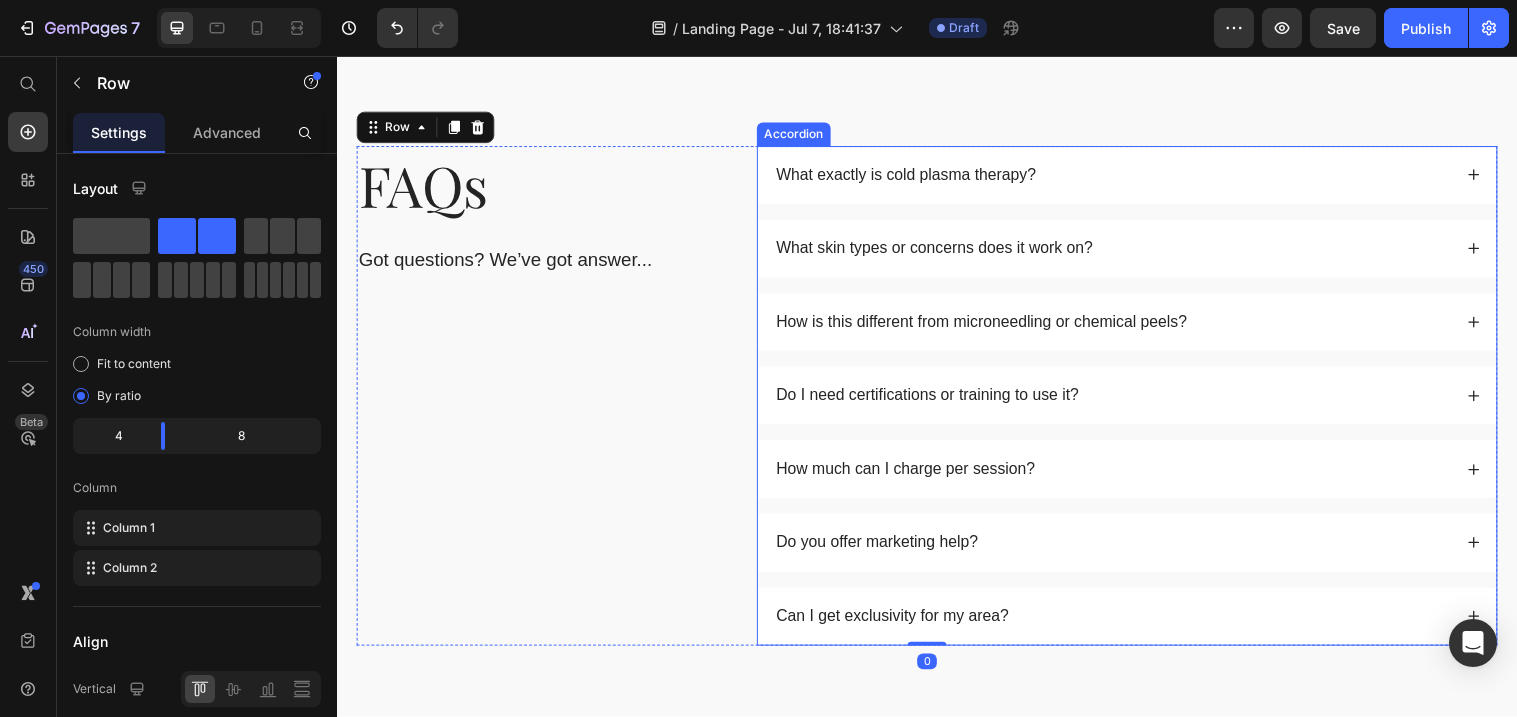 scroll, scrollTop: 5580, scrollLeft: 0, axis: vertical 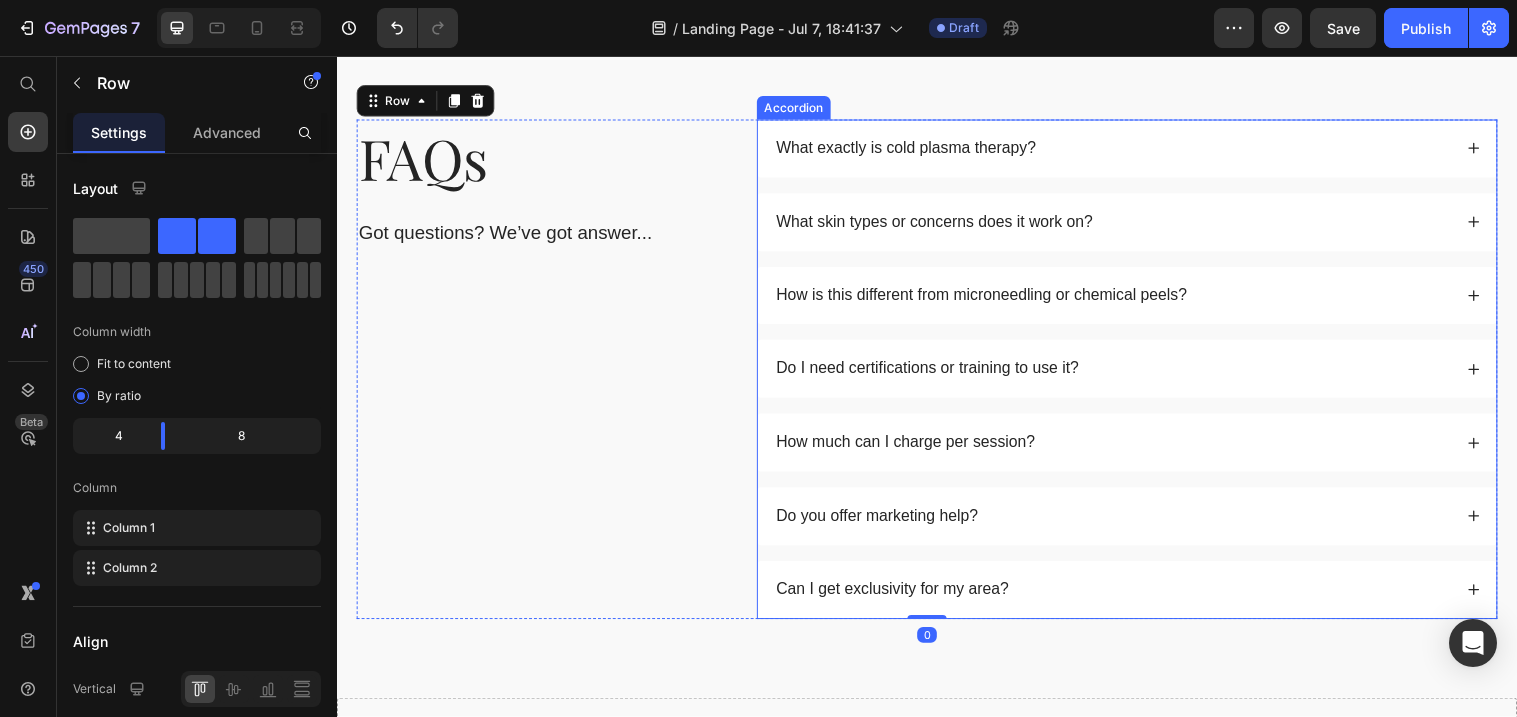 click 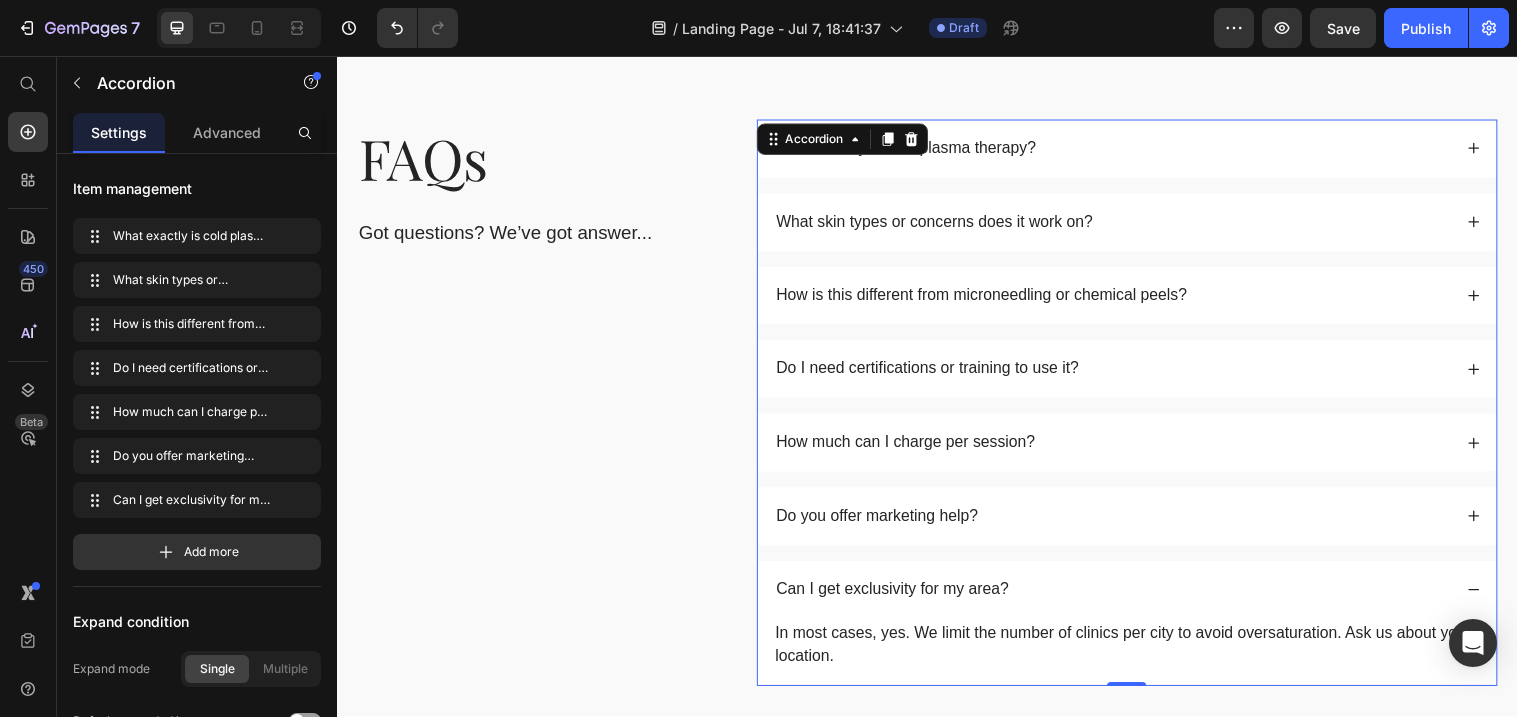 click on "Can I get exclusivity for my area?" at bounding box center [1140, 599] 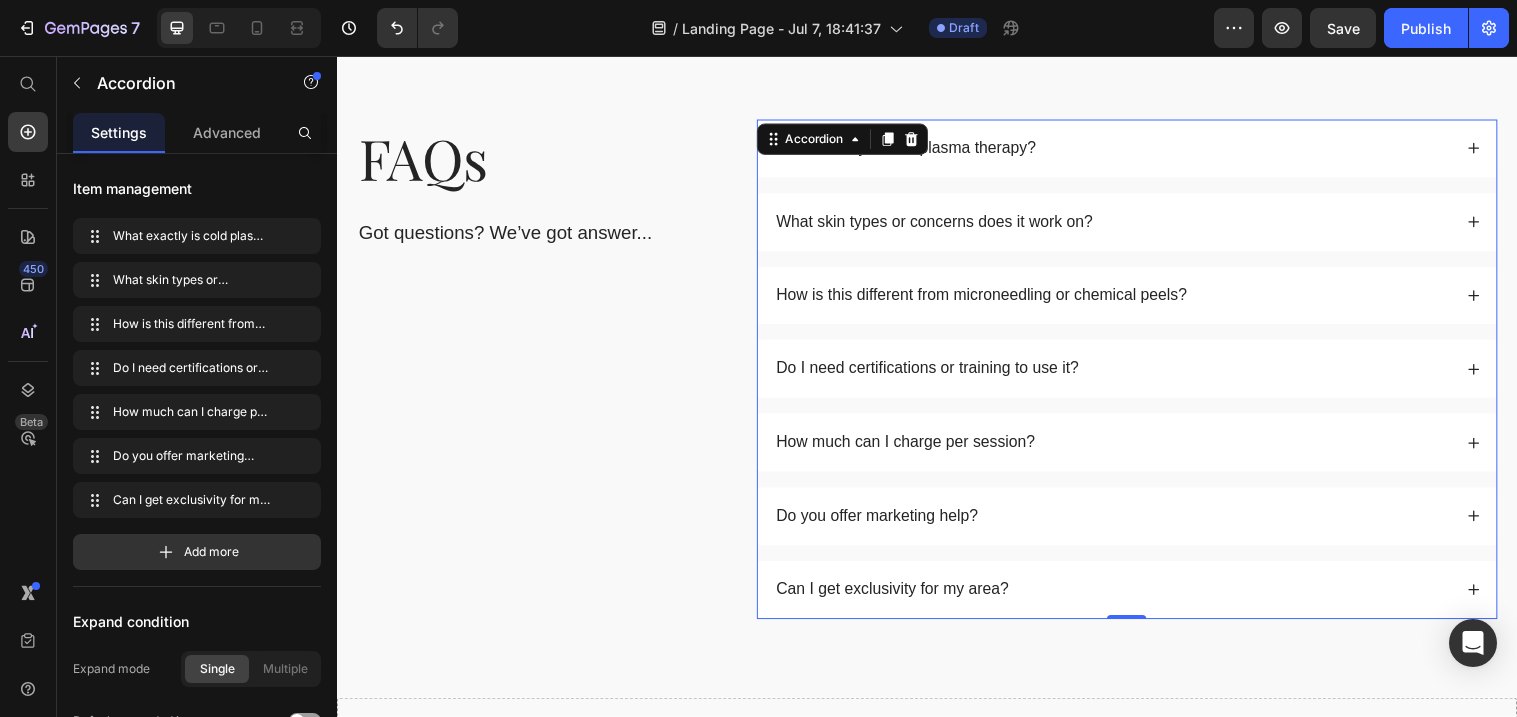 click 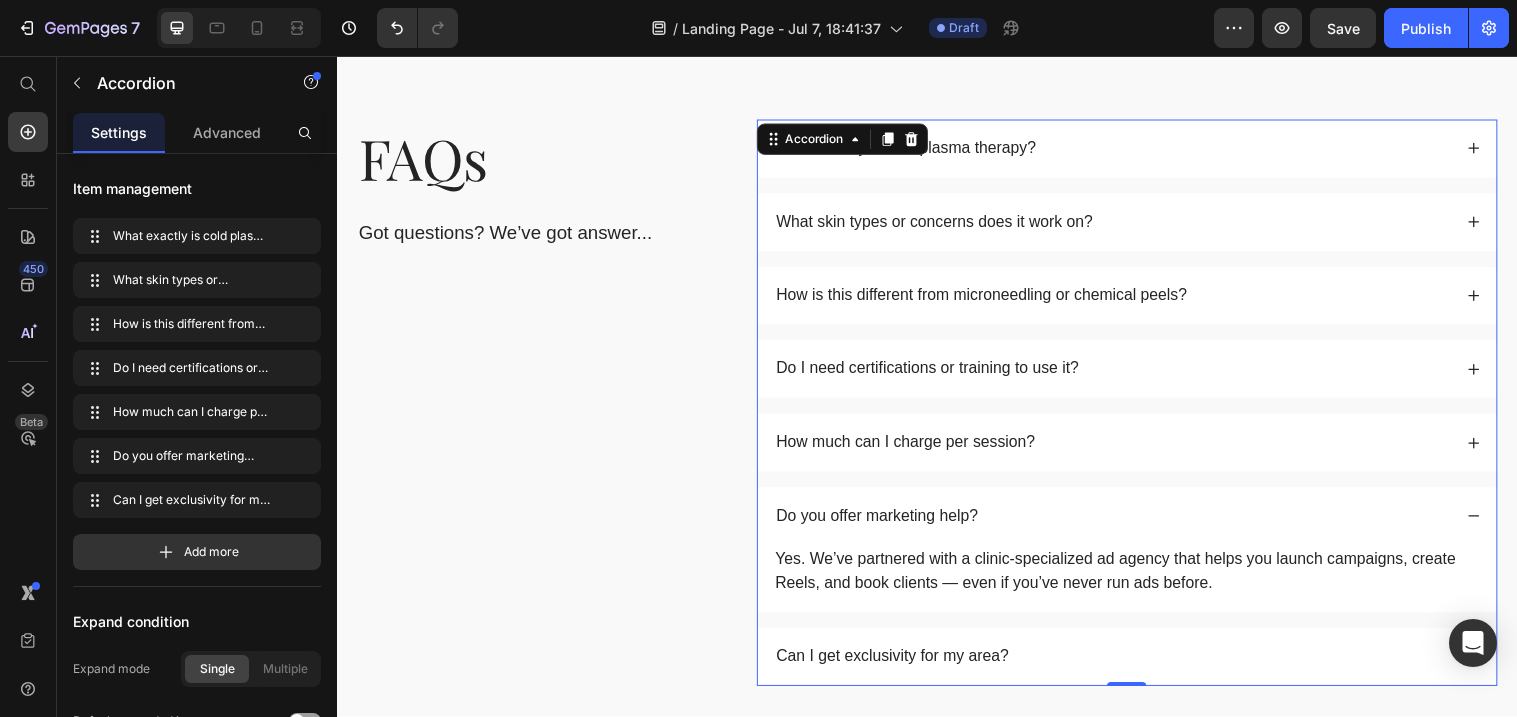 click 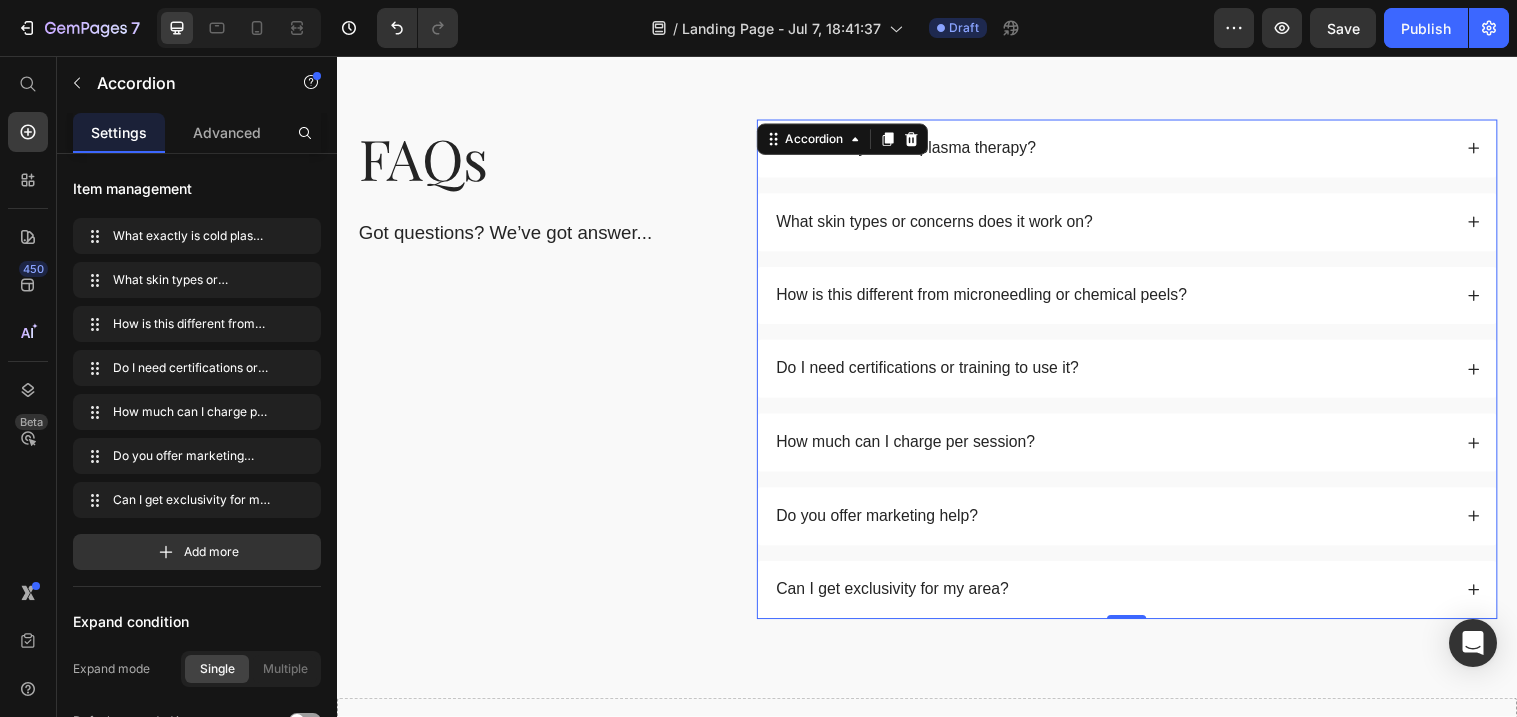click 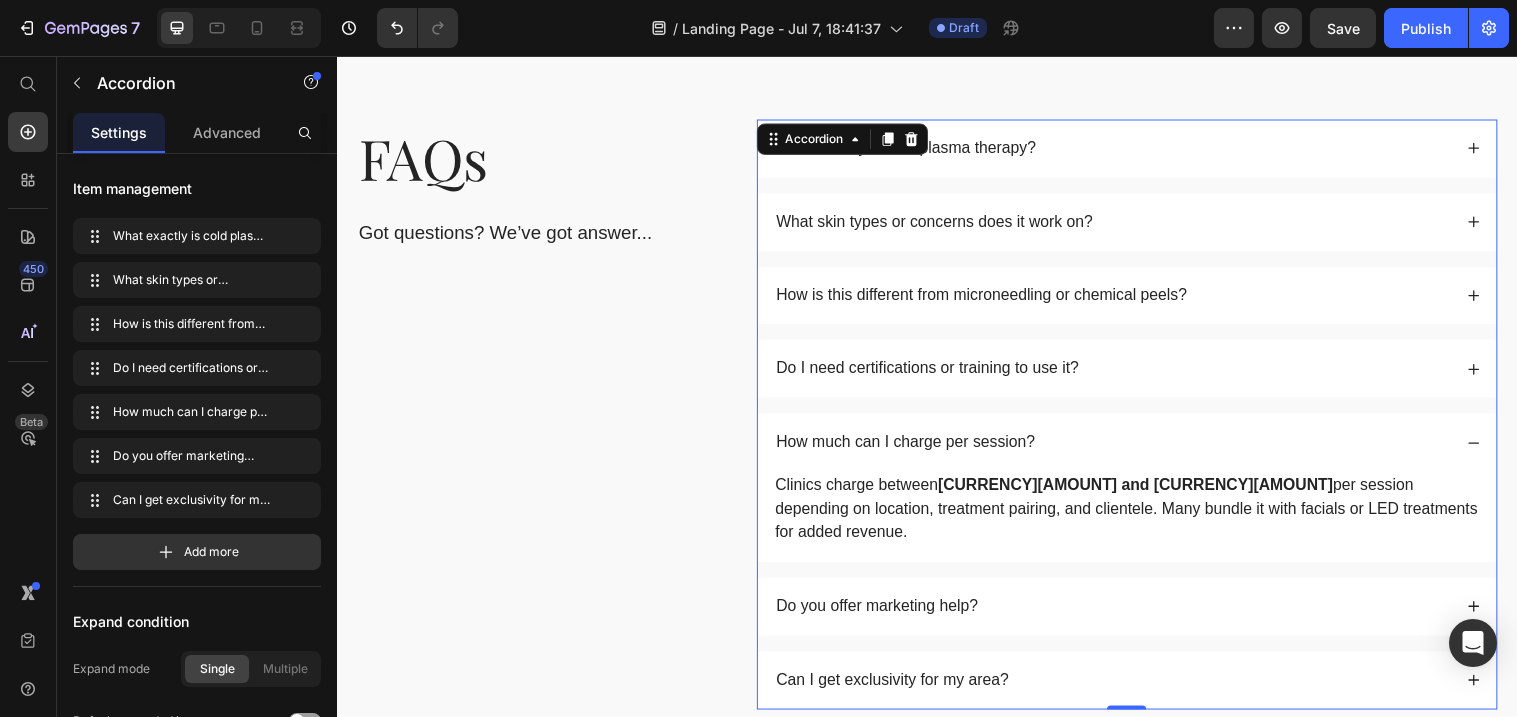 click 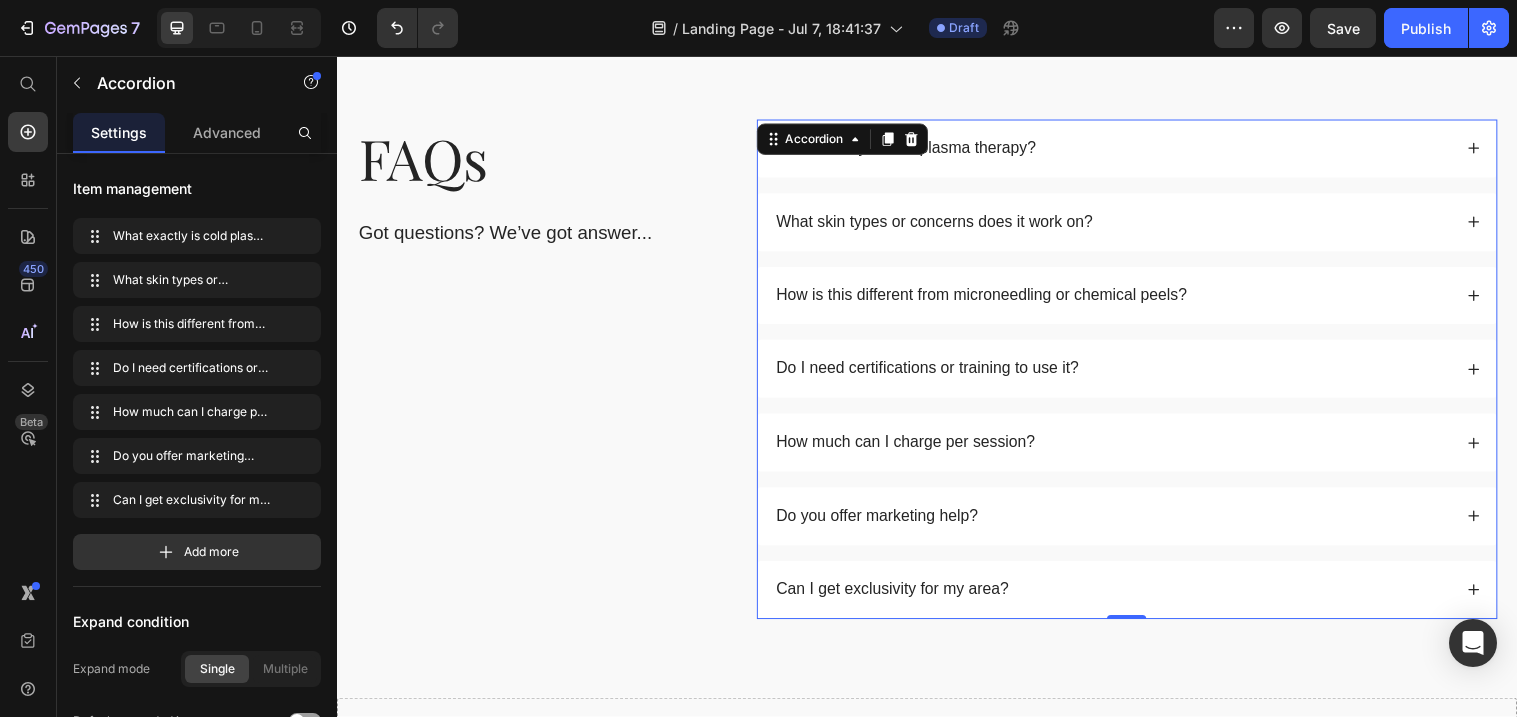 click on "Do I need certifications or training to use it?" at bounding box center (1140, 374) 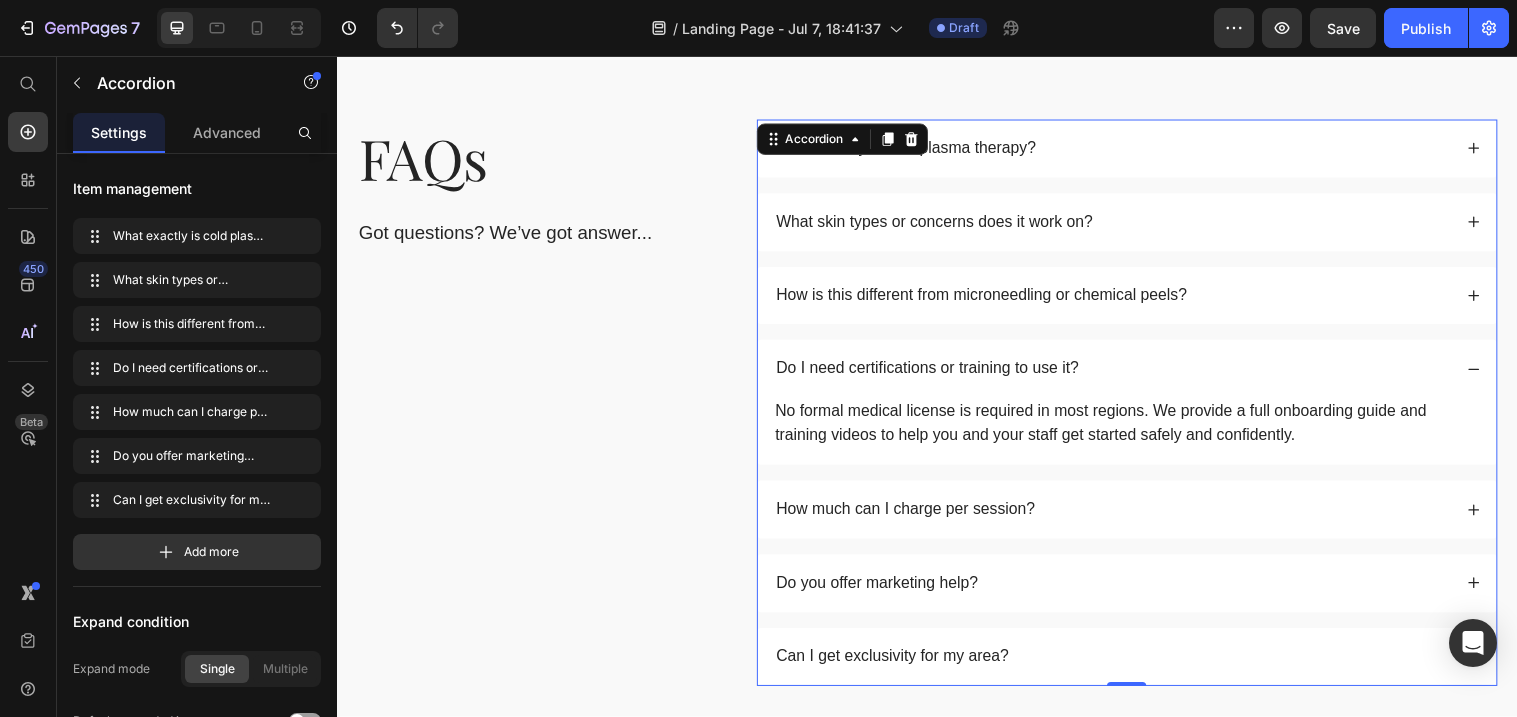 click 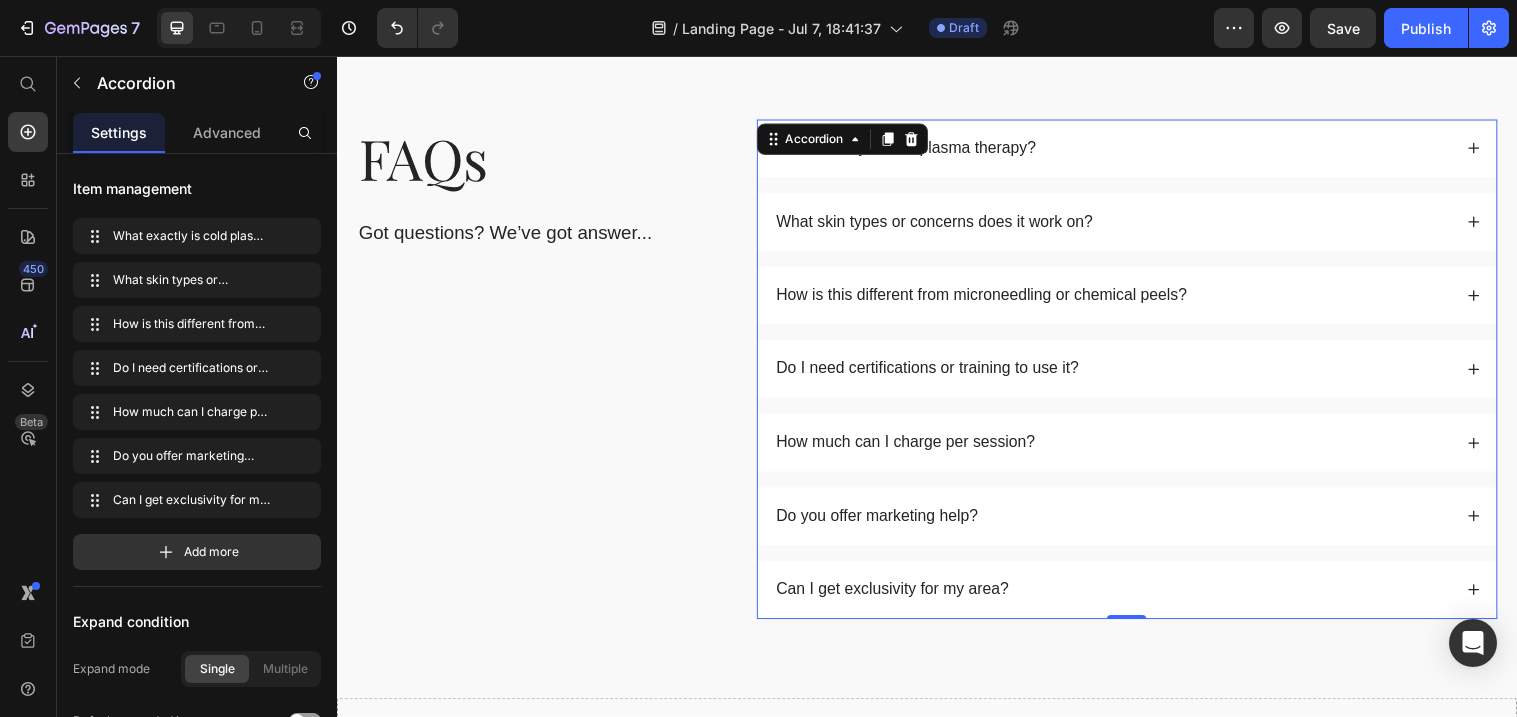 click on "How is this different from microneedling or chemical peels?" at bounding box center [1140, 300] 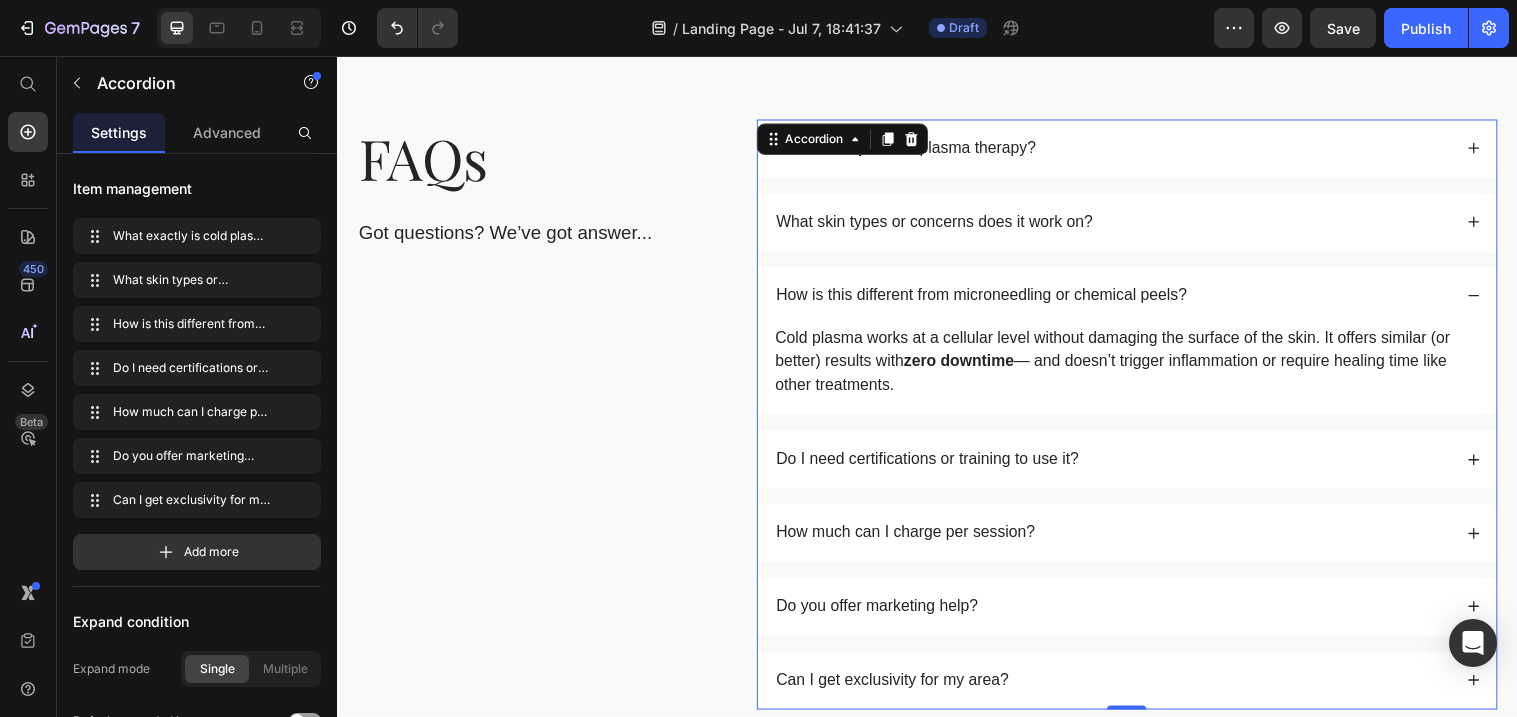 click on "How is this different from microneedling or chemical peels?" at bounding box center [1140, 300] 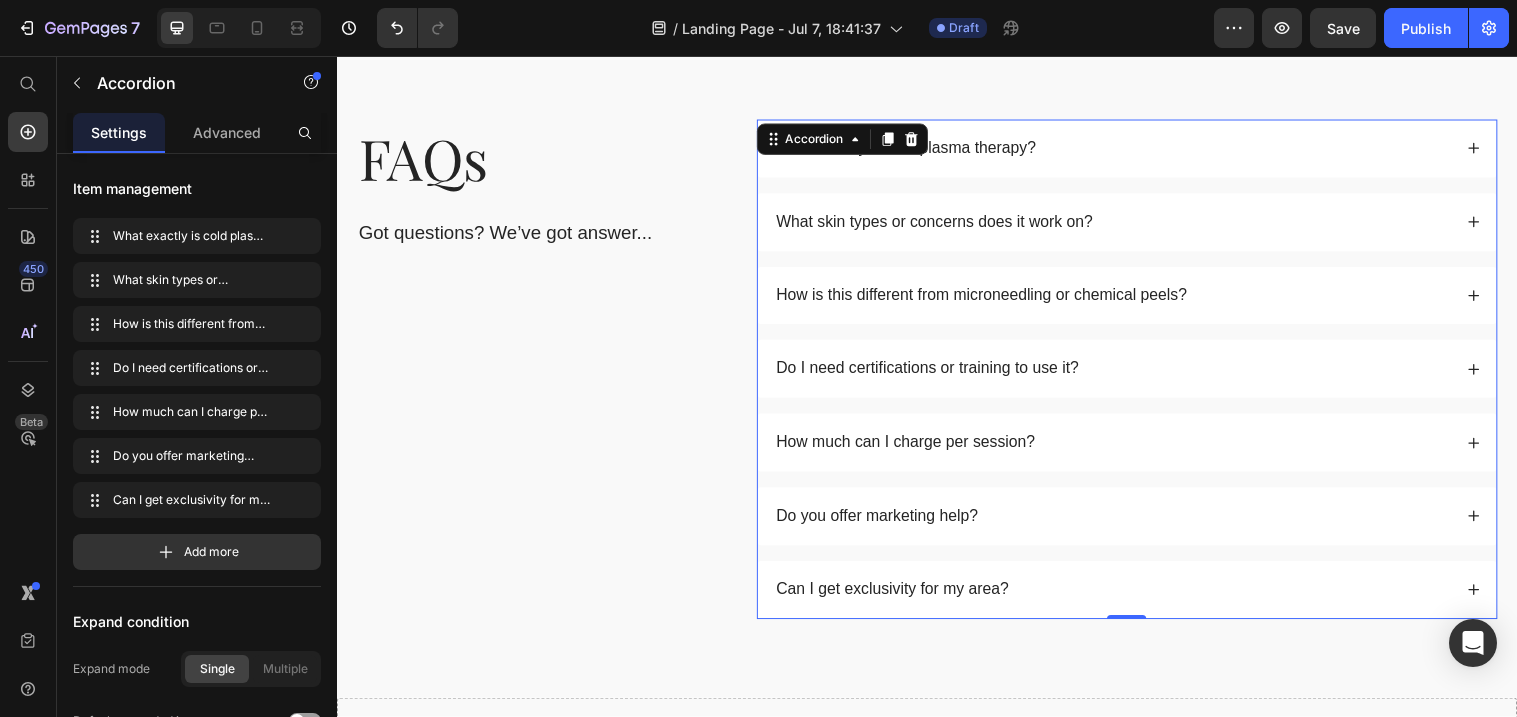 click on "What skin types or concerns does it work on?" at bounding box center [1140, 225] 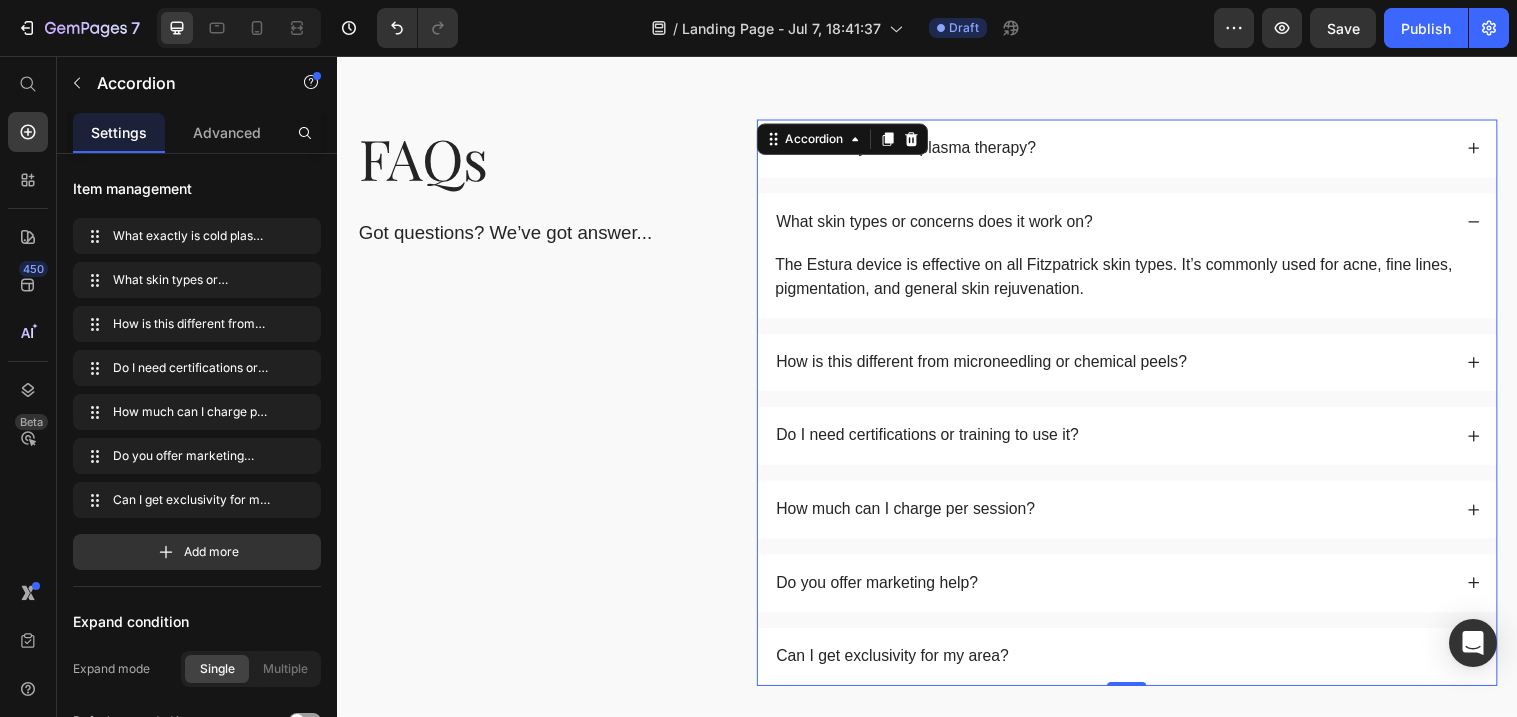 click on "What skin types or concerns does it work on?" at bounding box center (1140, 225) 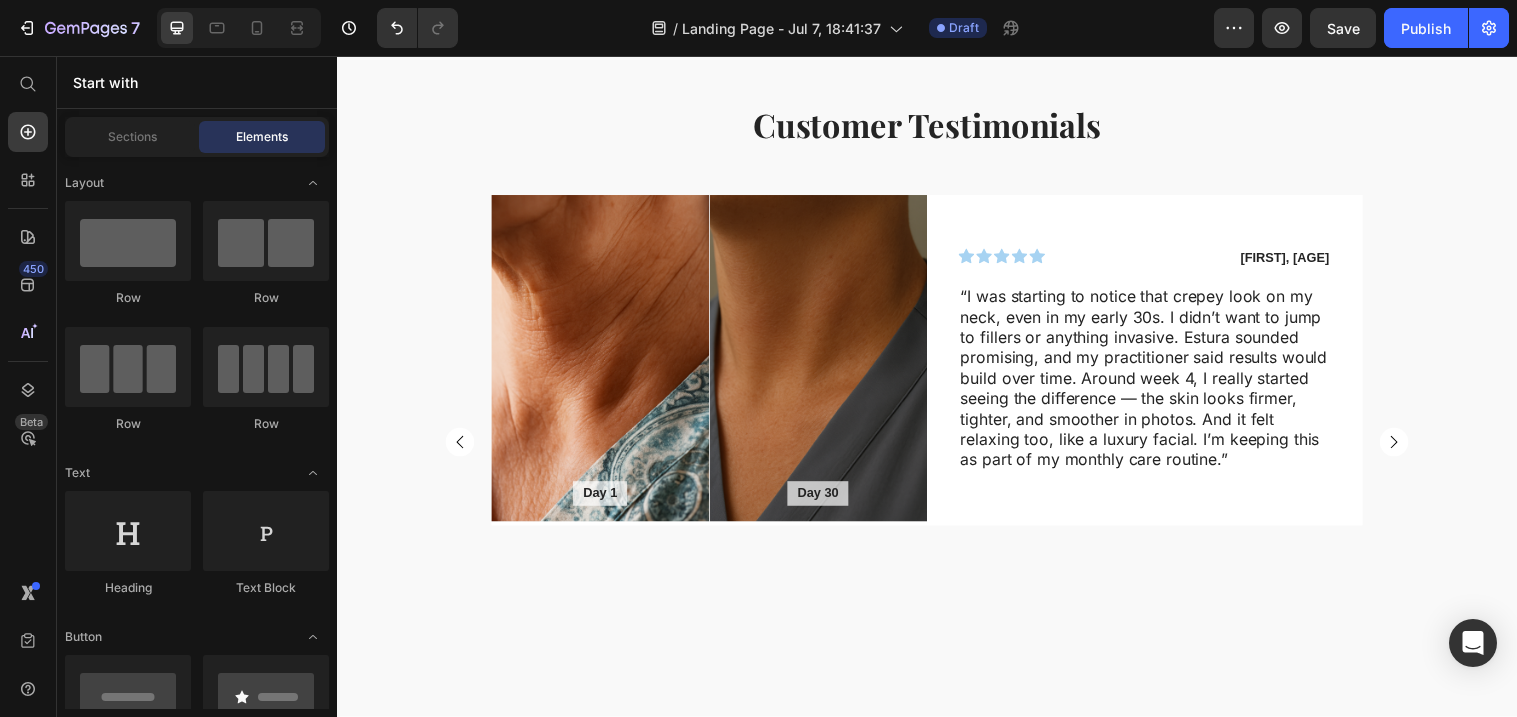 scroll, scrollTop: 1154, scrollLeft: 0, axis: vertical 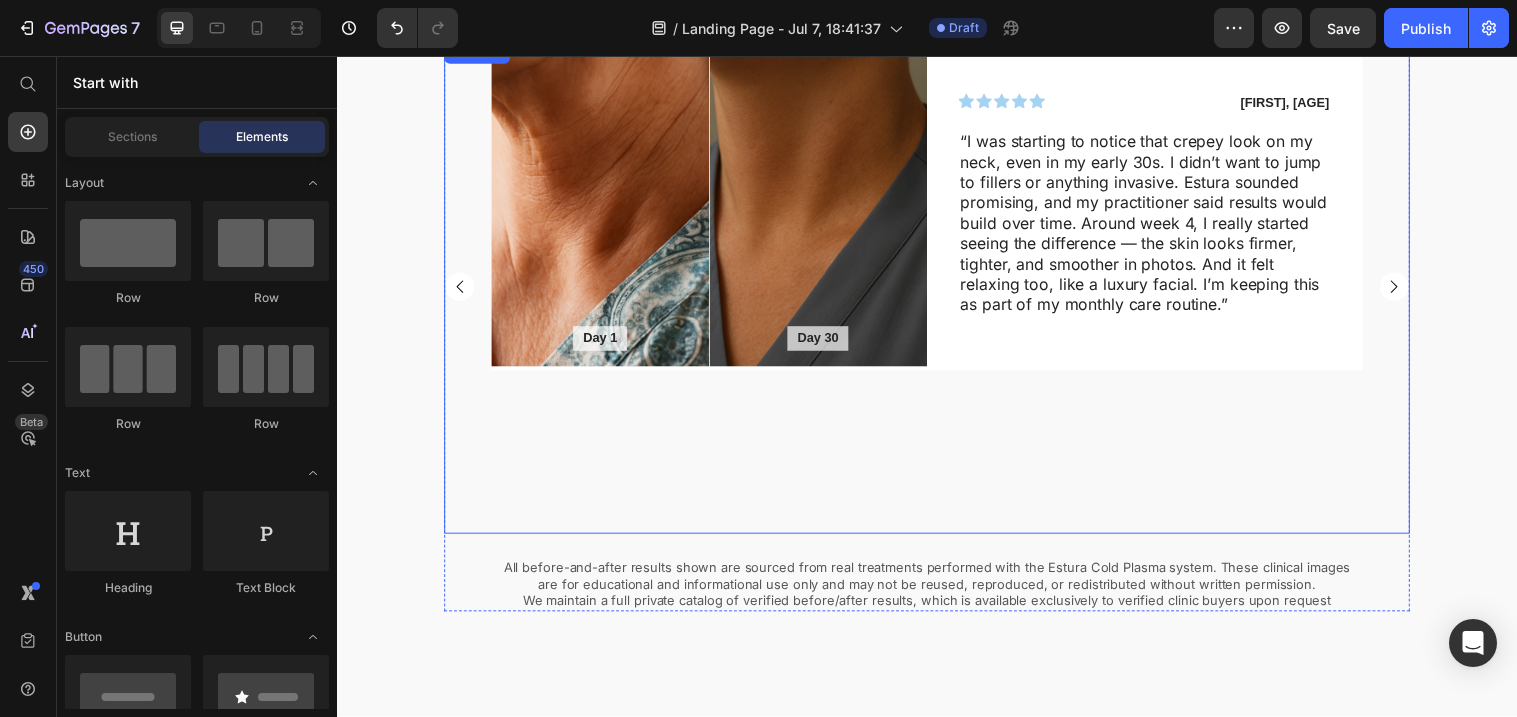click 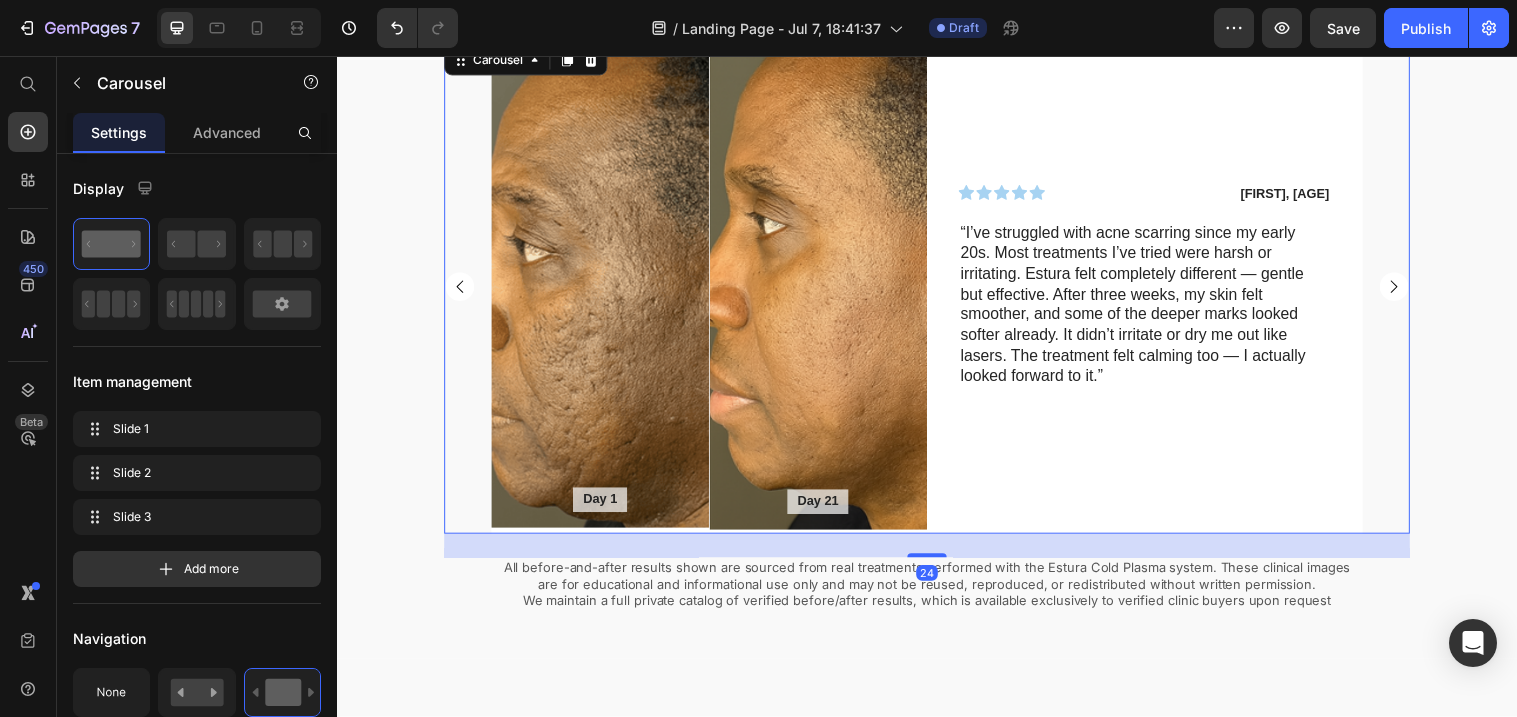 click 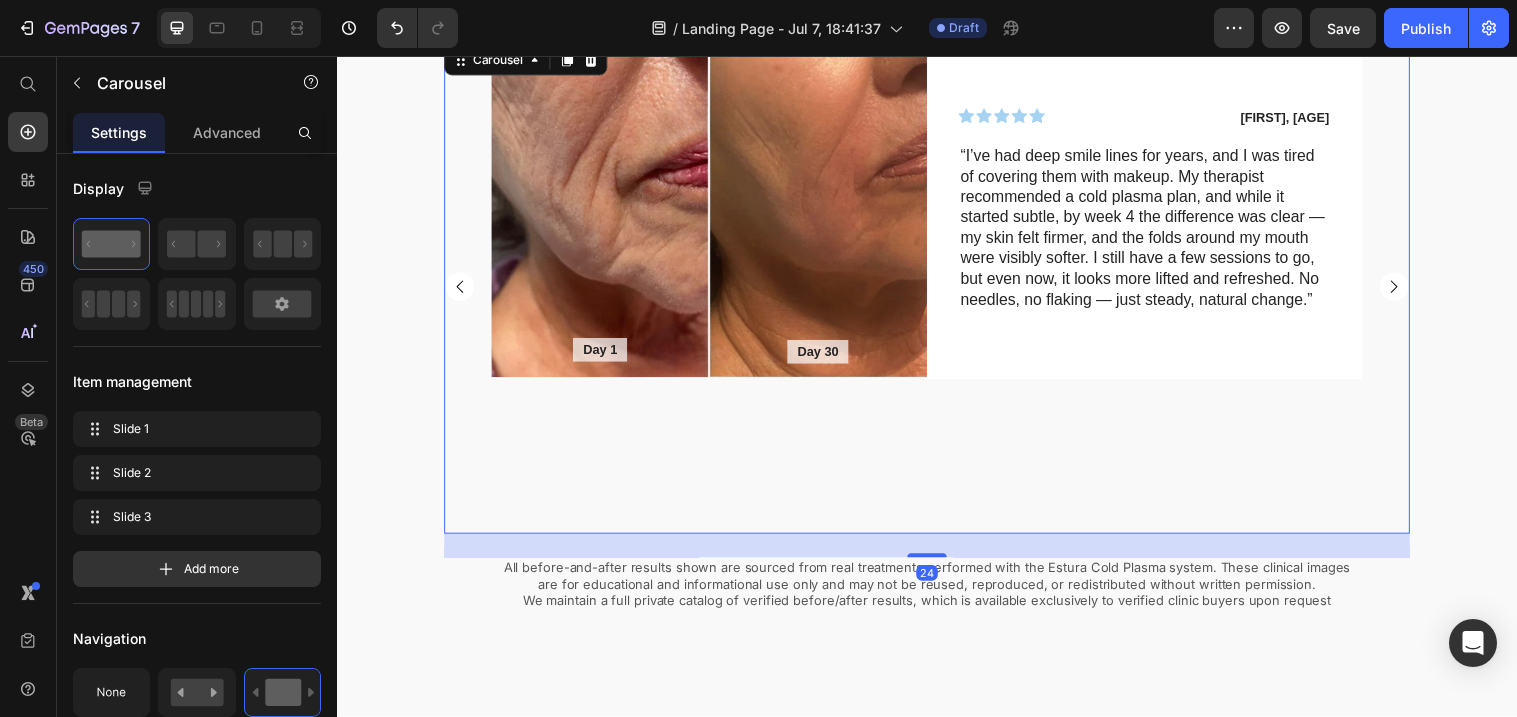 click 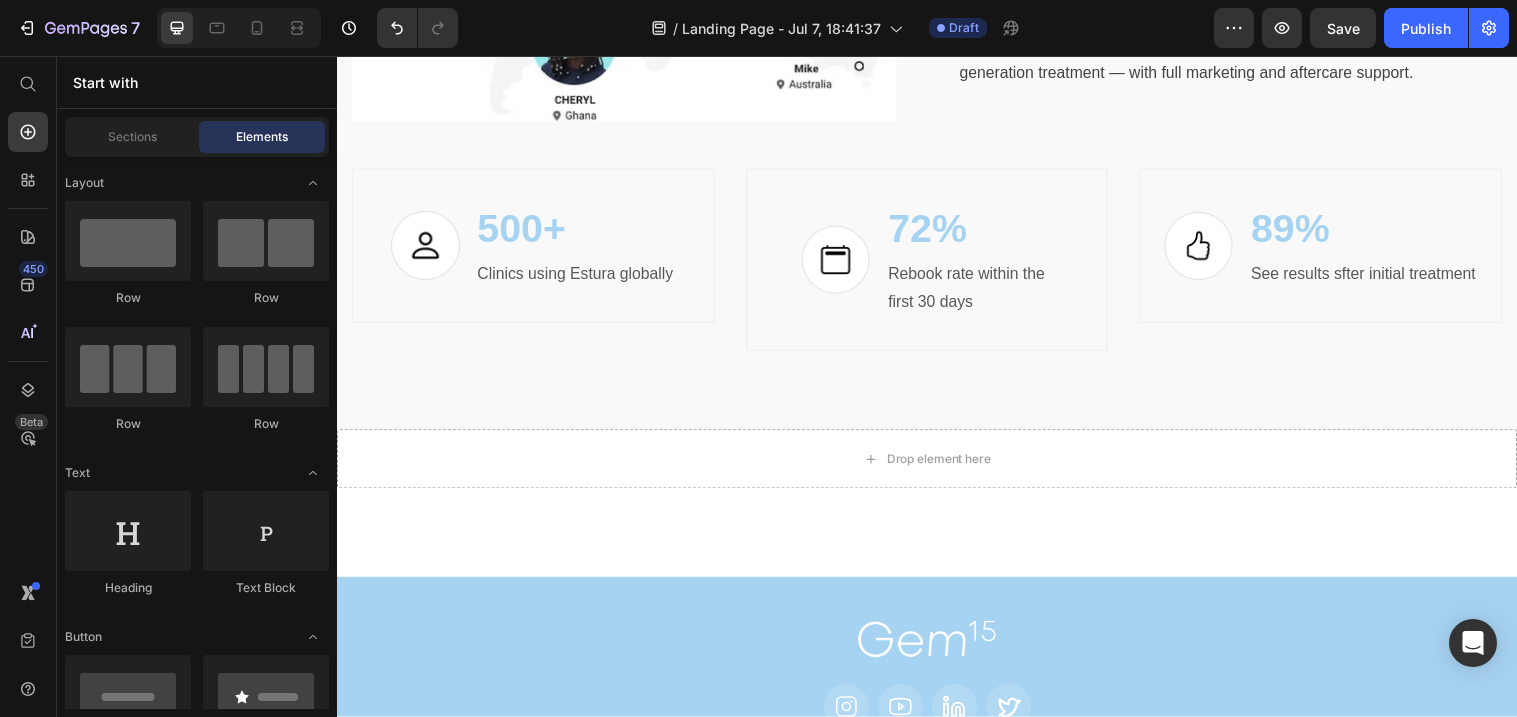 scroll, scrollTop: 7047, scrollLeft: 0, axis: vertical 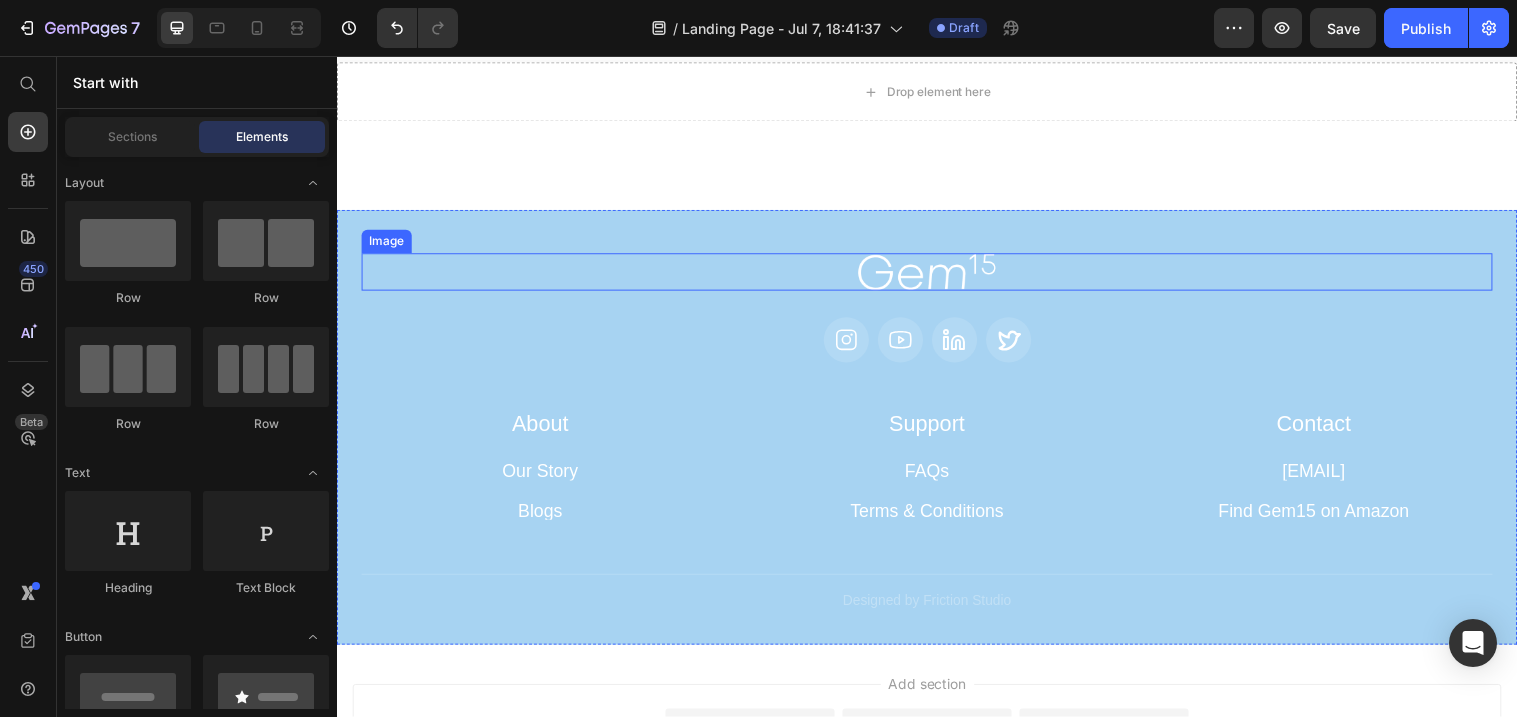 click at bounding box center (937, 276) 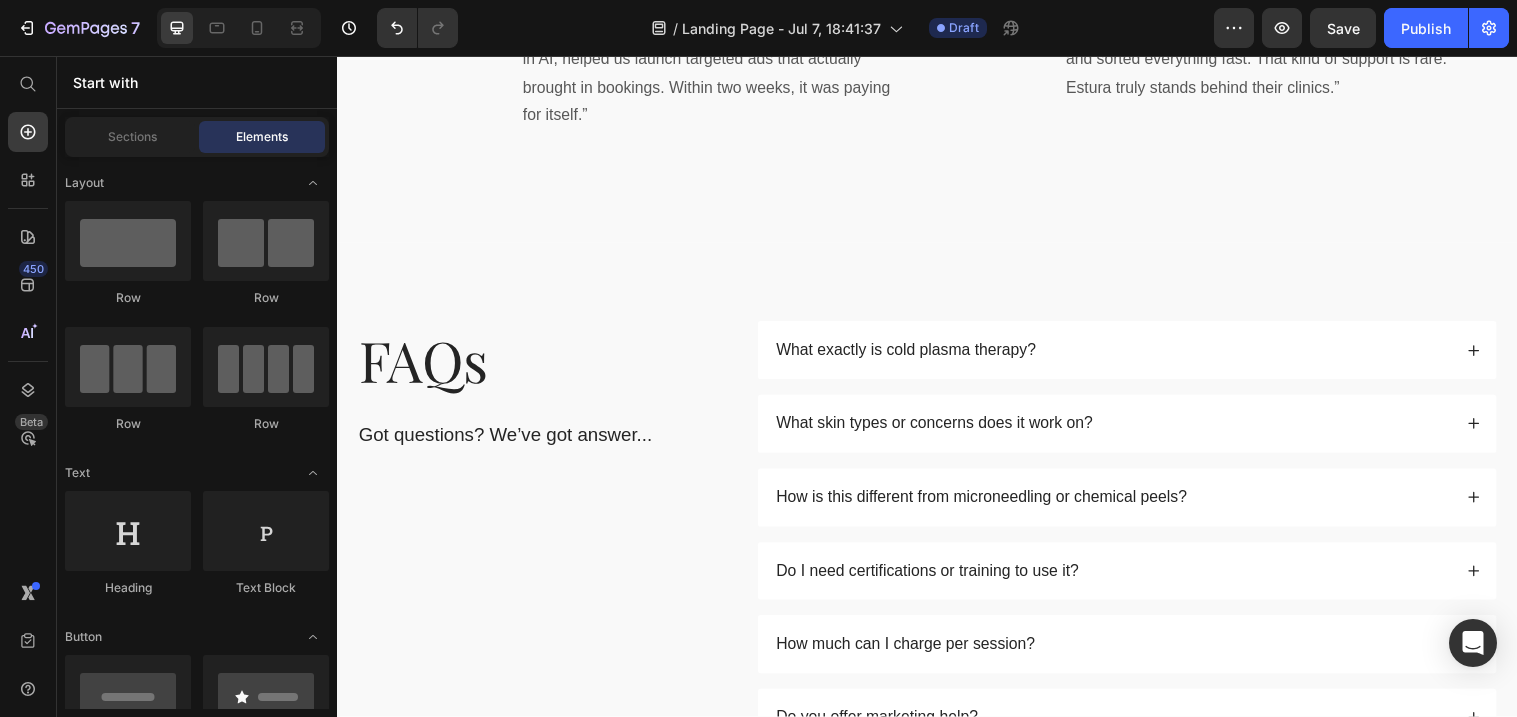 scroll, scrollTop: 5288, scrollLeft: 0, axis: vertical 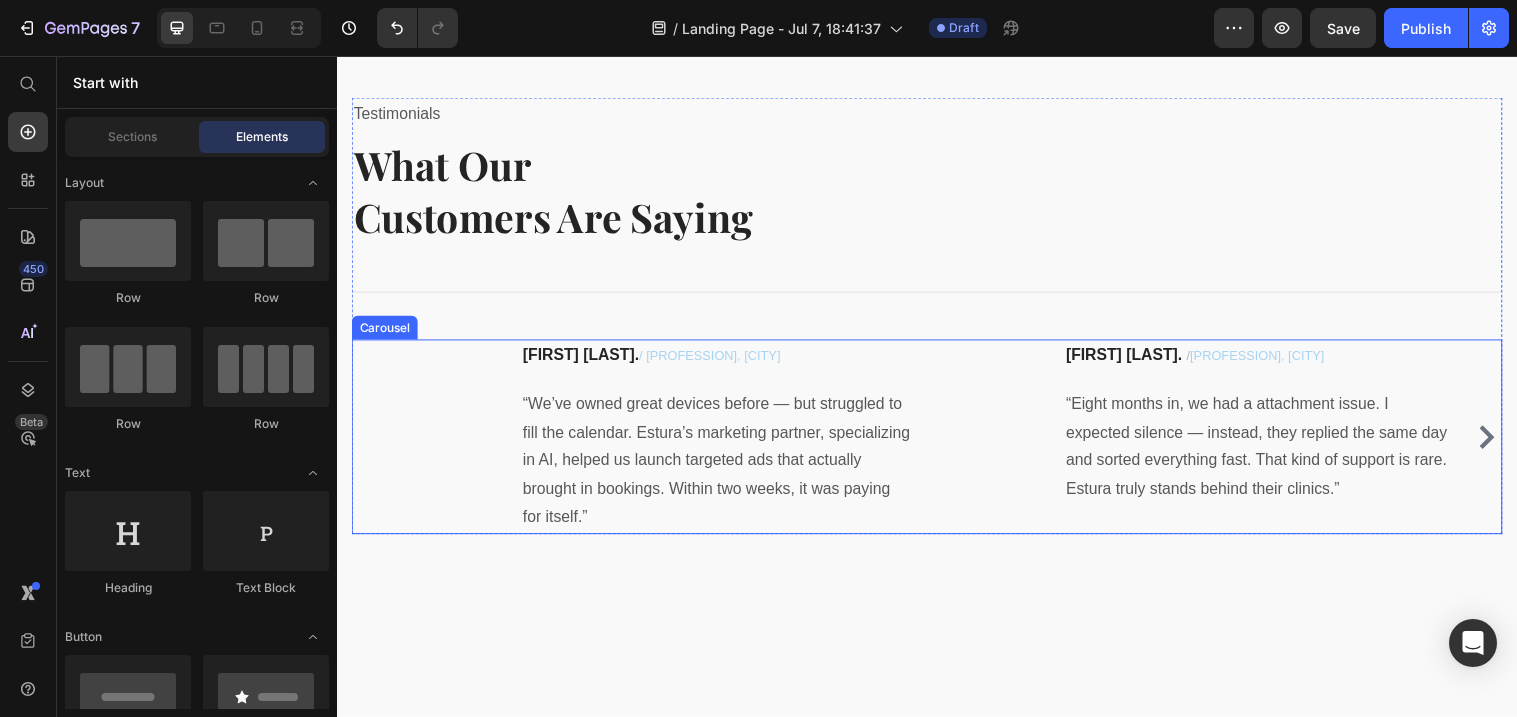 click 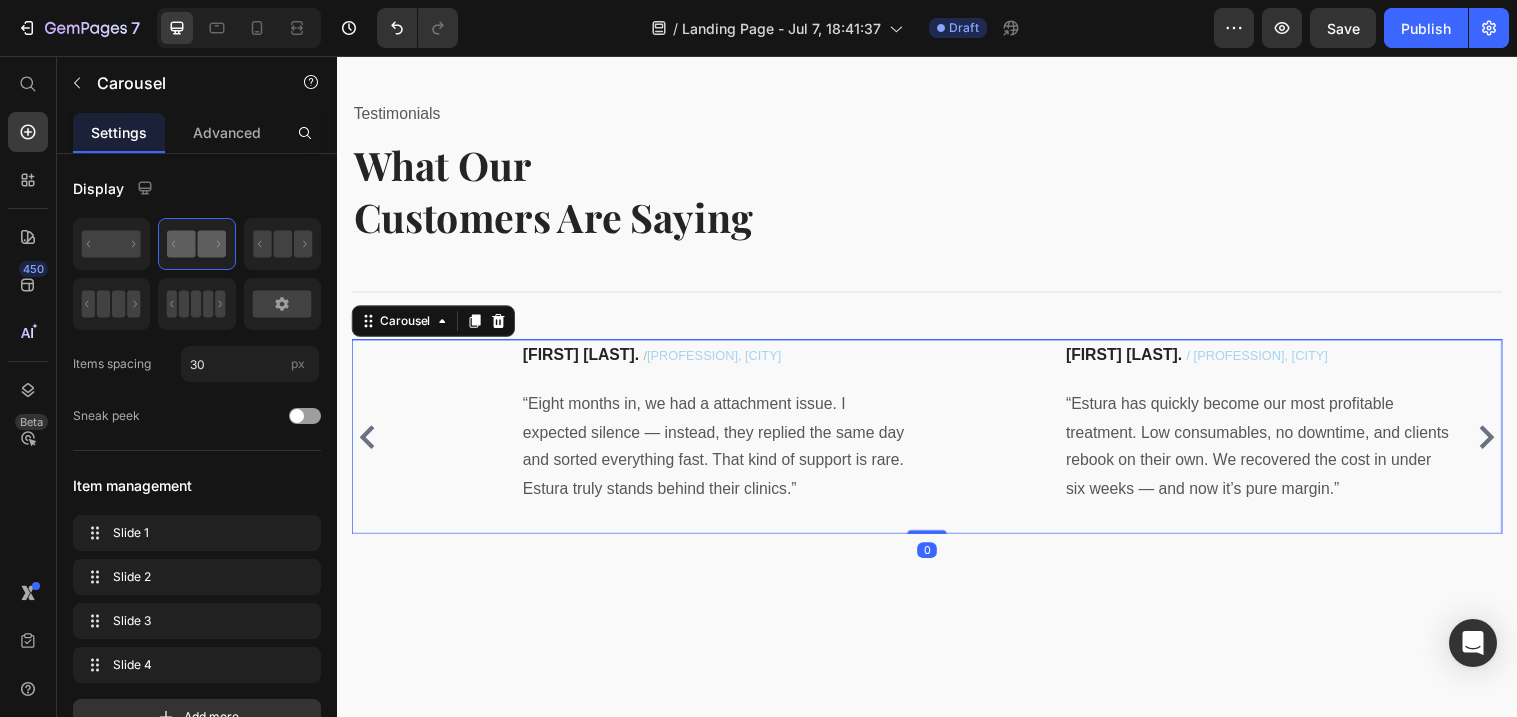click 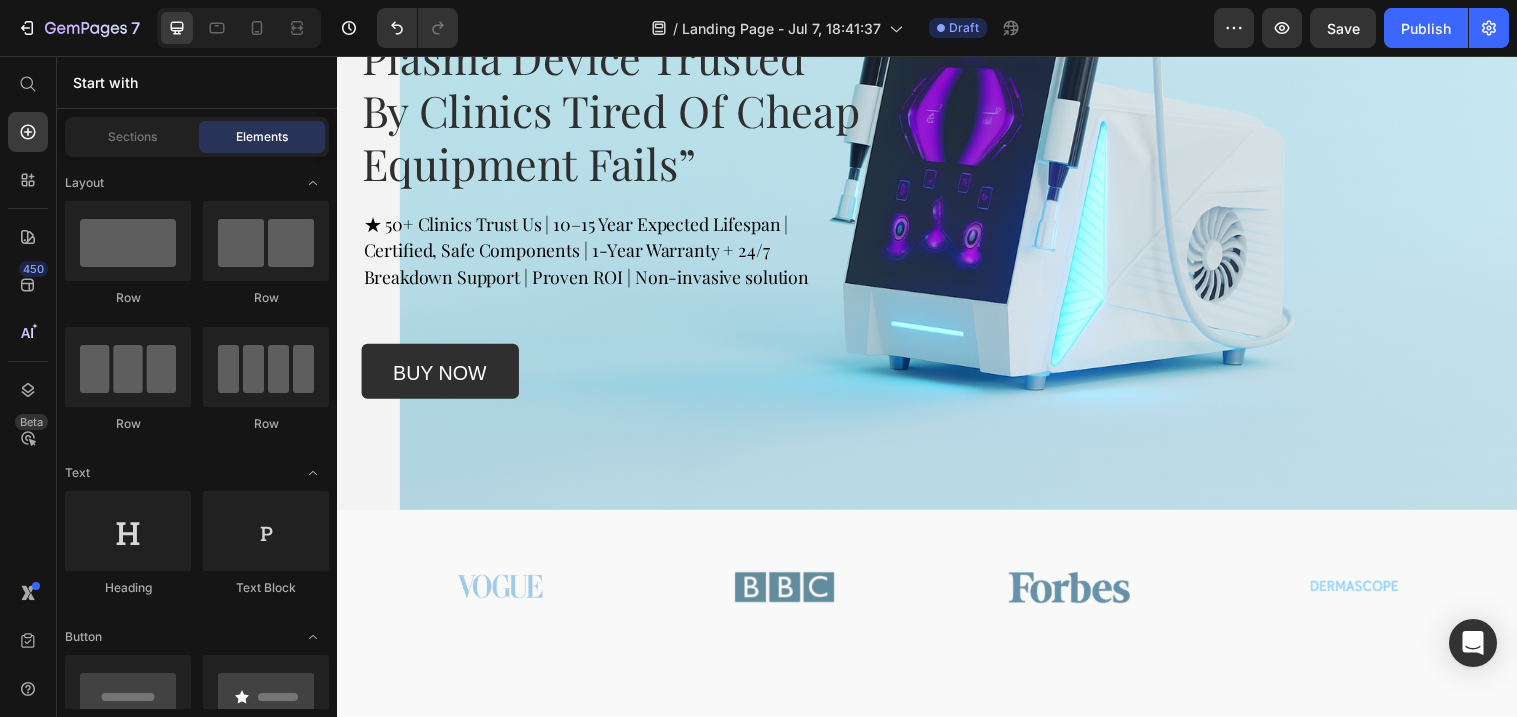 scroll, scrollTop: 376, scrollLeft: 0, axis: vertical 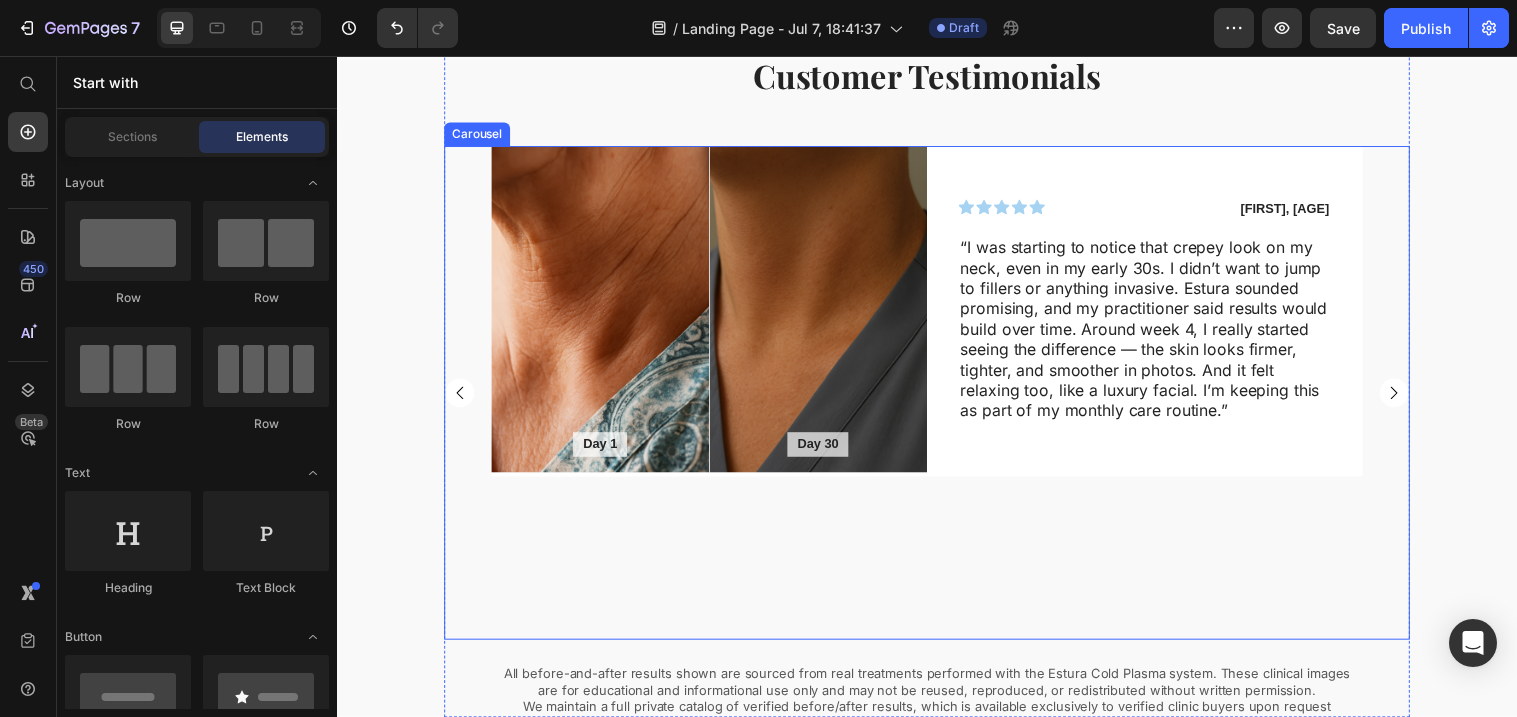 click 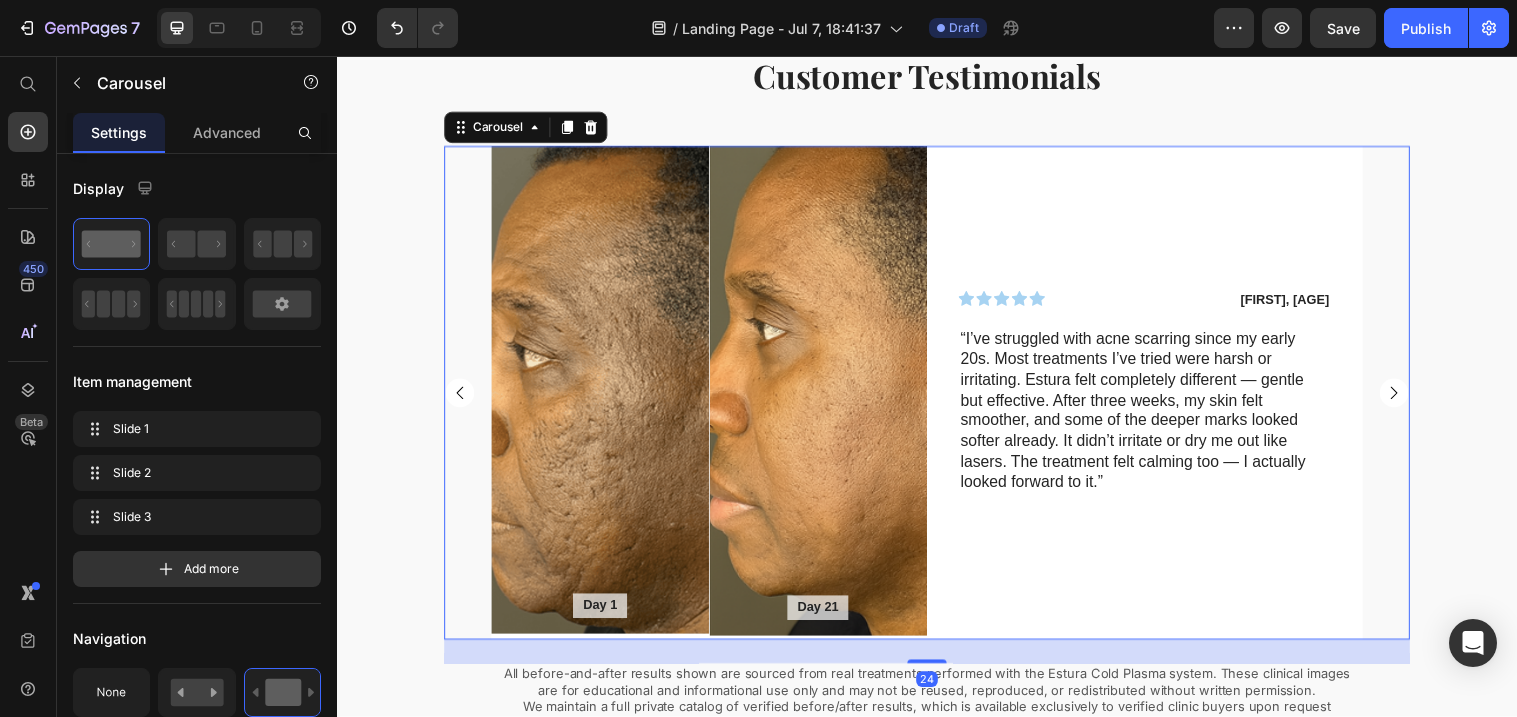 click 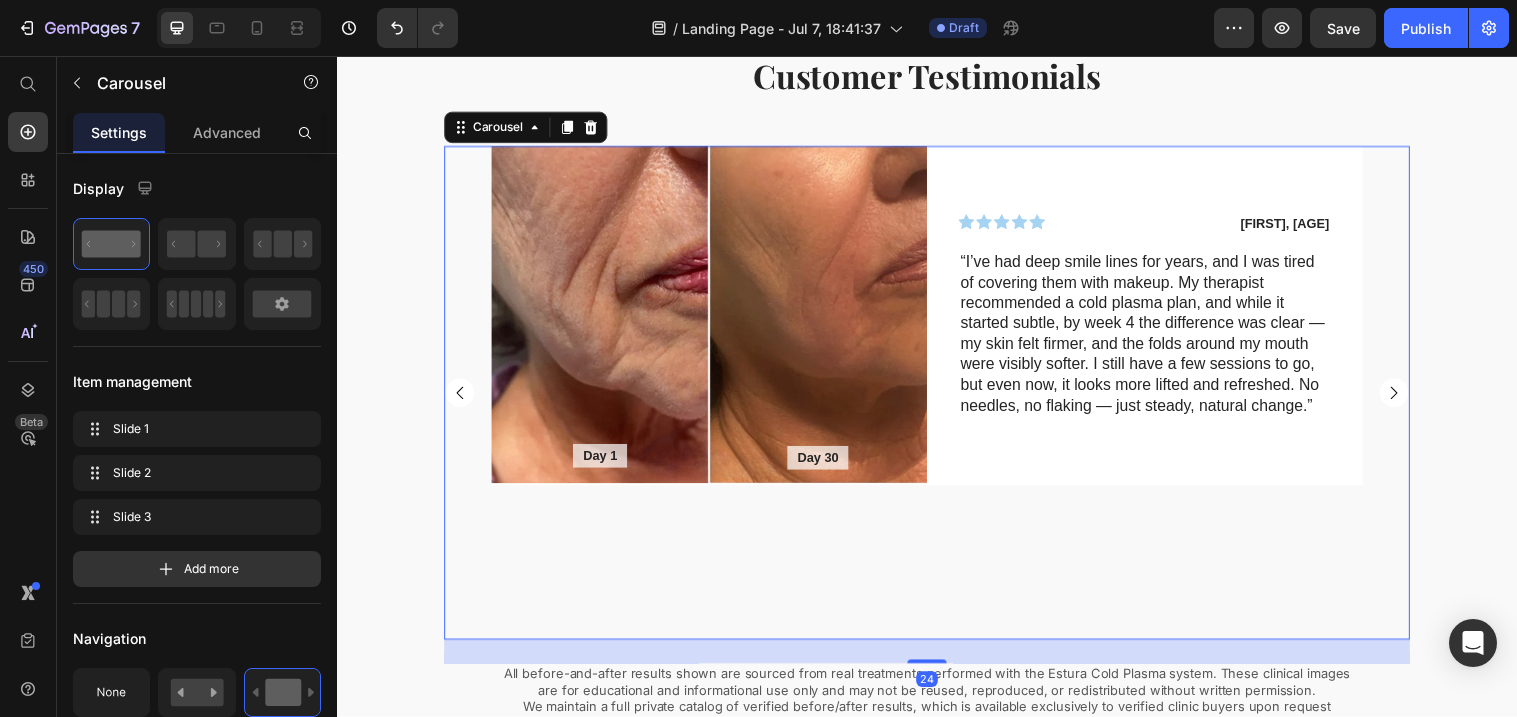 click 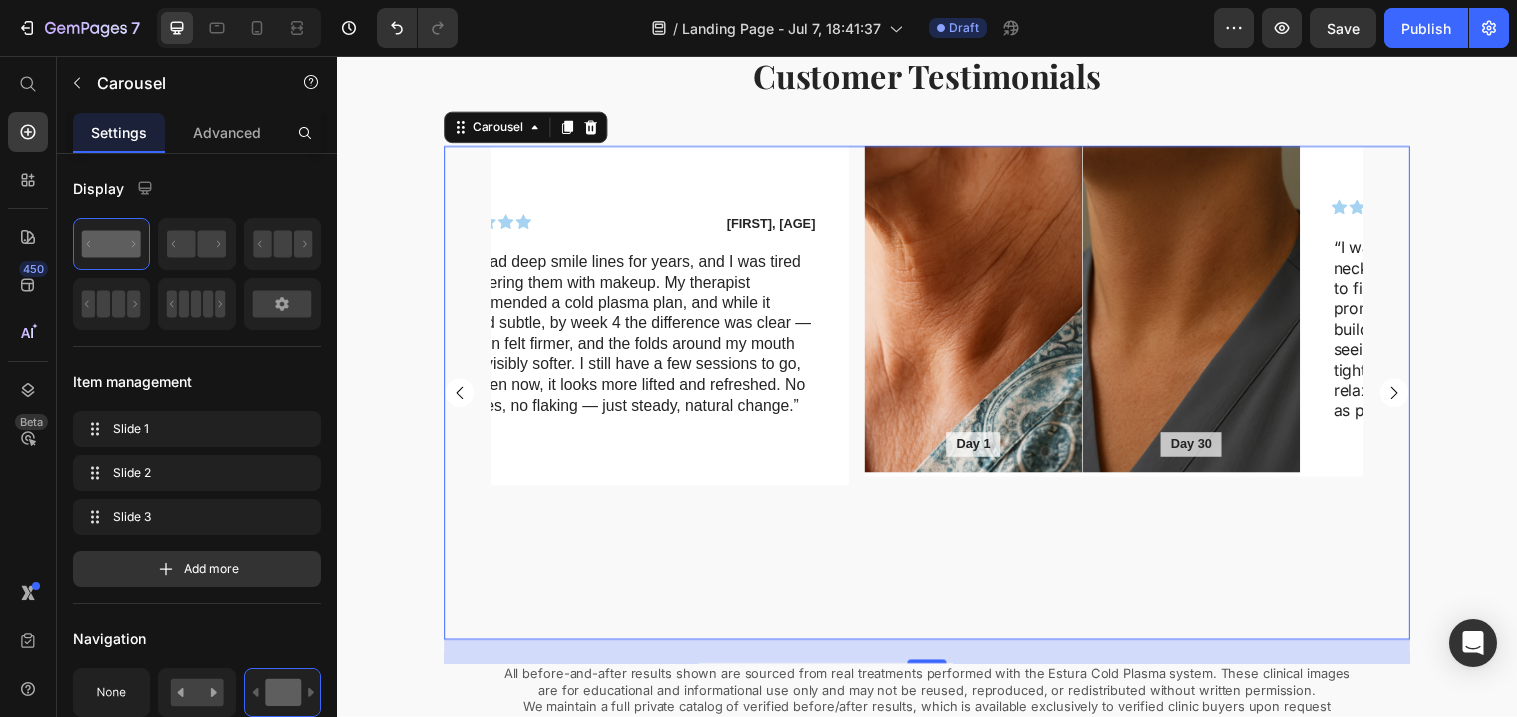click 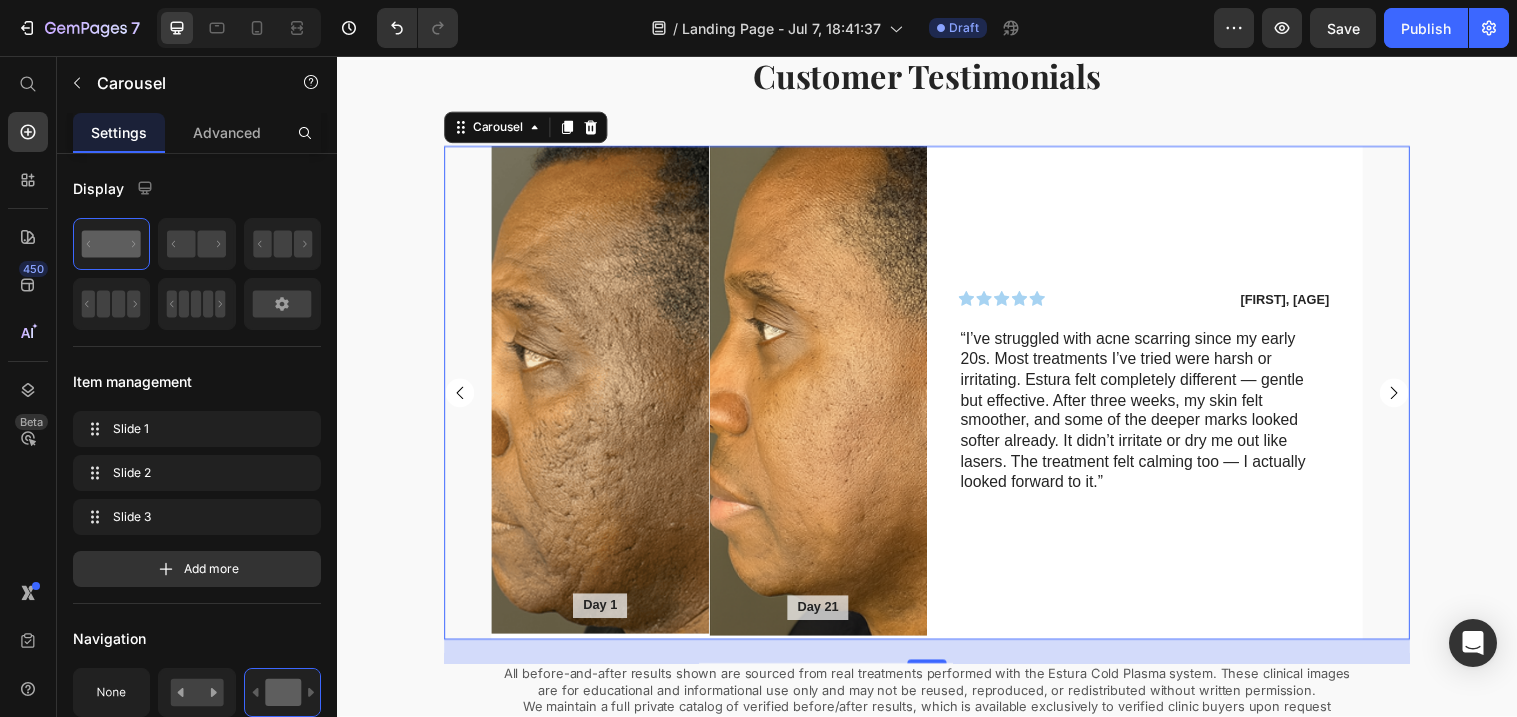 click 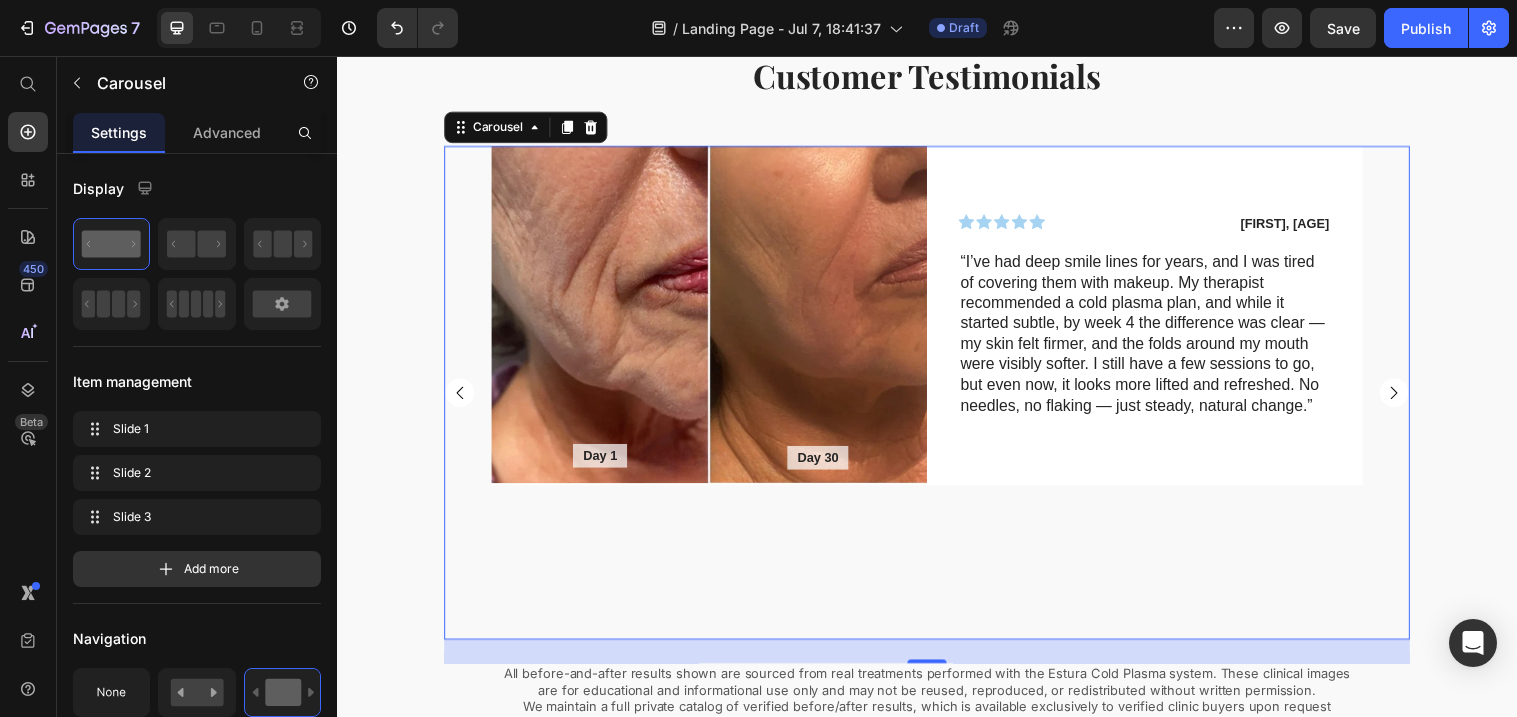 click 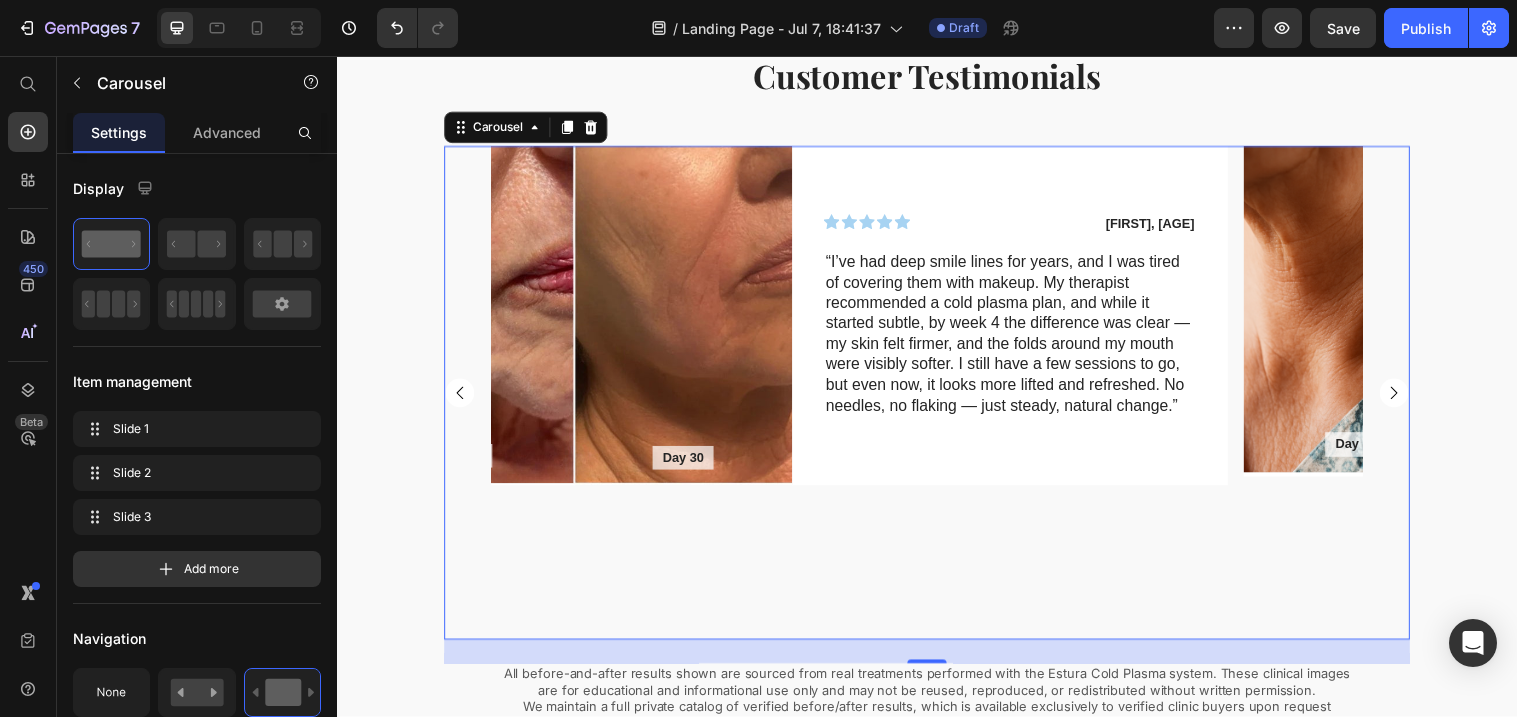 click 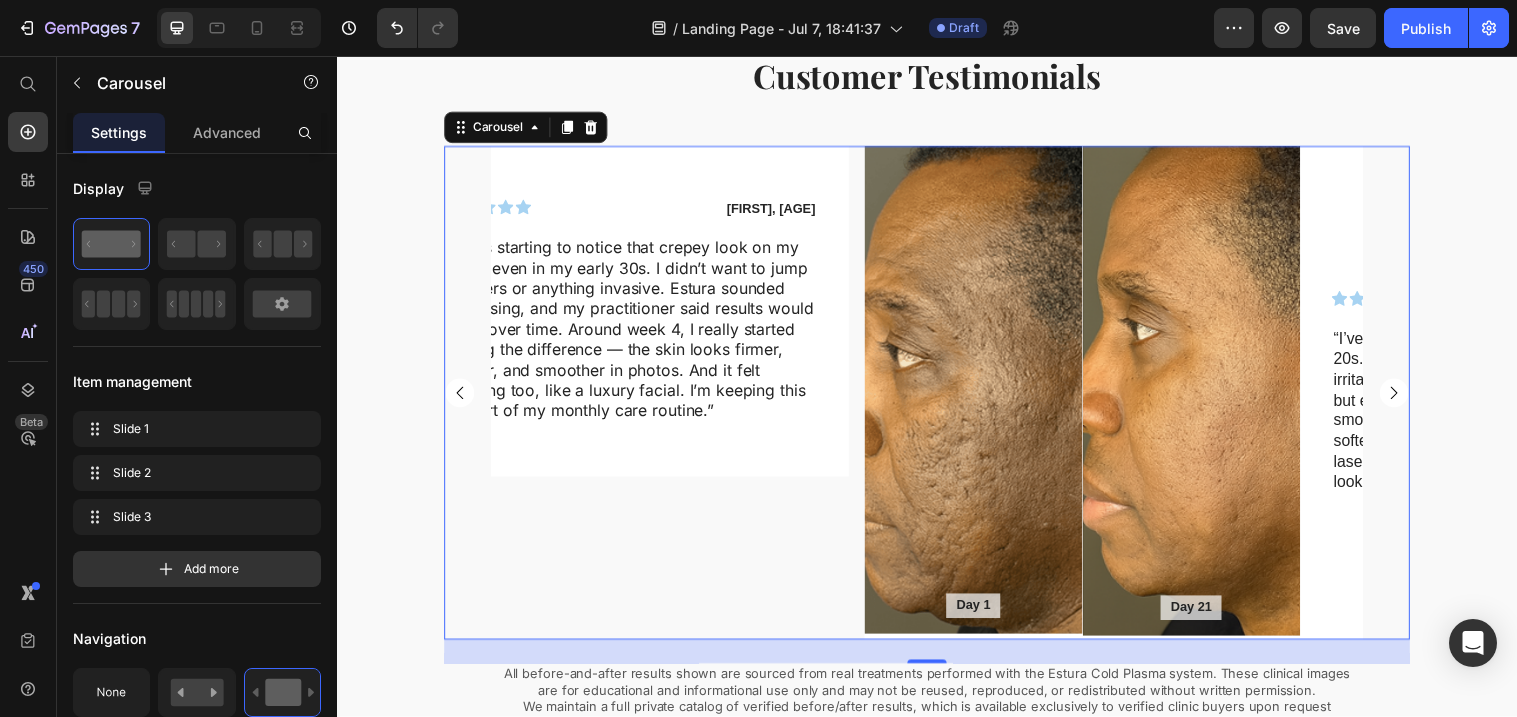 click 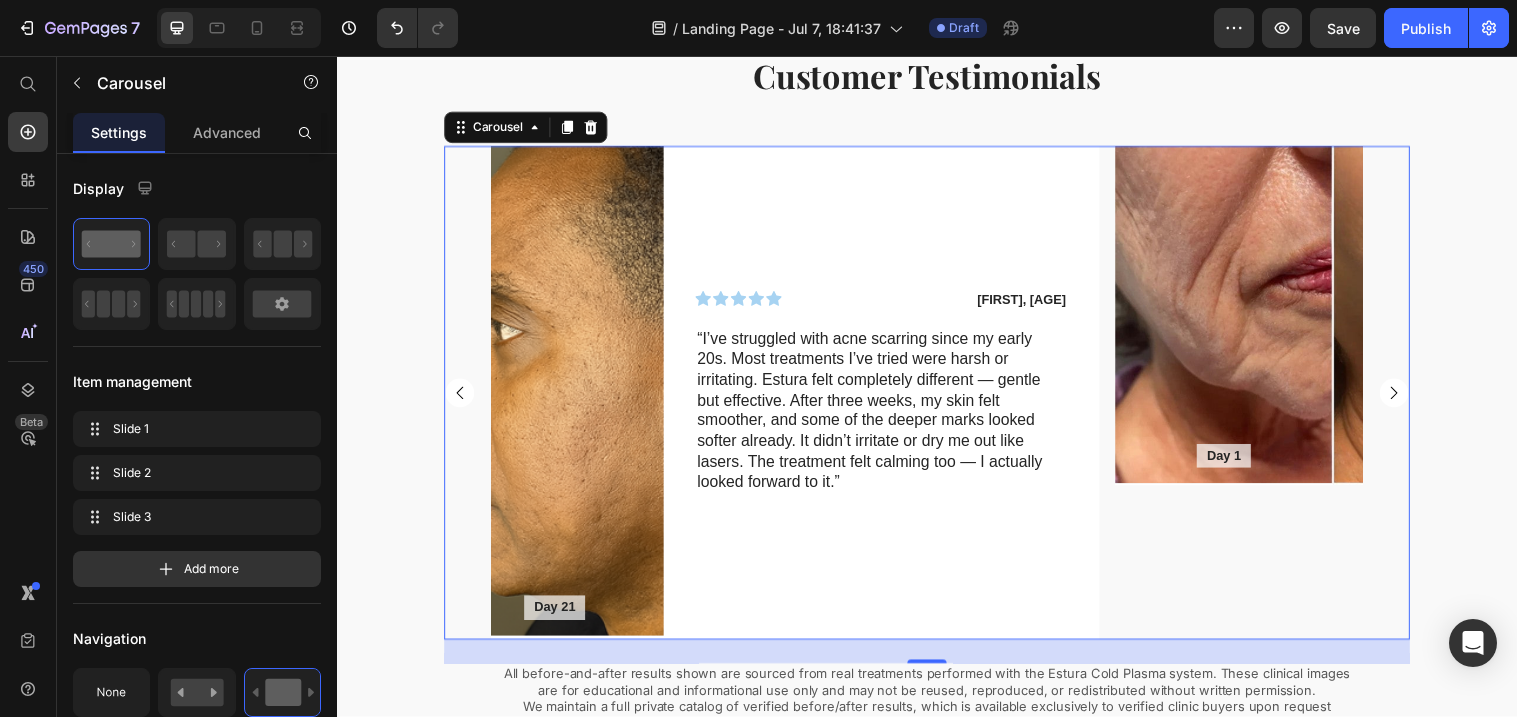 click 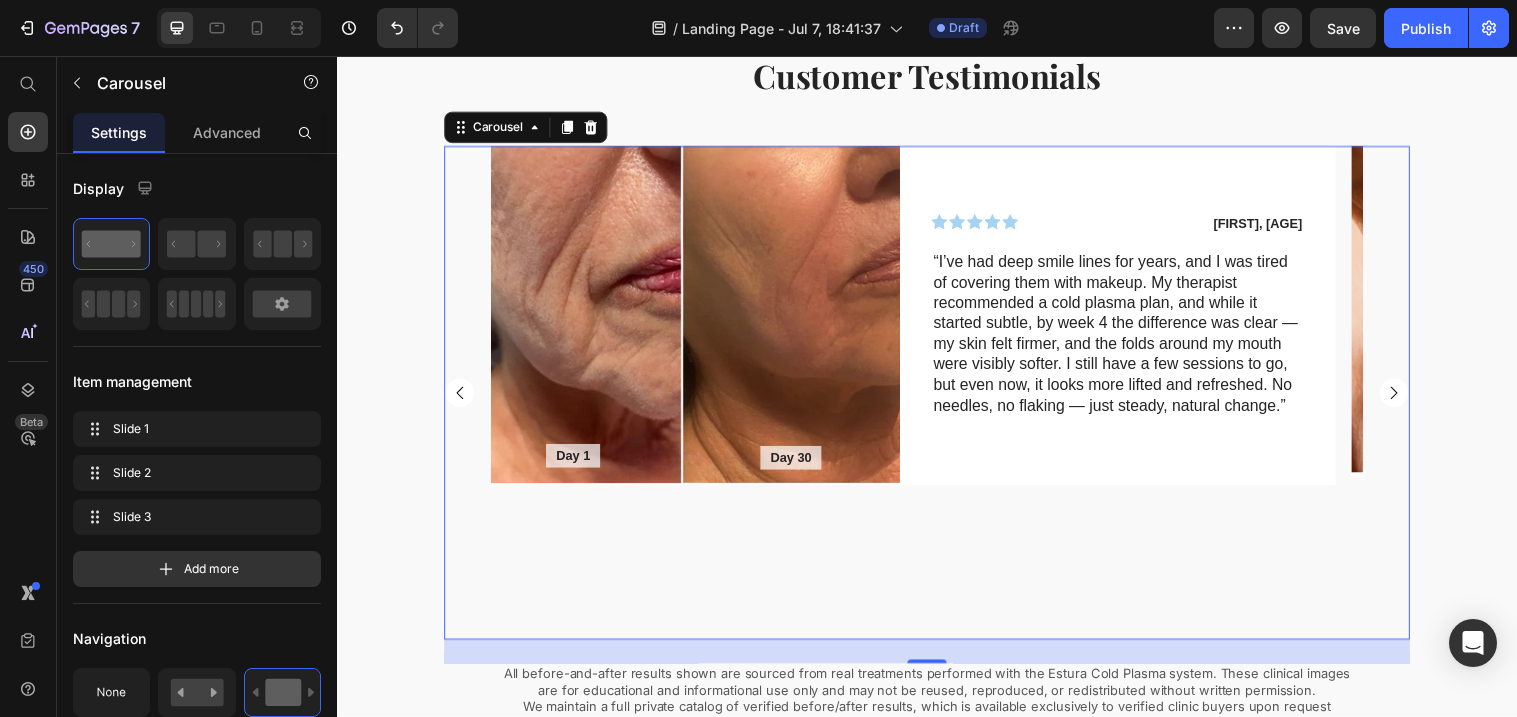 click 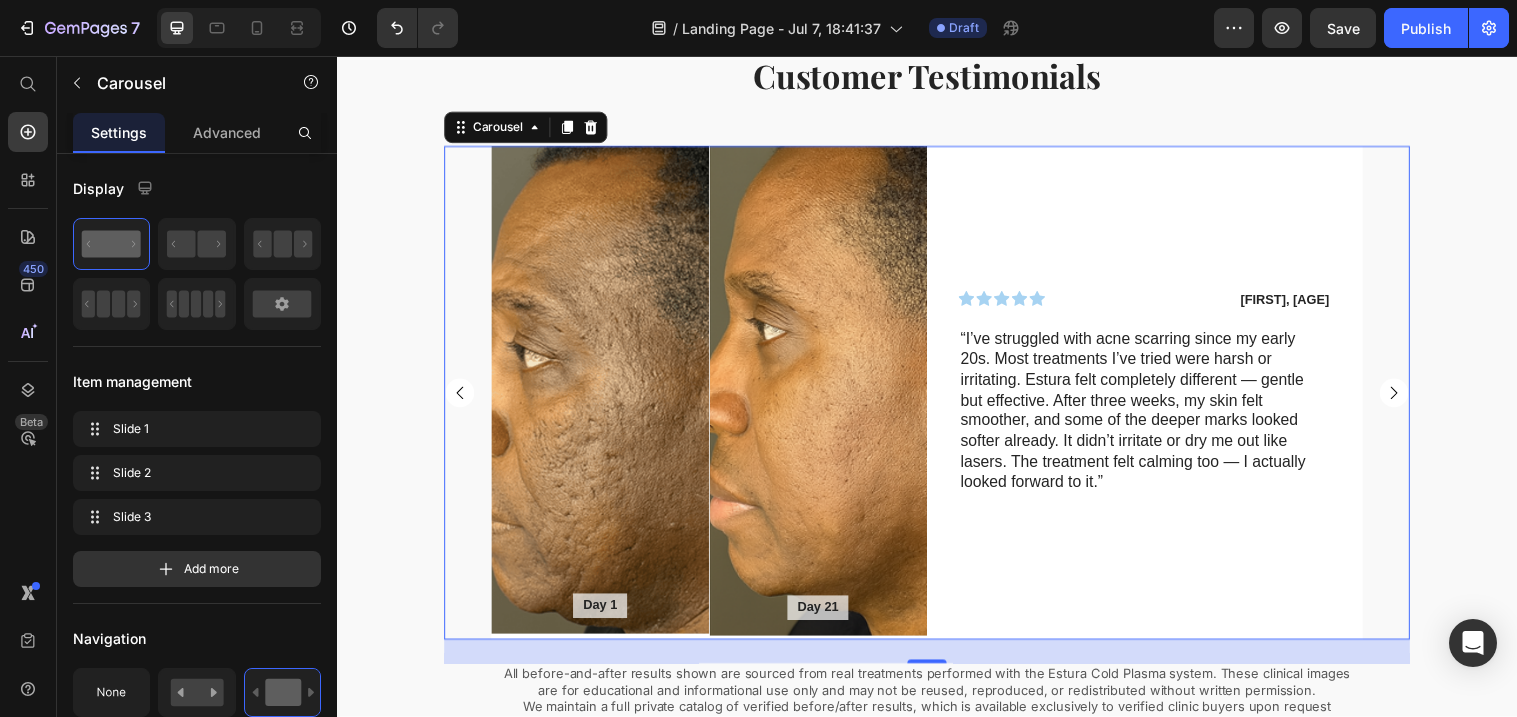 click 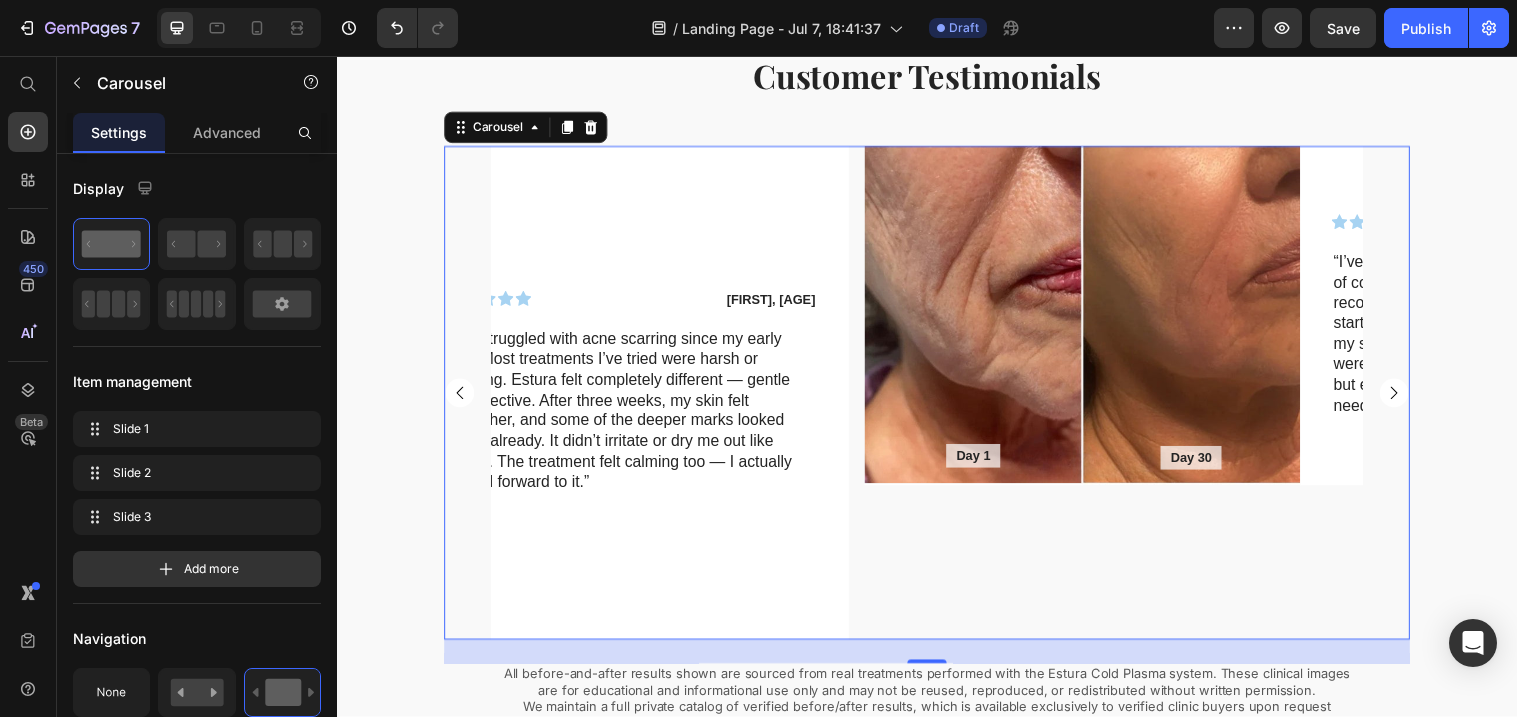 click 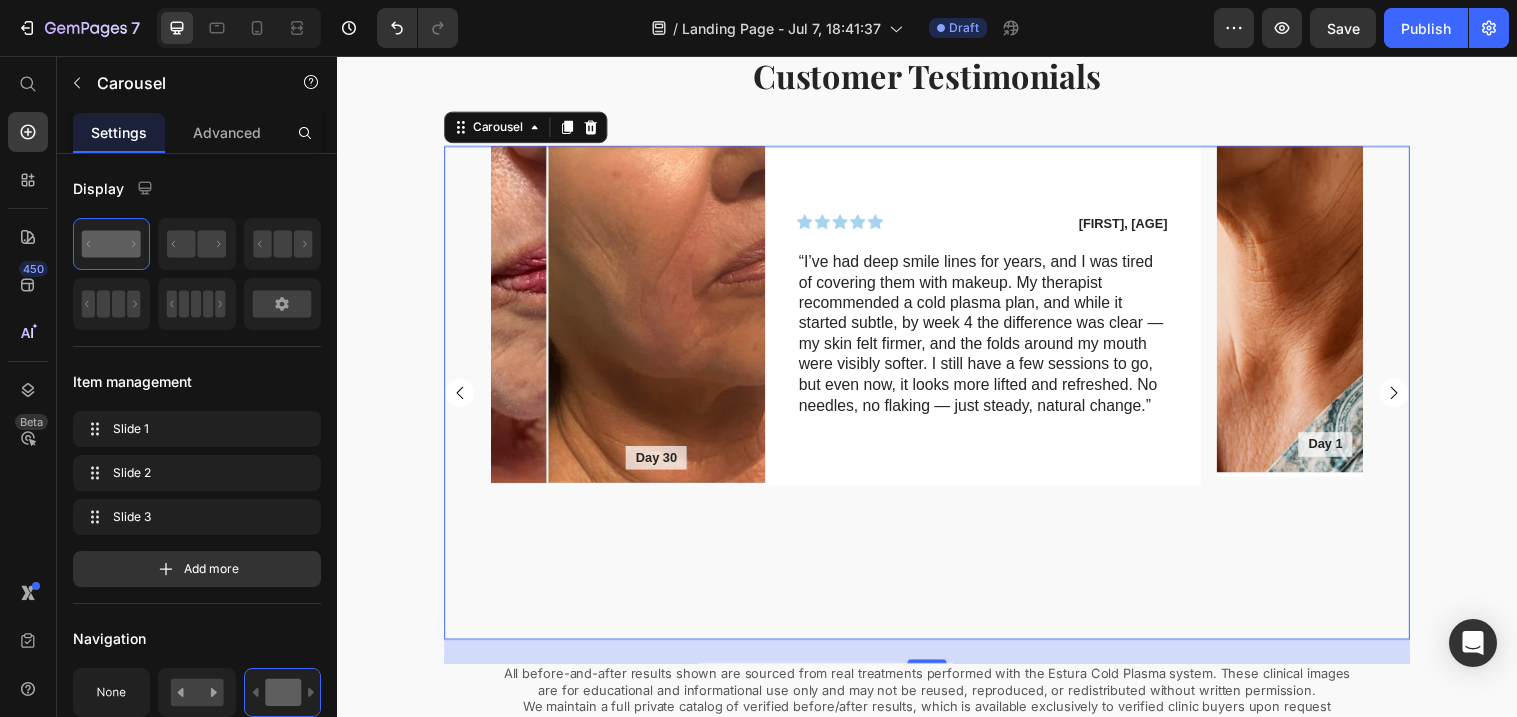 click 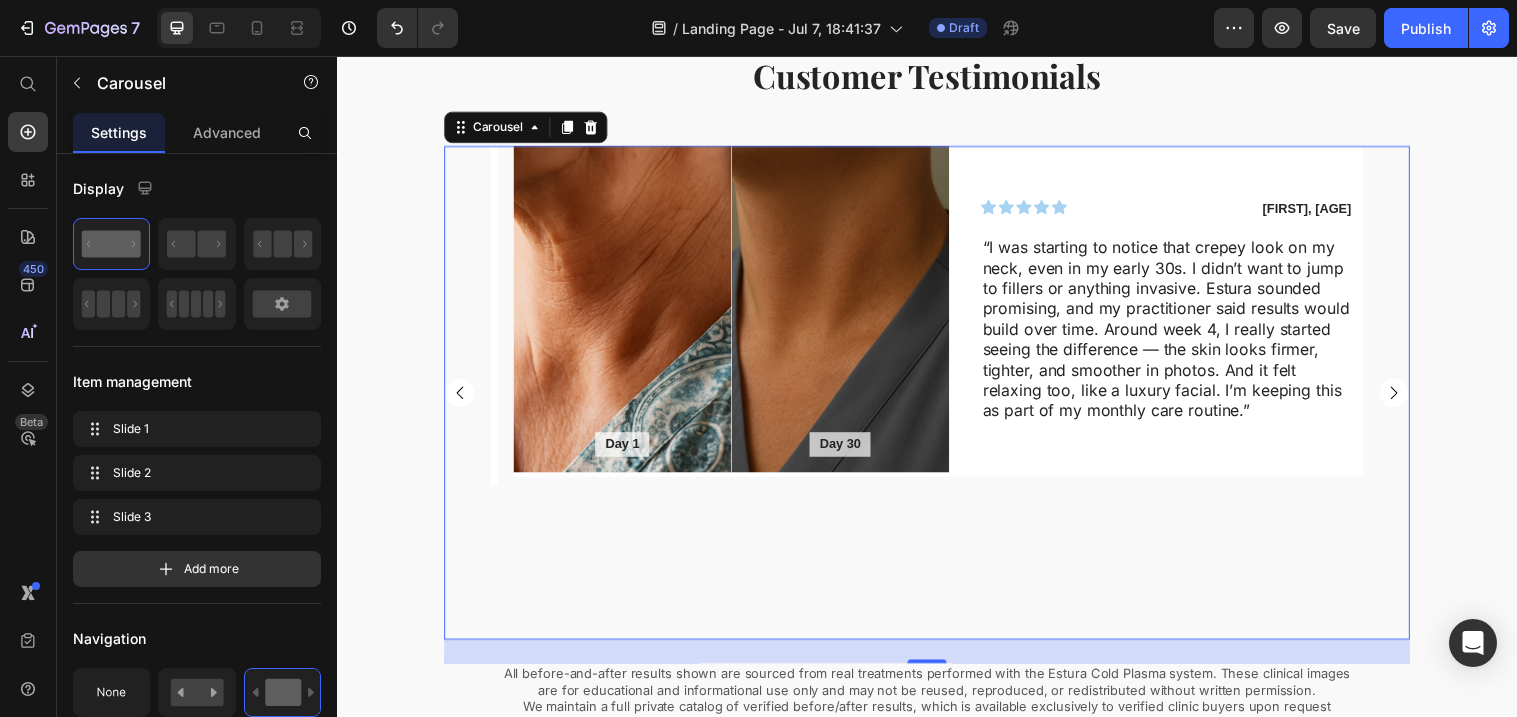 click 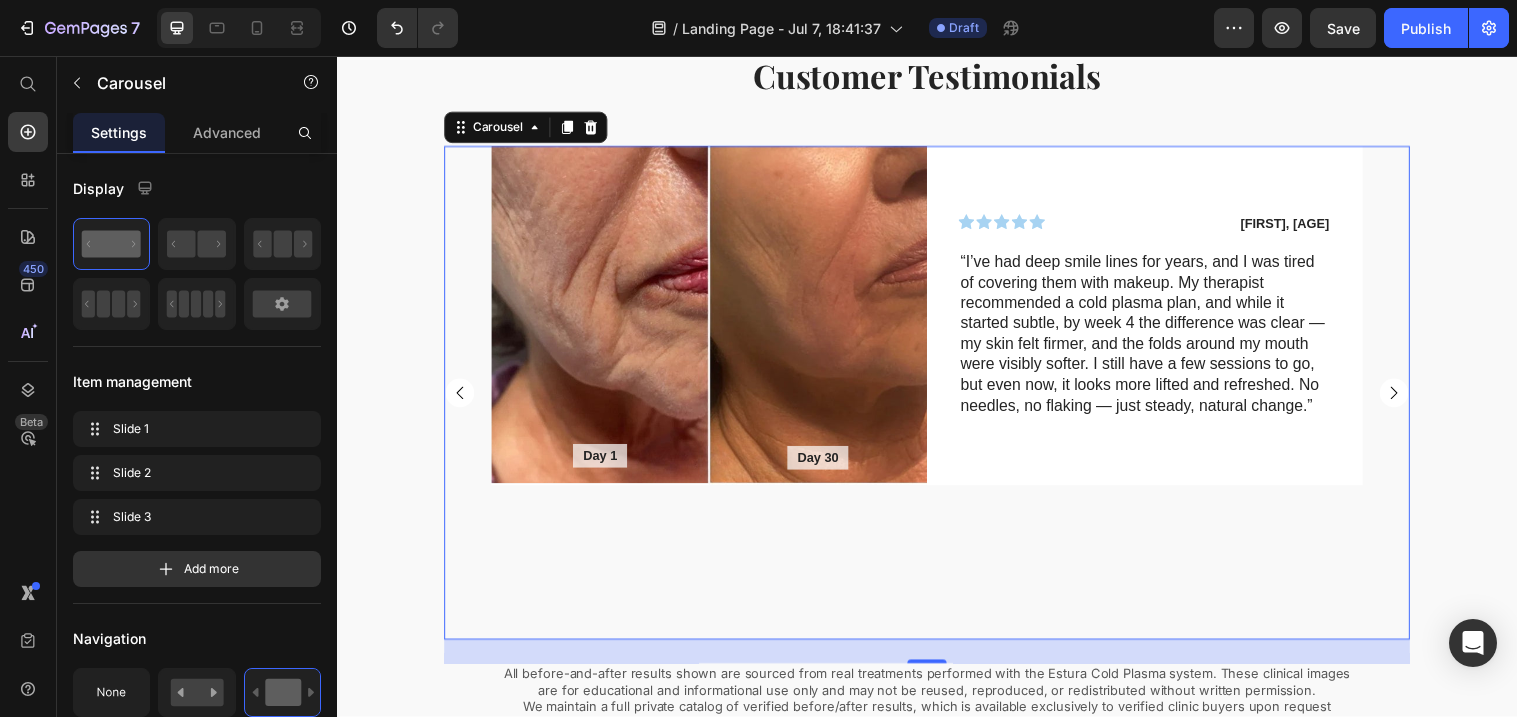 click 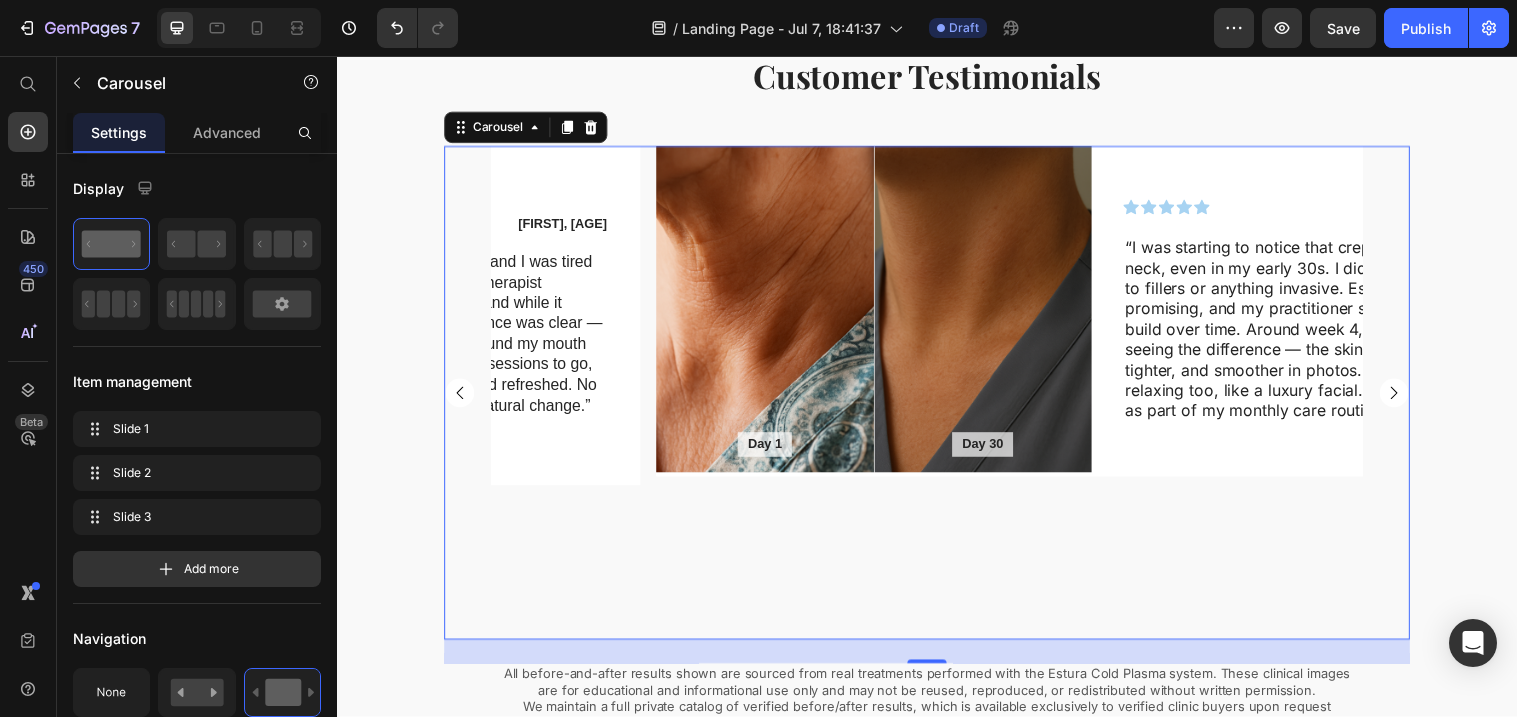 click 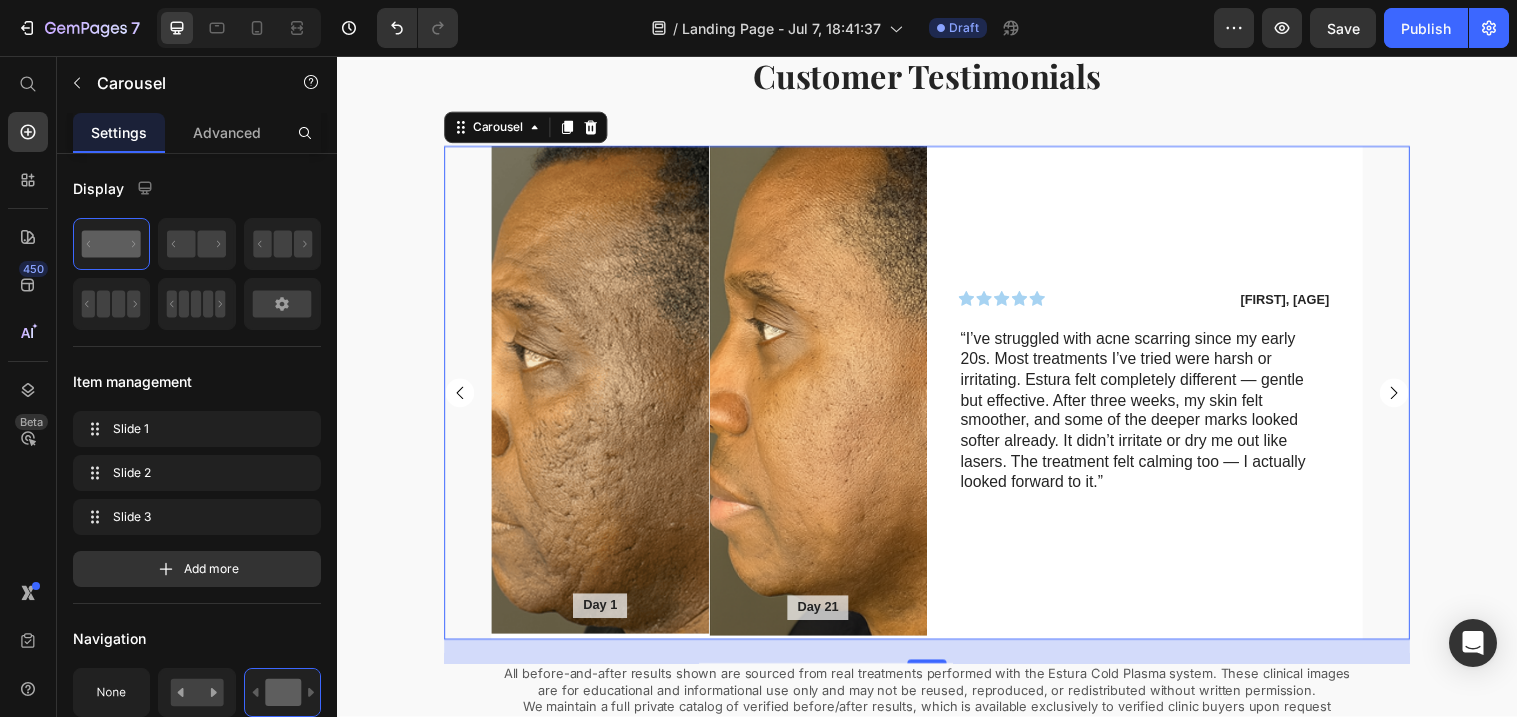 click 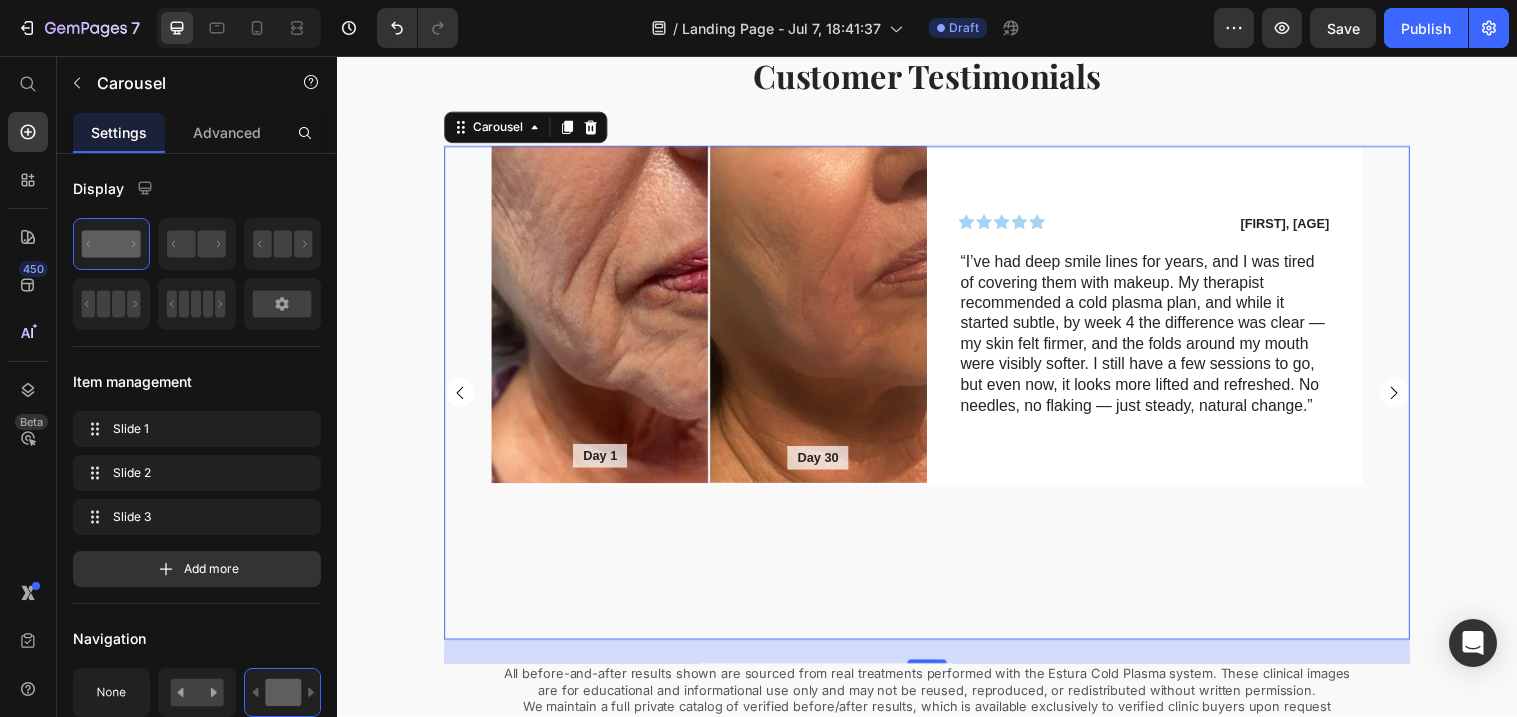 click 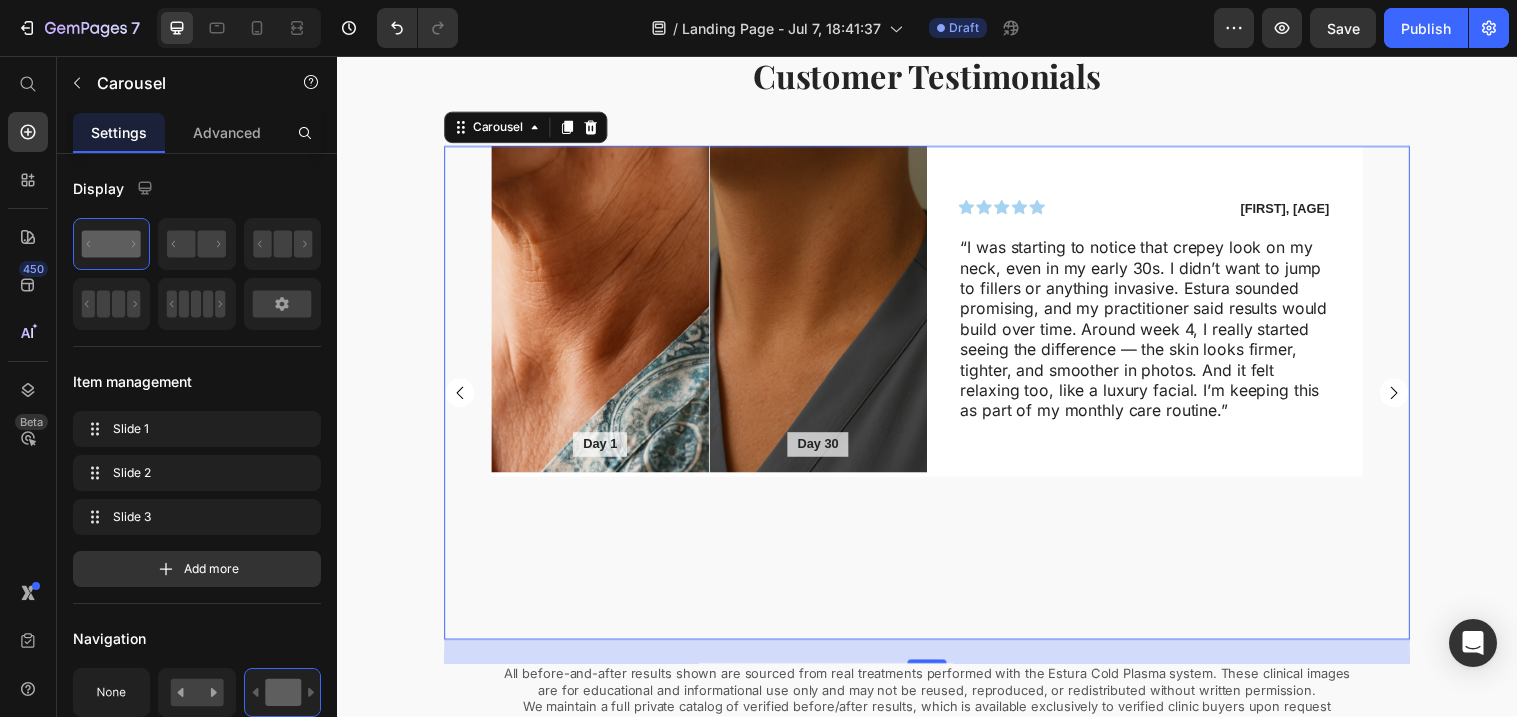 click 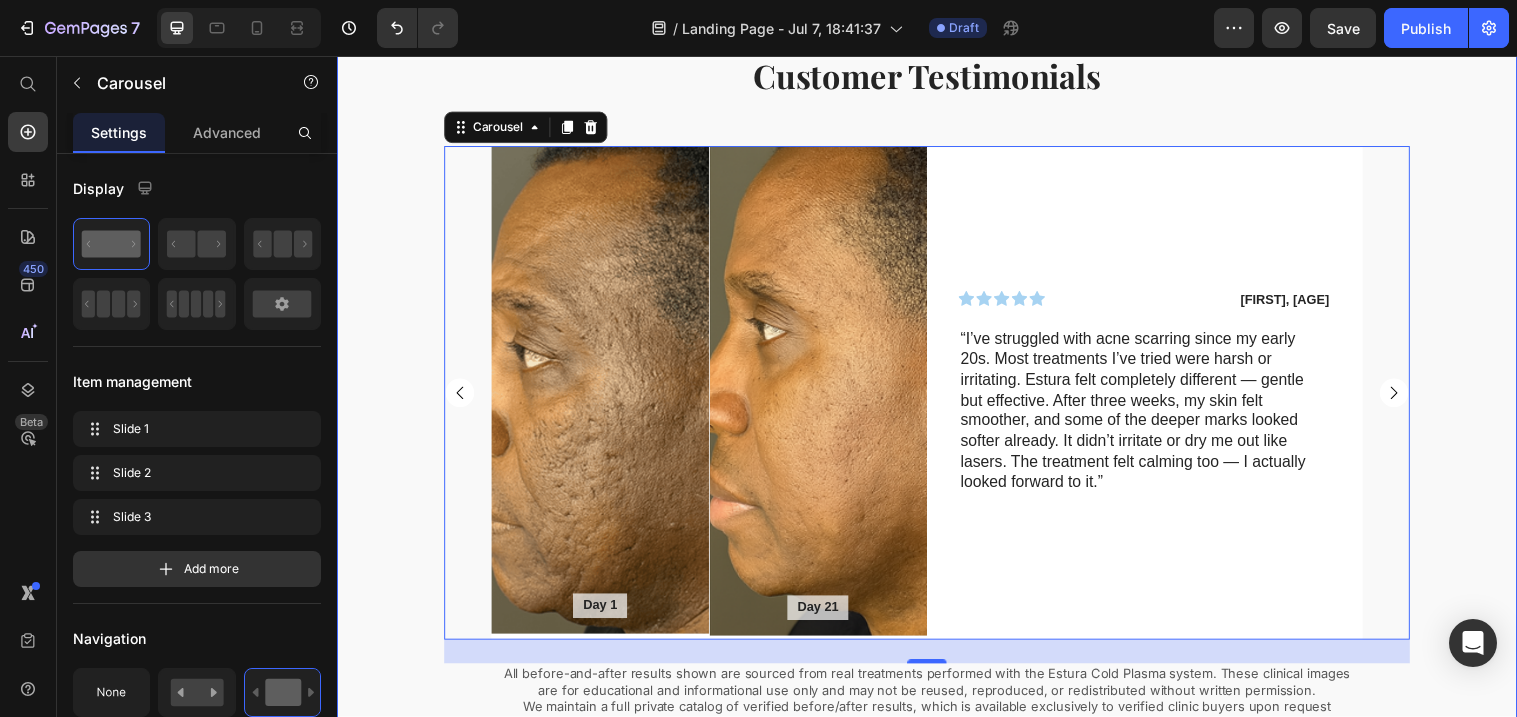 click on "Customer Testimonials Heading
Day 1 Text Block Hero Banner Day 30 Text Block Hero Banner Row Icon Icon Icon Icon Icon Icon List [FIRST], [AGE] Text Block Row “I was starting to notice that crepey look on my neck, even in my early 30s. I didn’t want to jump to fillers or anything invasive. Estura sounded promising, and my practitioner said results would build over time. Around week 4, I really started seeing the difference — the skin looks firmer, tighter, and smoother in photos. And it felt relaxing too, like a luxury facial. I’m keeping this as part of my monthly care routine.” Text Block Row Row Day 1 Text Block Hero Banner Day 21 Text Block Hero Banner Row Icon Icon Icon Icon Icon Icon List [FIRST], [AGE] Text Block Row Text Block Row Row Day 1 Text Block Hero Banner Day 30 Text Block Hero Banner Row Icon Icon Icon Icon Icon Icon List [FIRST], [AGE] Text Block Row Text Block Row Row
Carousel   24 Text Block Row" at bounding box center [937, 391] 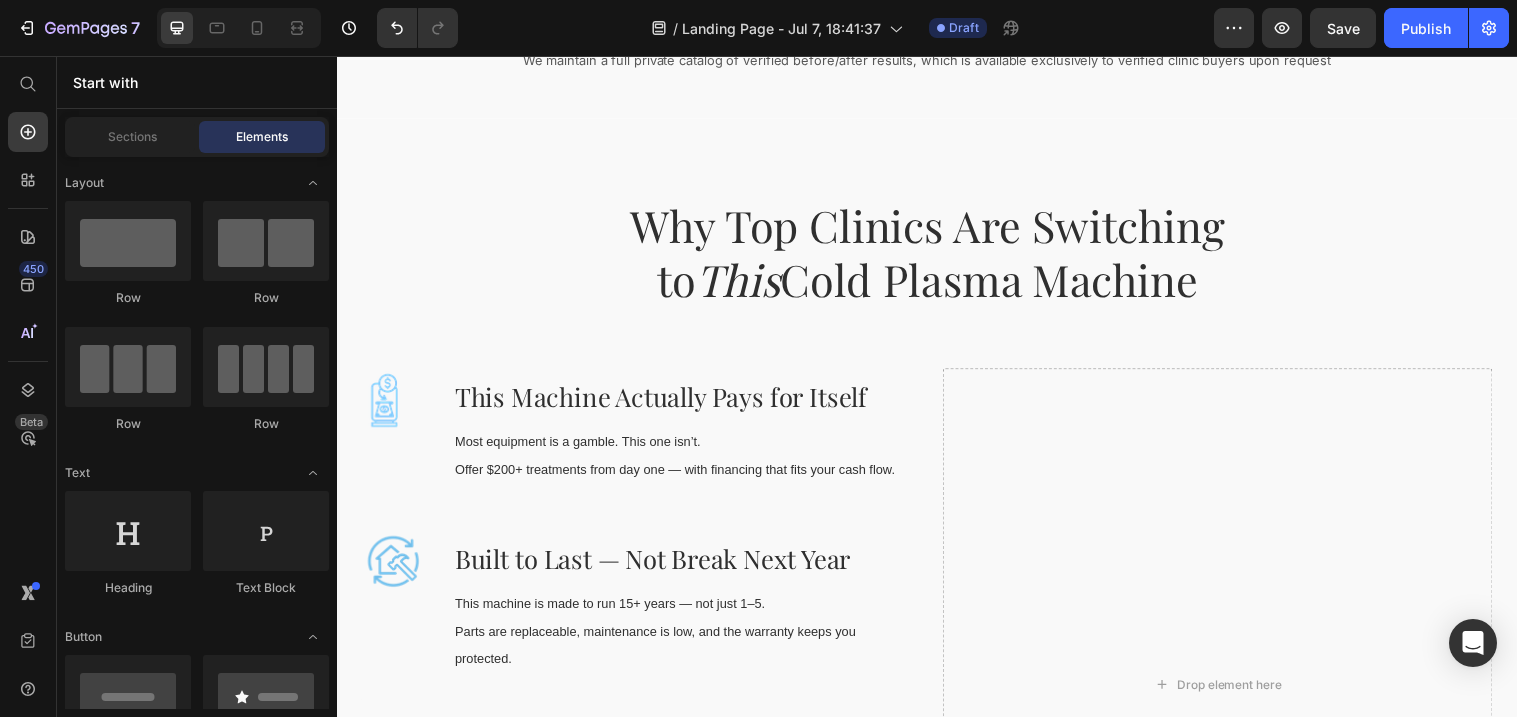scroll, scrollTop: 1783, scrollLeft: 0, axis: vertical 